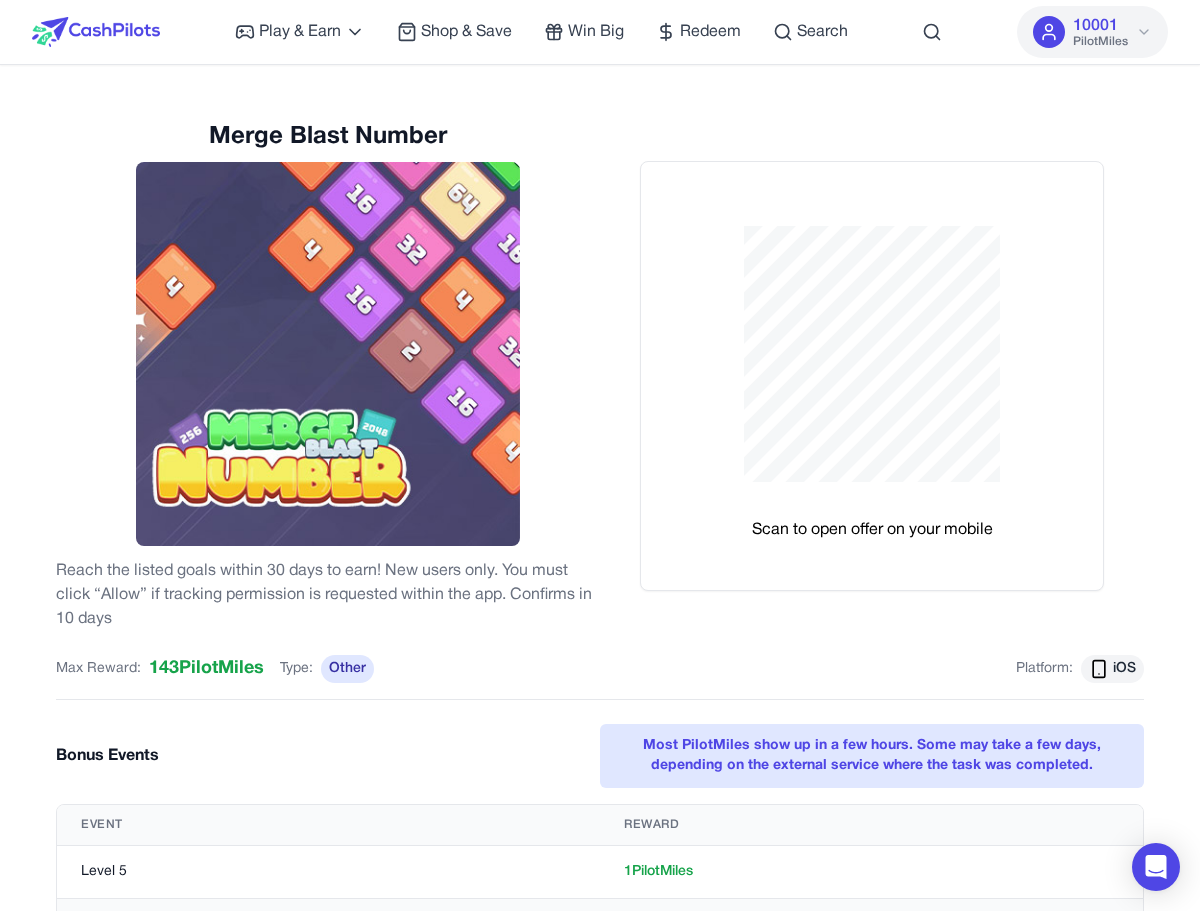 scroll, scrollTop: 0, scrollLeft: 0, axis: both 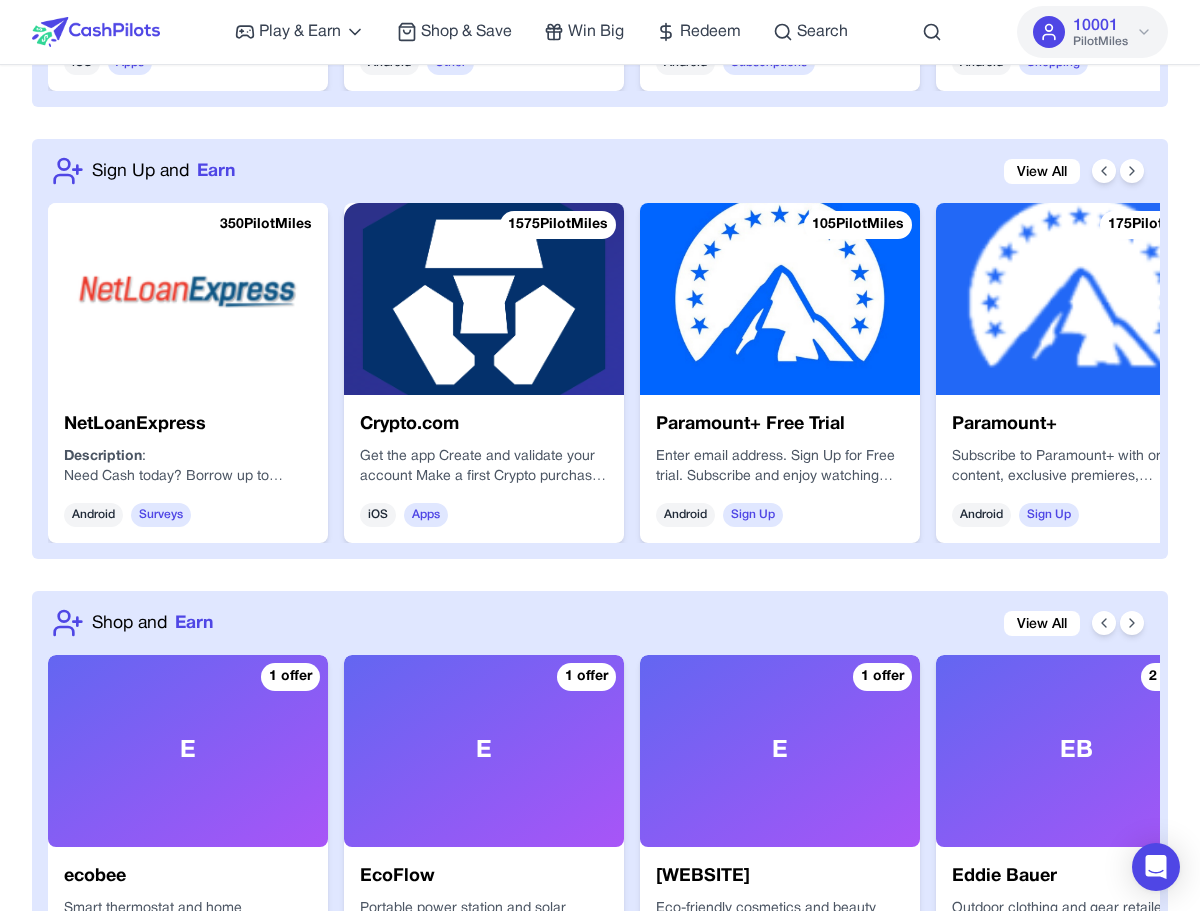 click on "Welcome Aboard, Captain [NAME]! Available [POINTS] [POINTS] Explore Gift Cards Check-In Your daily bonus is waiting Check-In  Claim Prepare for Takeoff Choose your interests and earn $ 5  FREE Let's Do It Takeoff and Win View All 33688  [POINTS] Game of Thrones Android Games 26912 iOS" at bounding box center (600, 511) 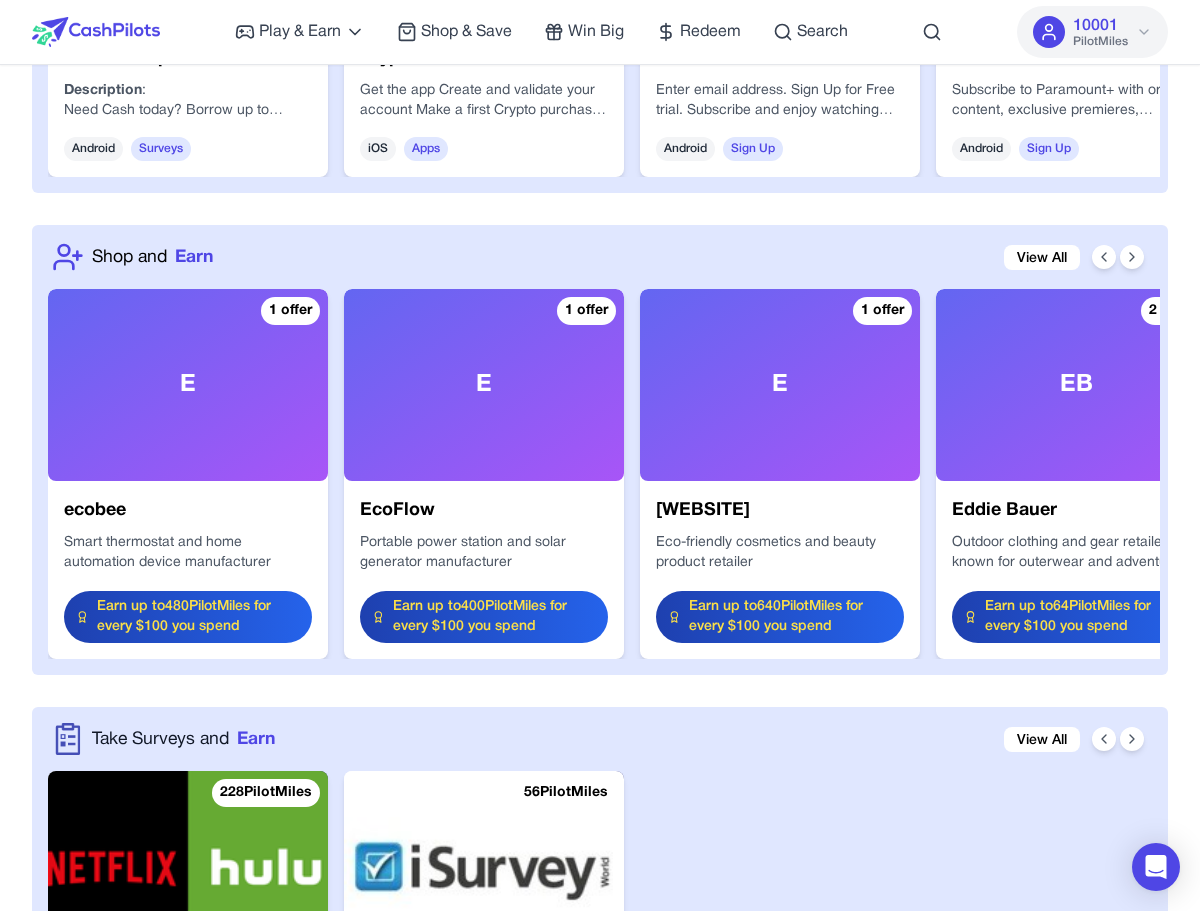 scroll, scrollTop: 2126, scrollLeft: 0, axis: vertical 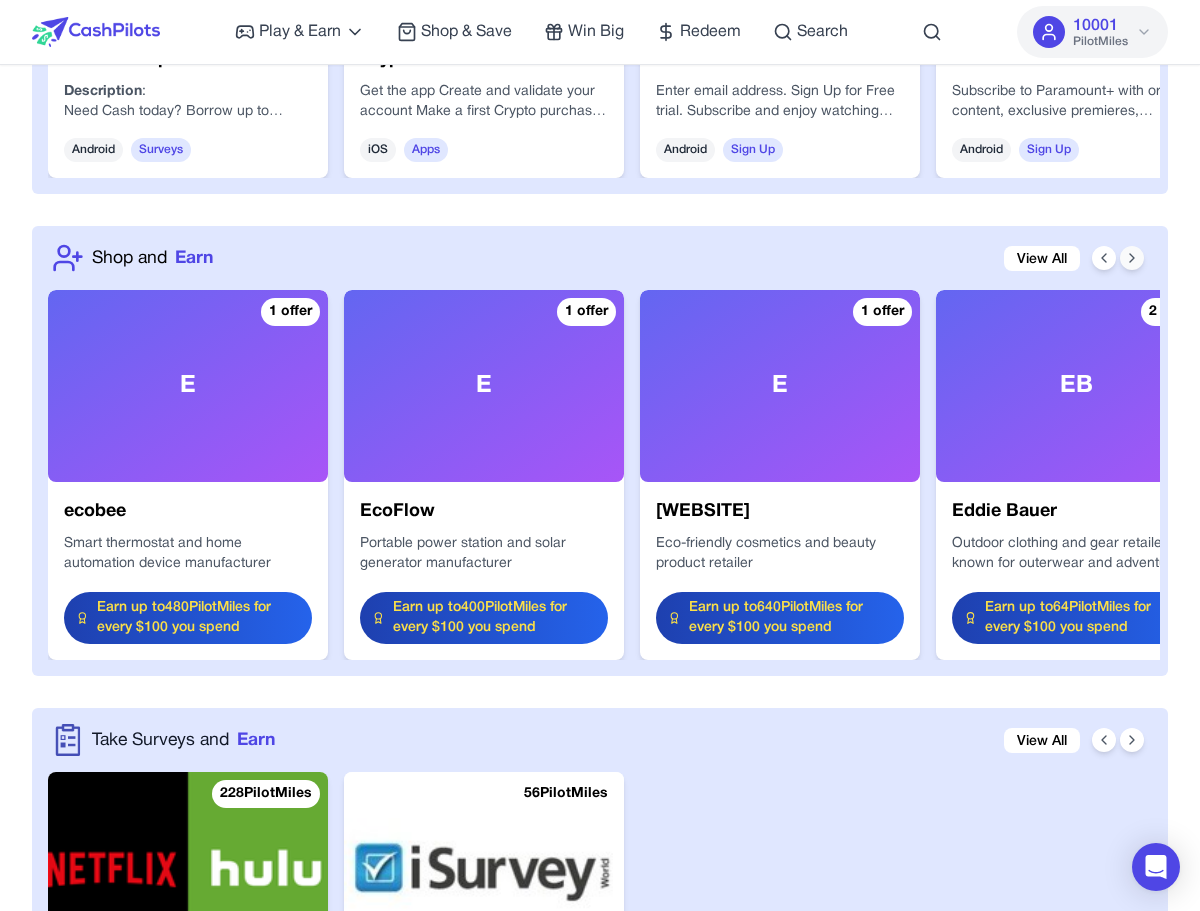 click 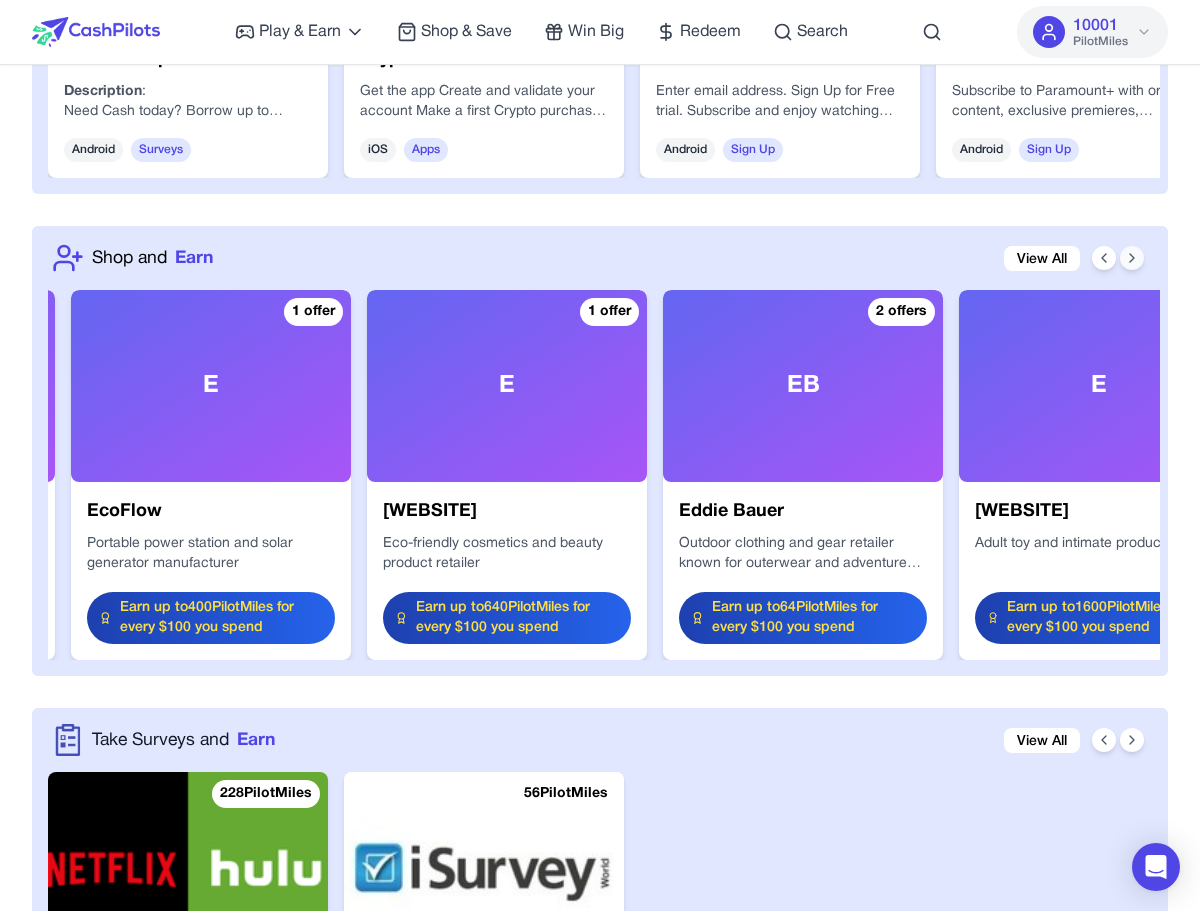 click 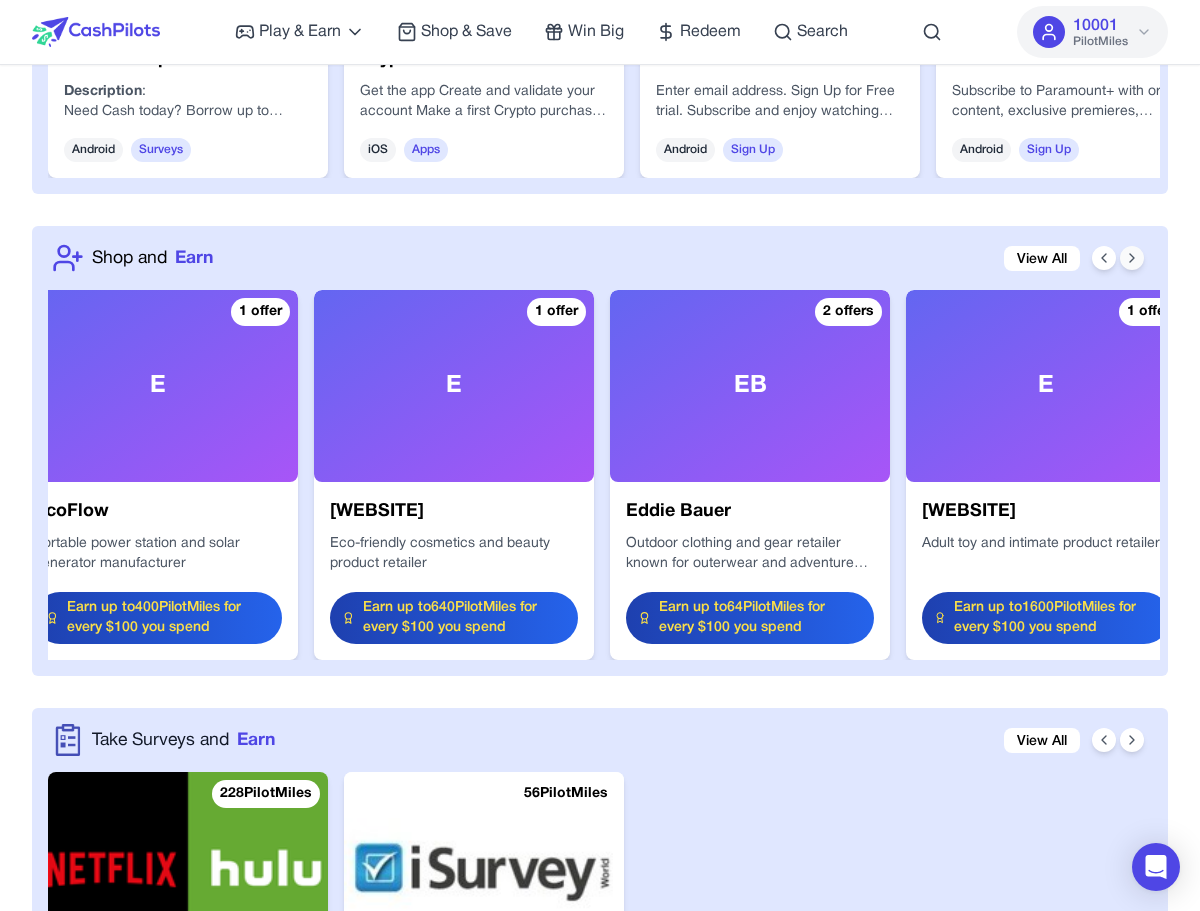 click 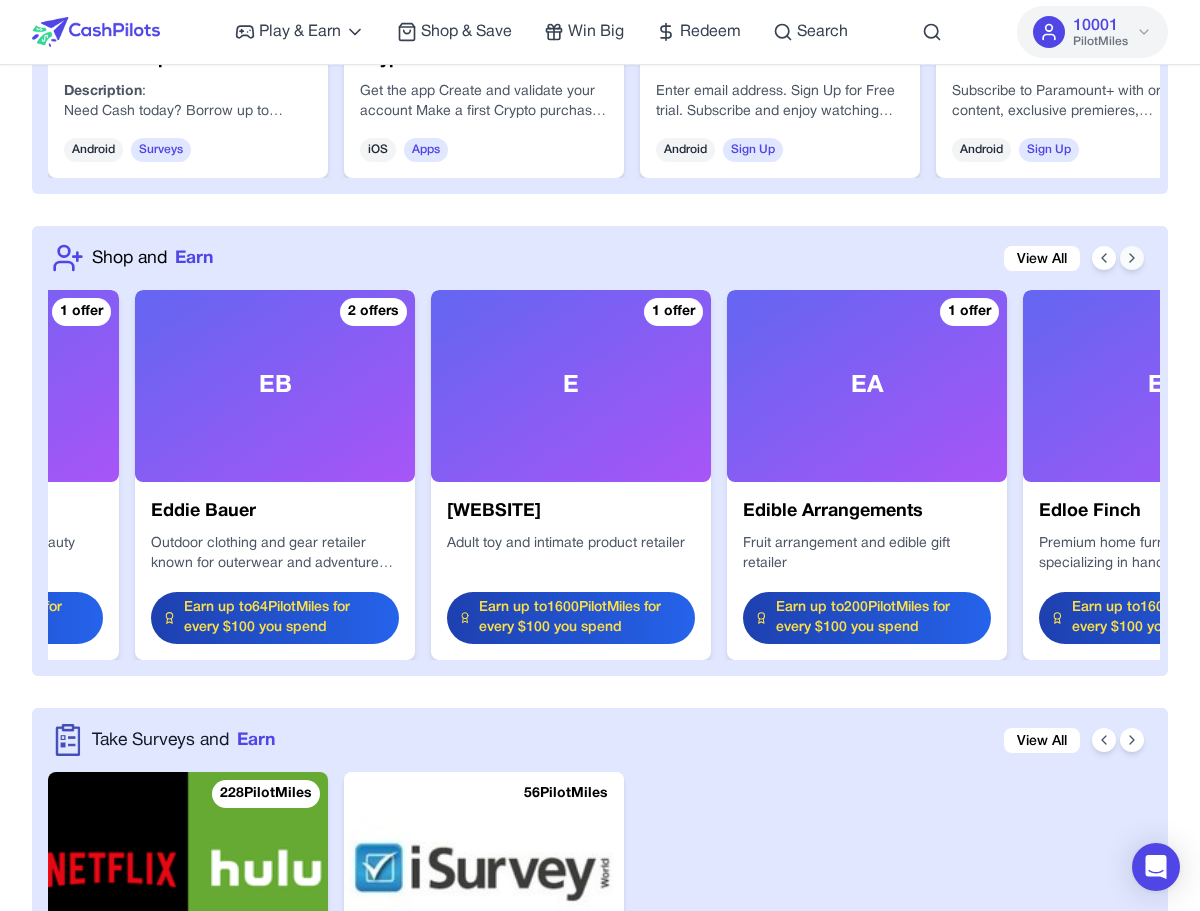 click 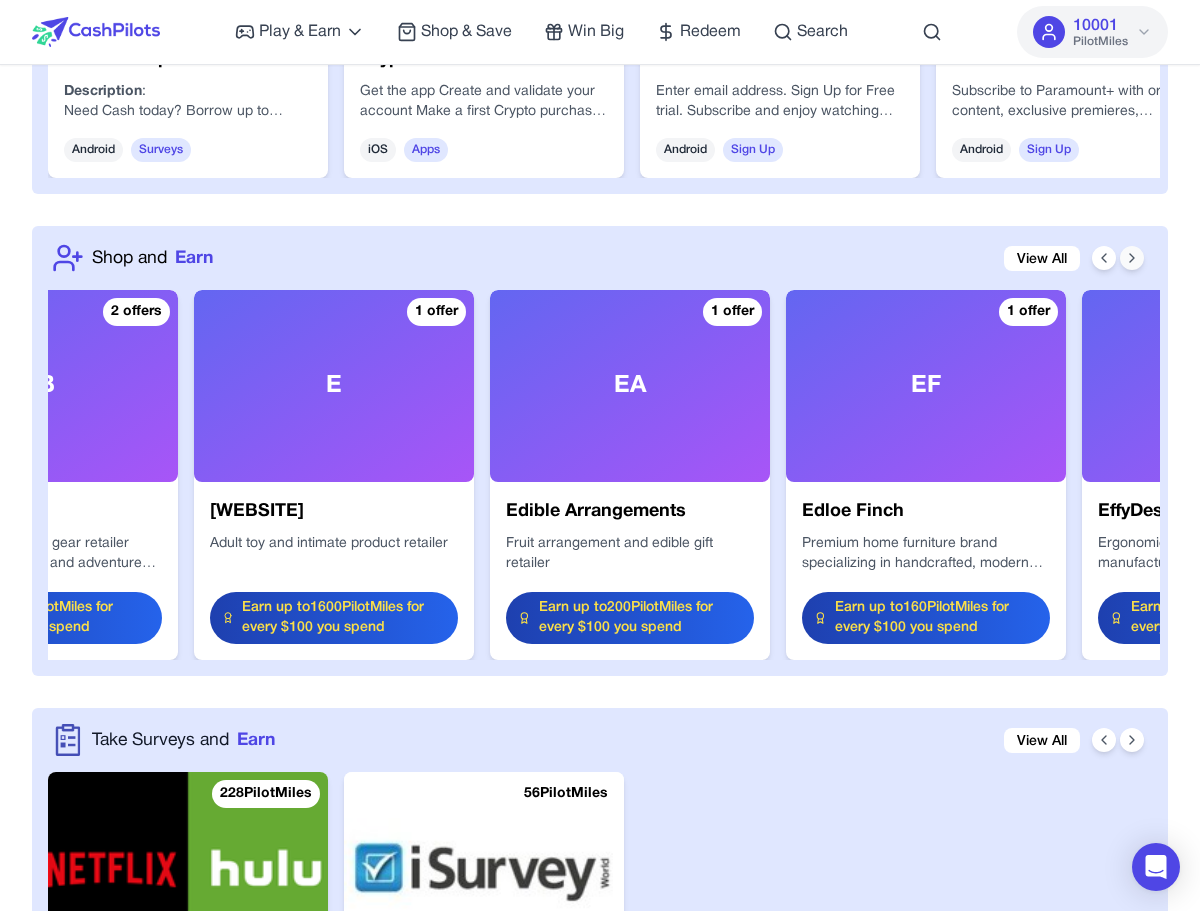 click 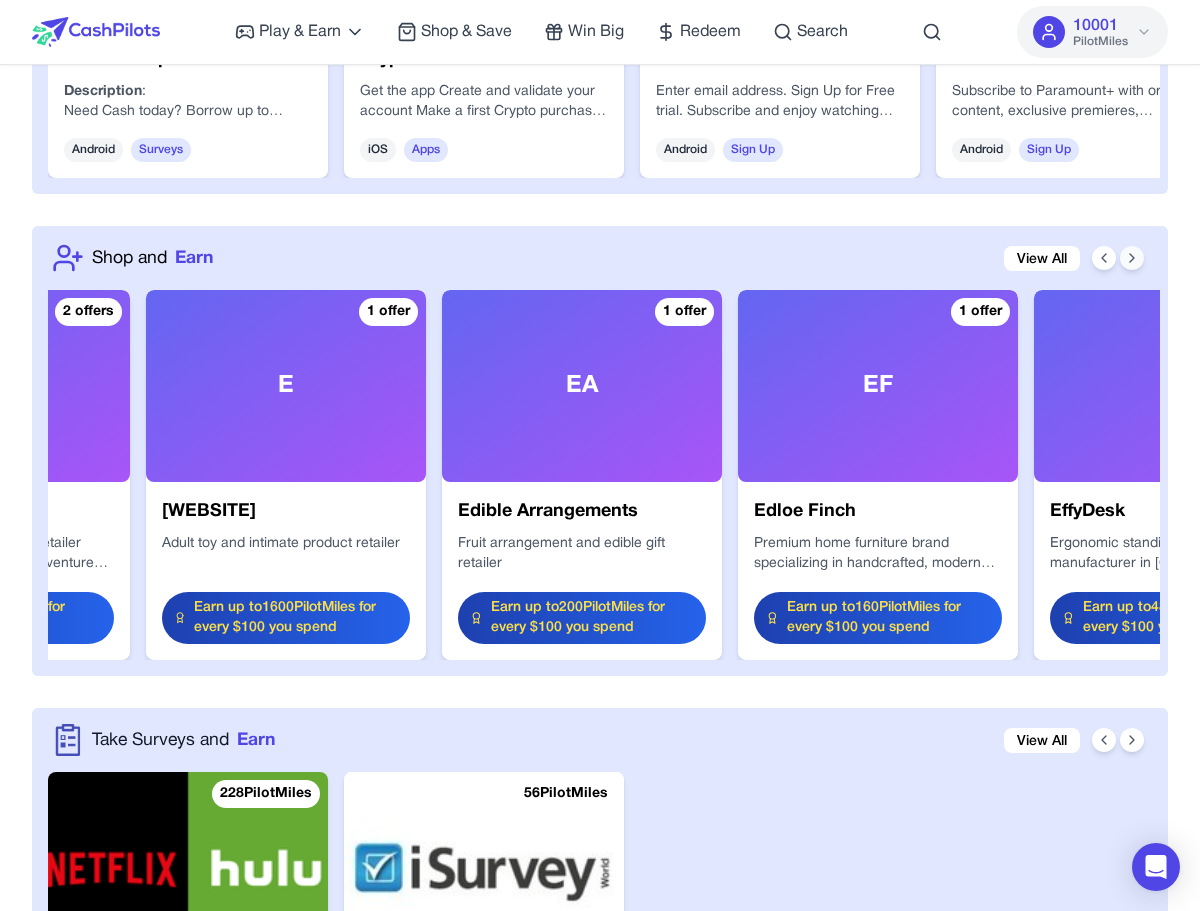 click 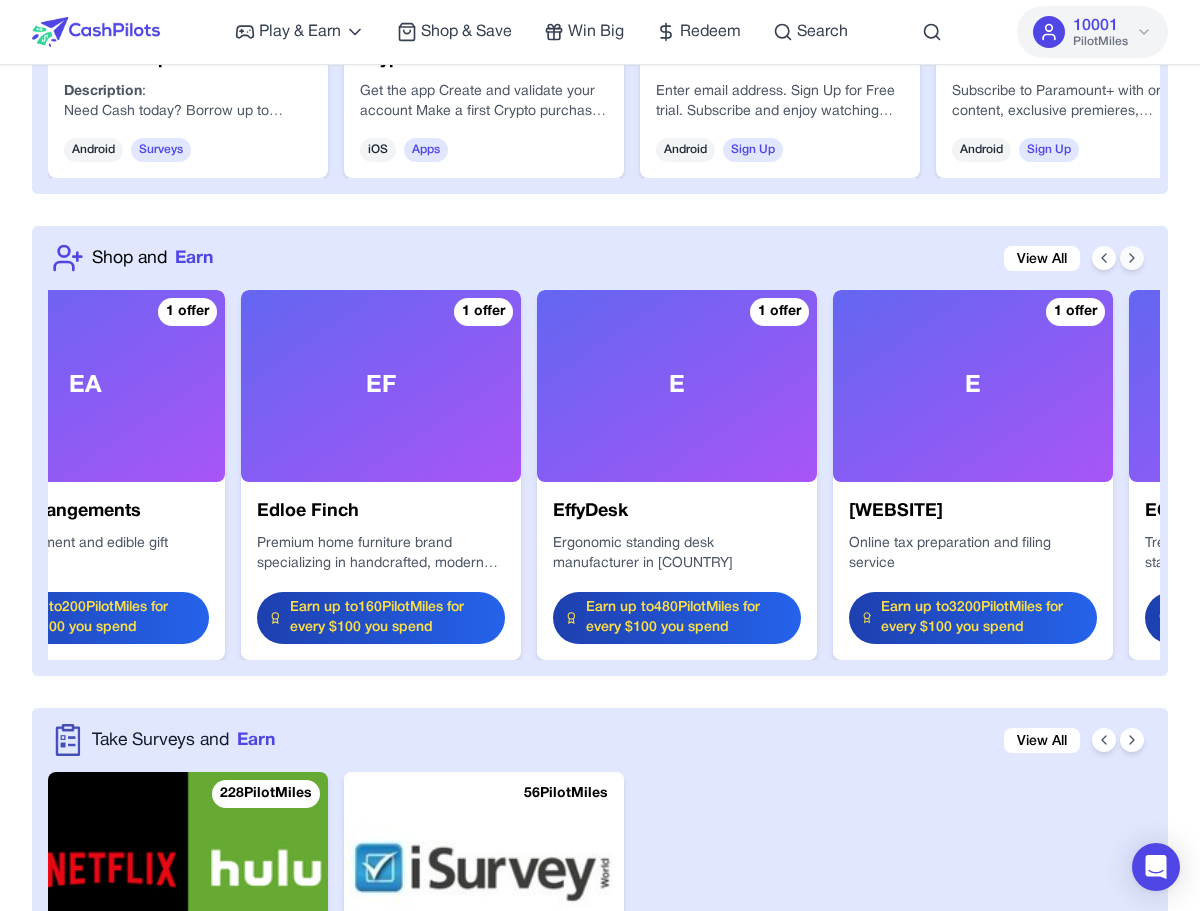 click 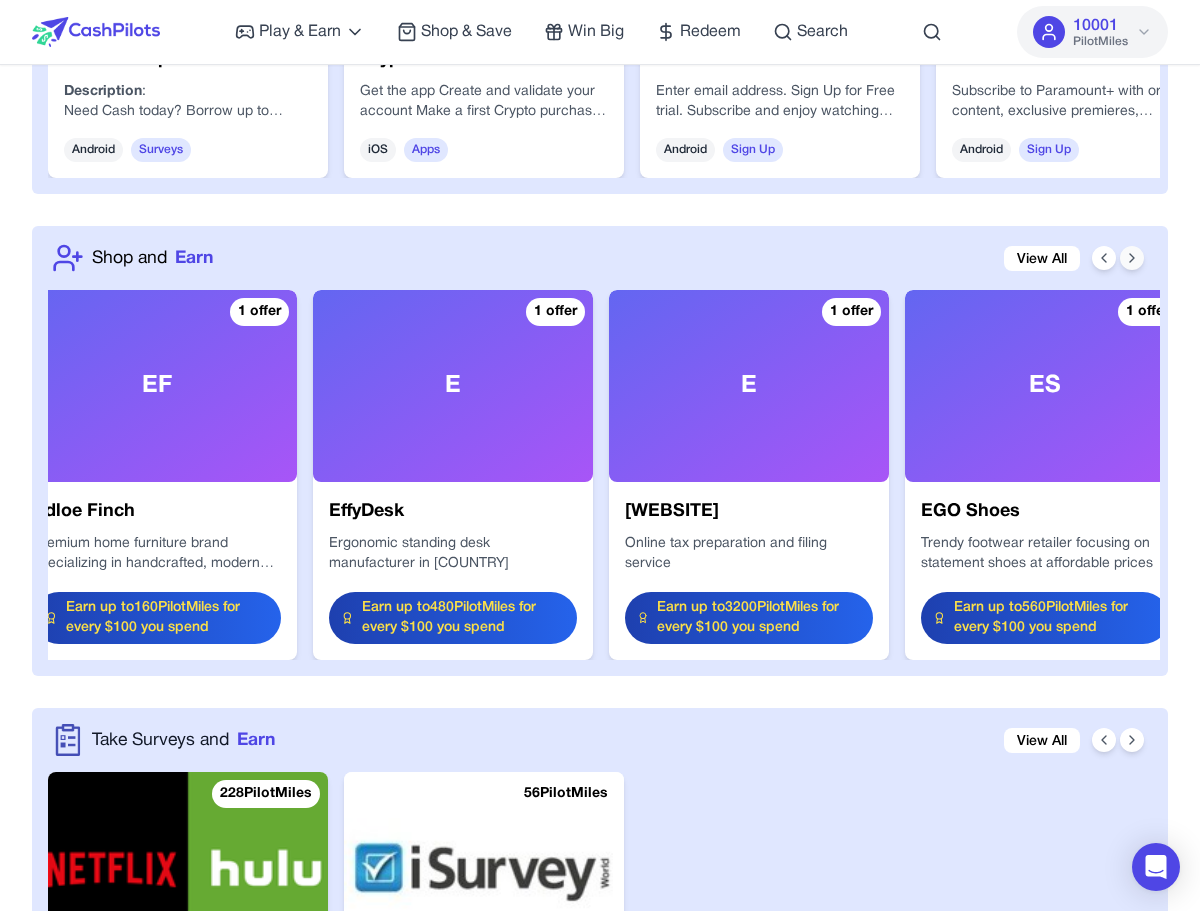 click 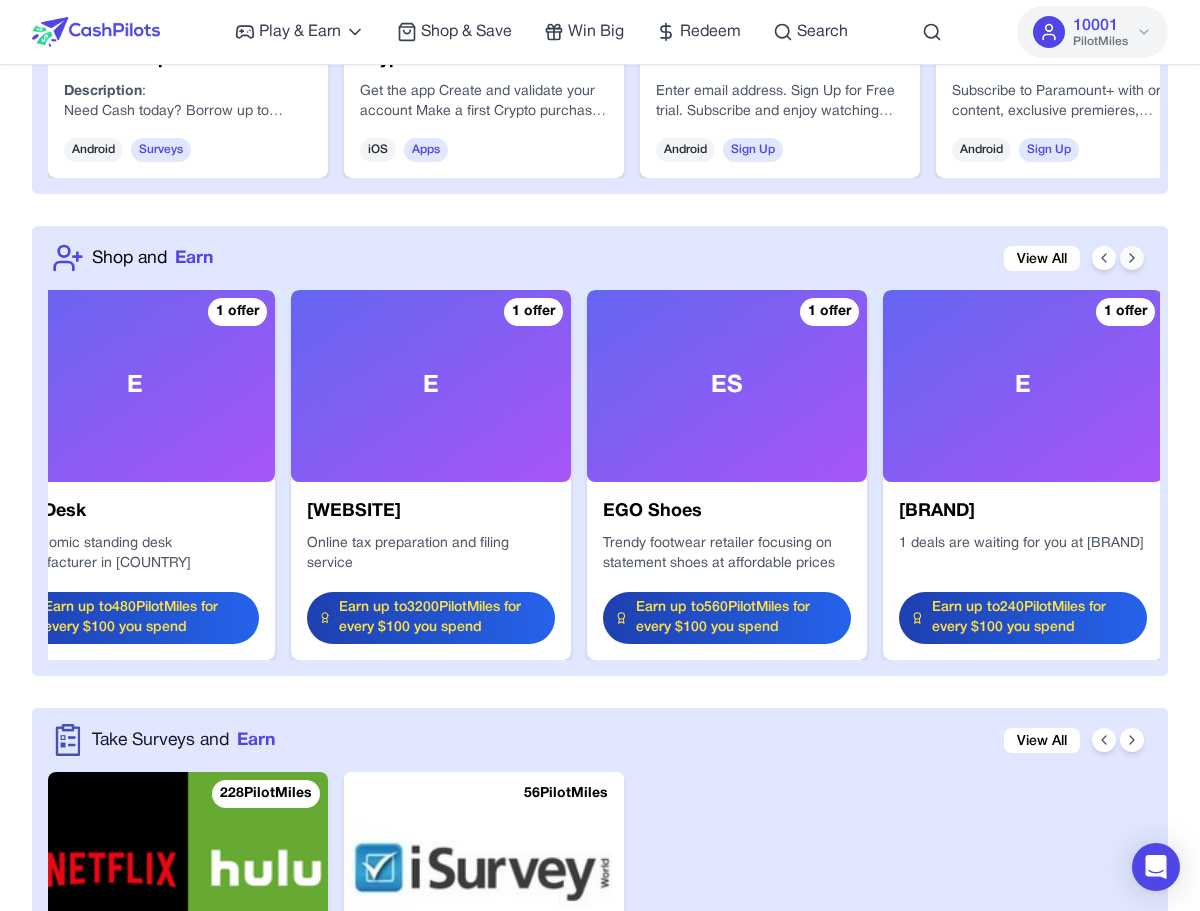 click 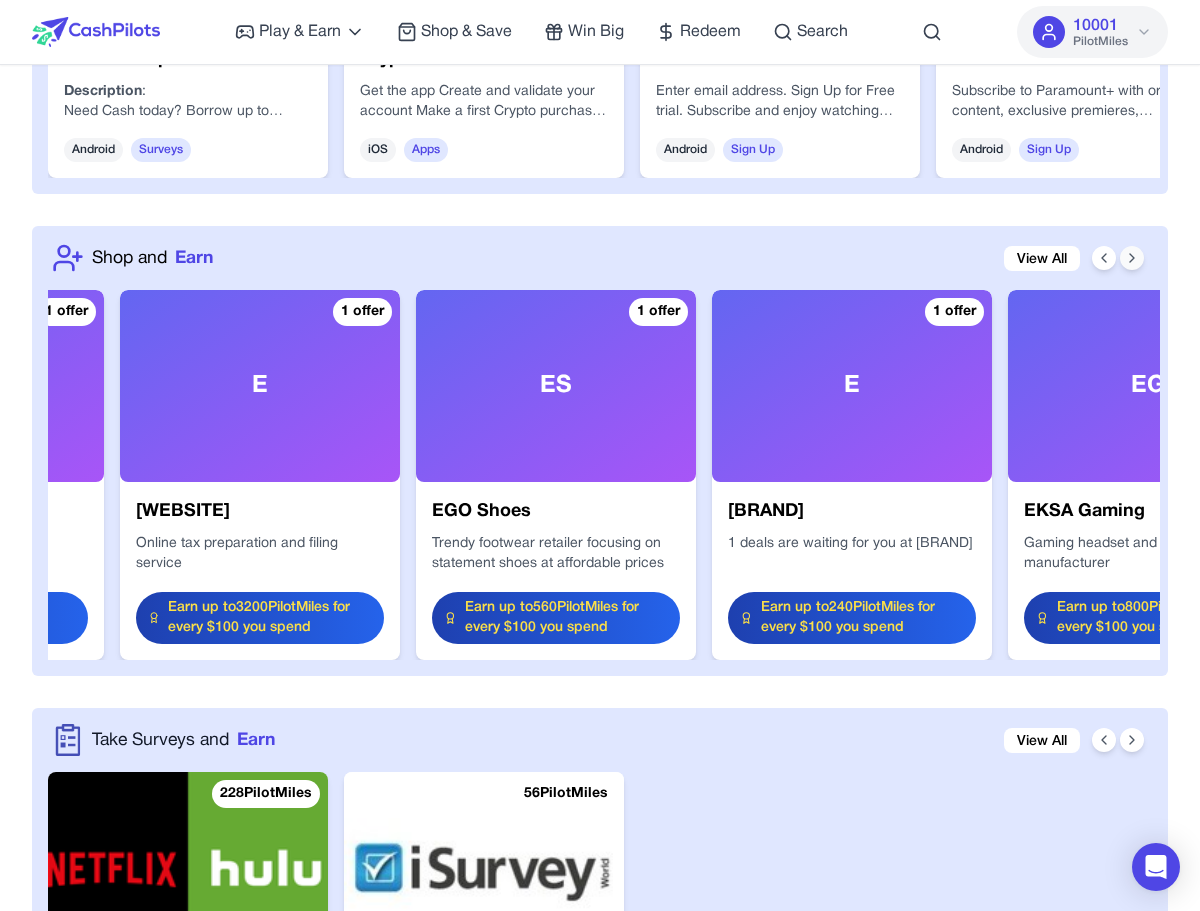 click 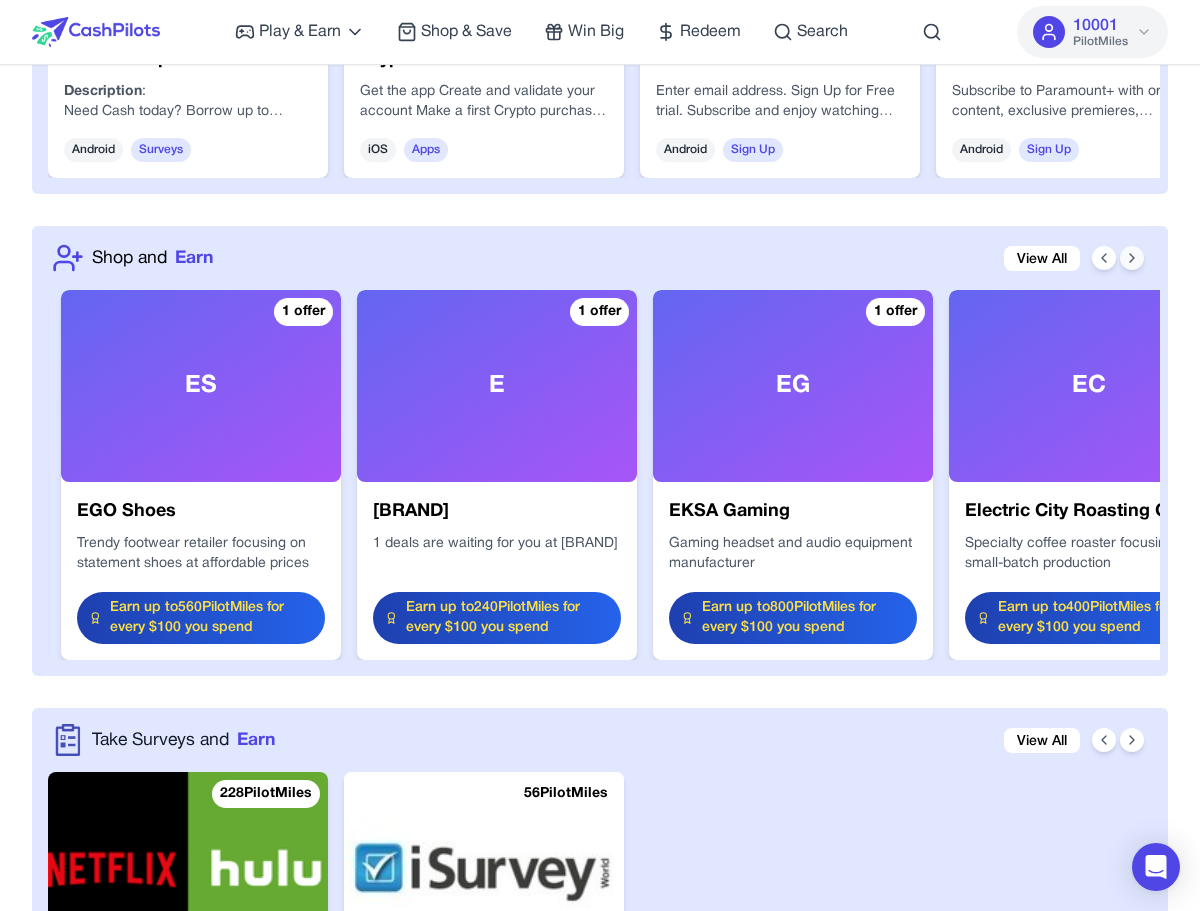 click 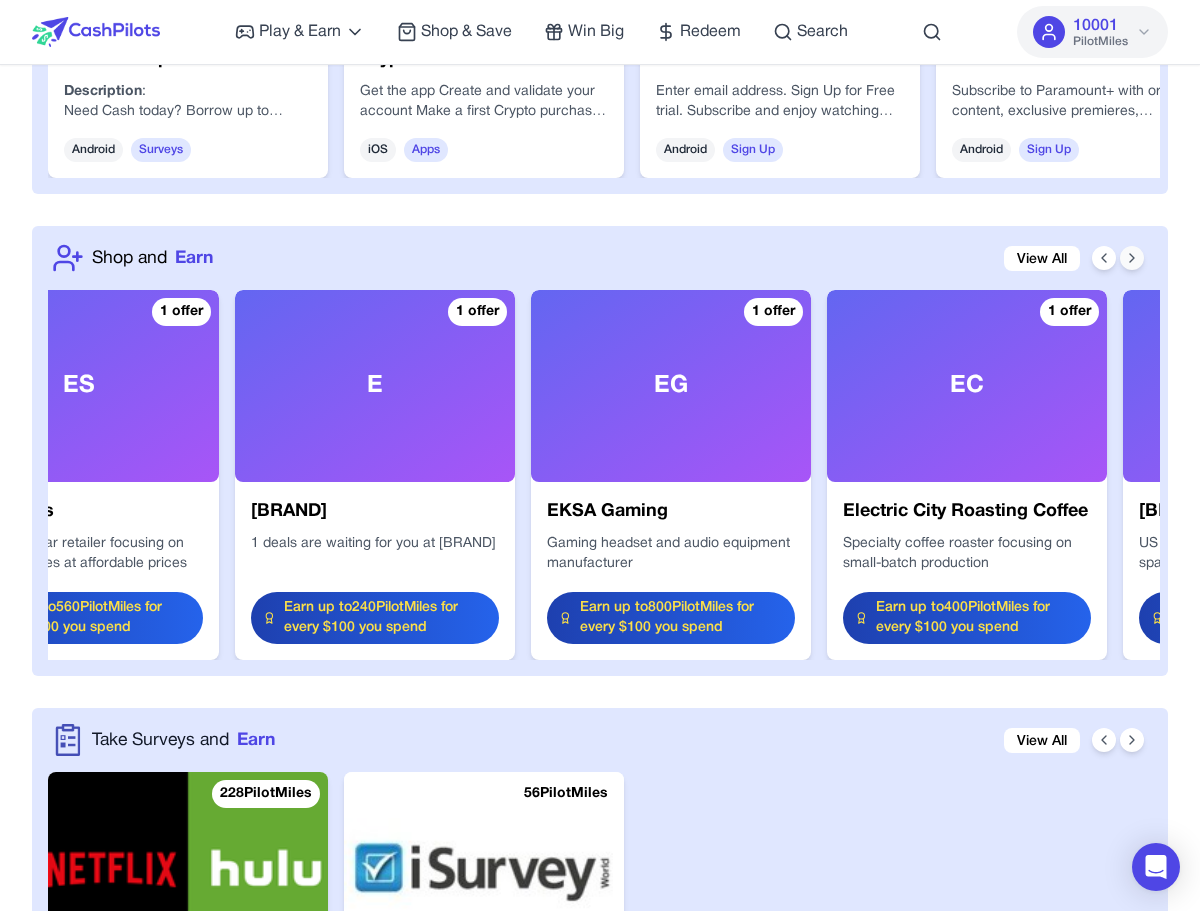 click 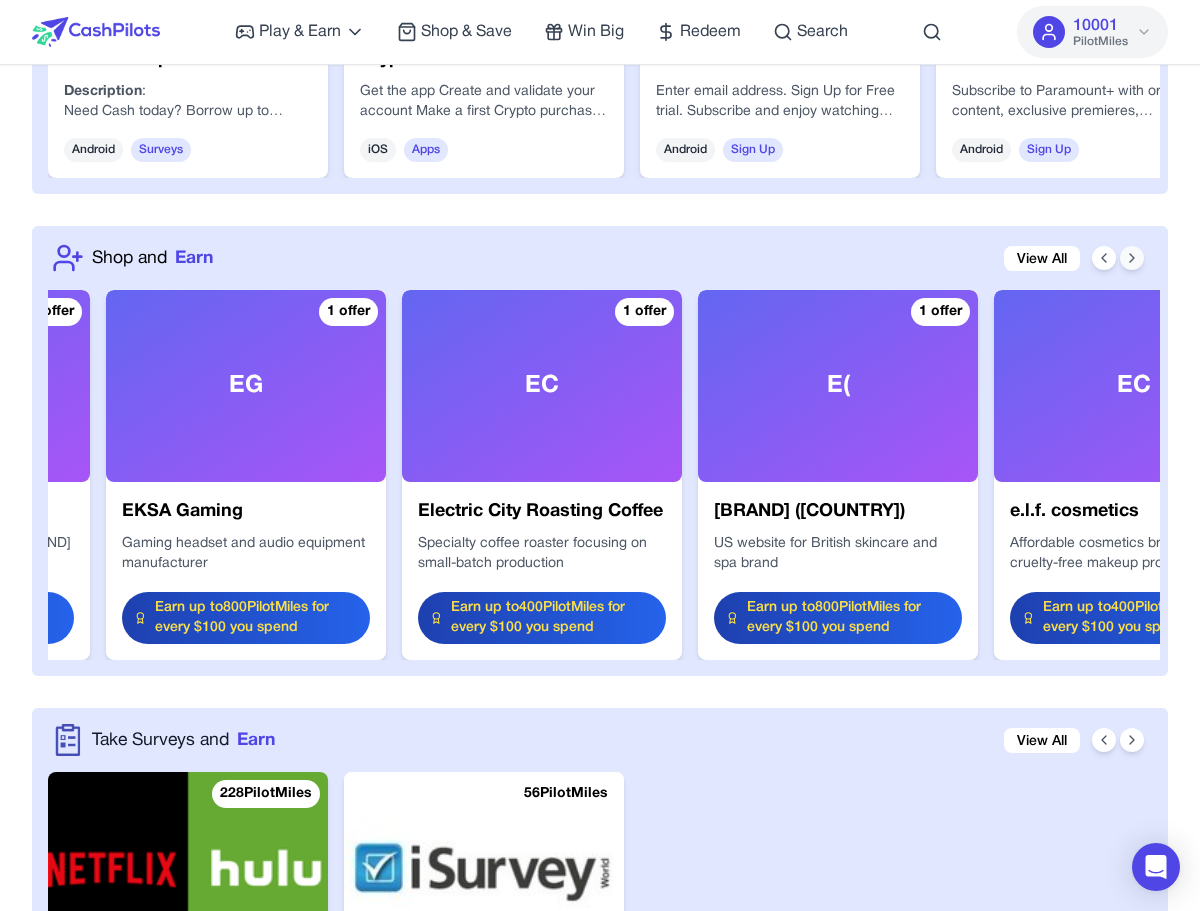 click 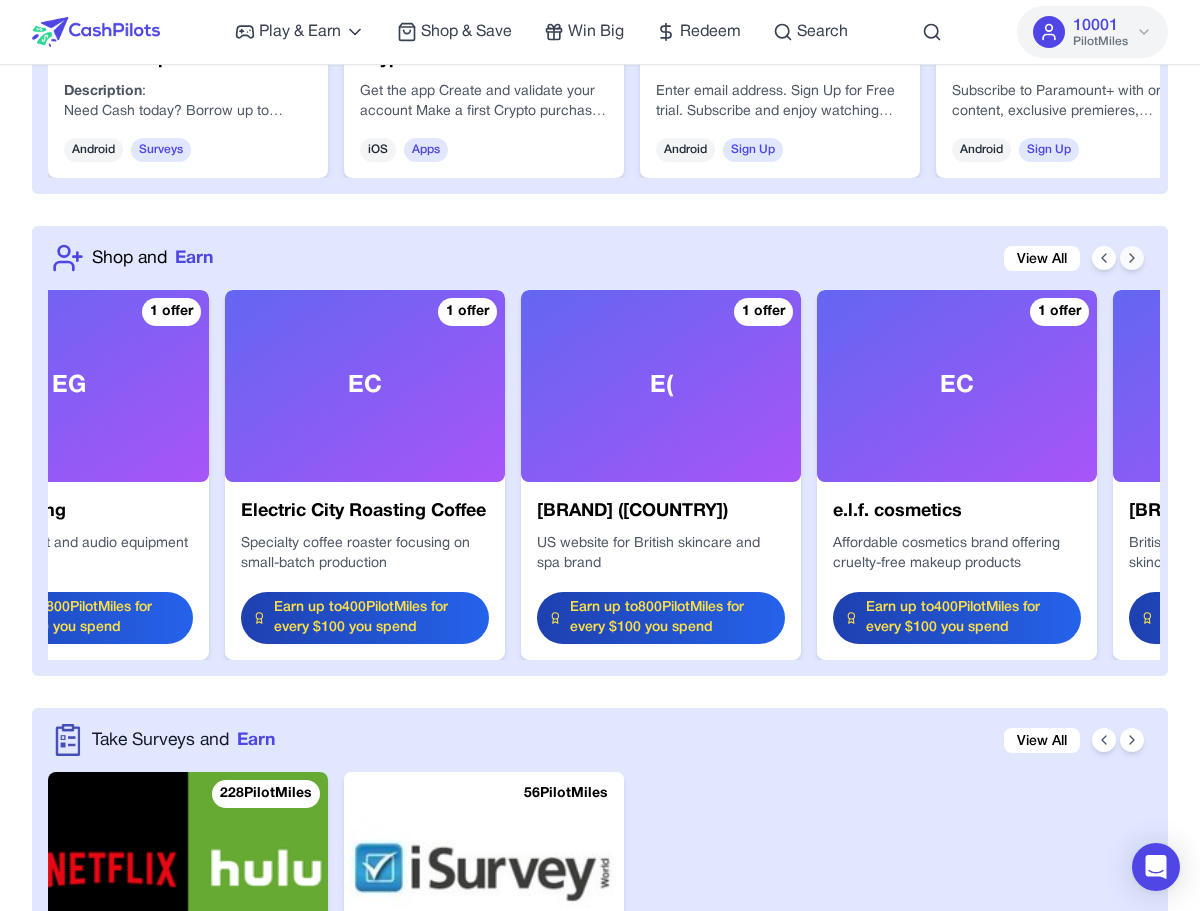 click 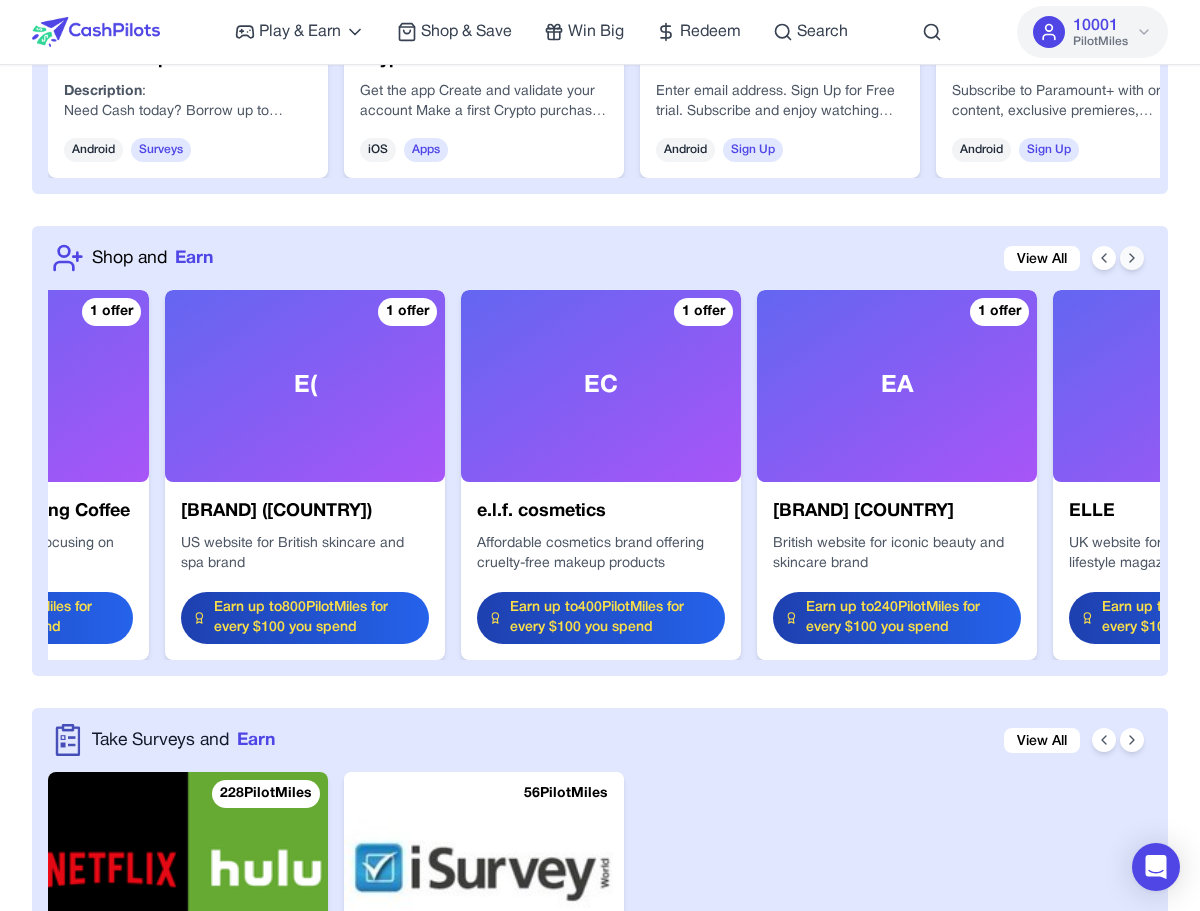 click 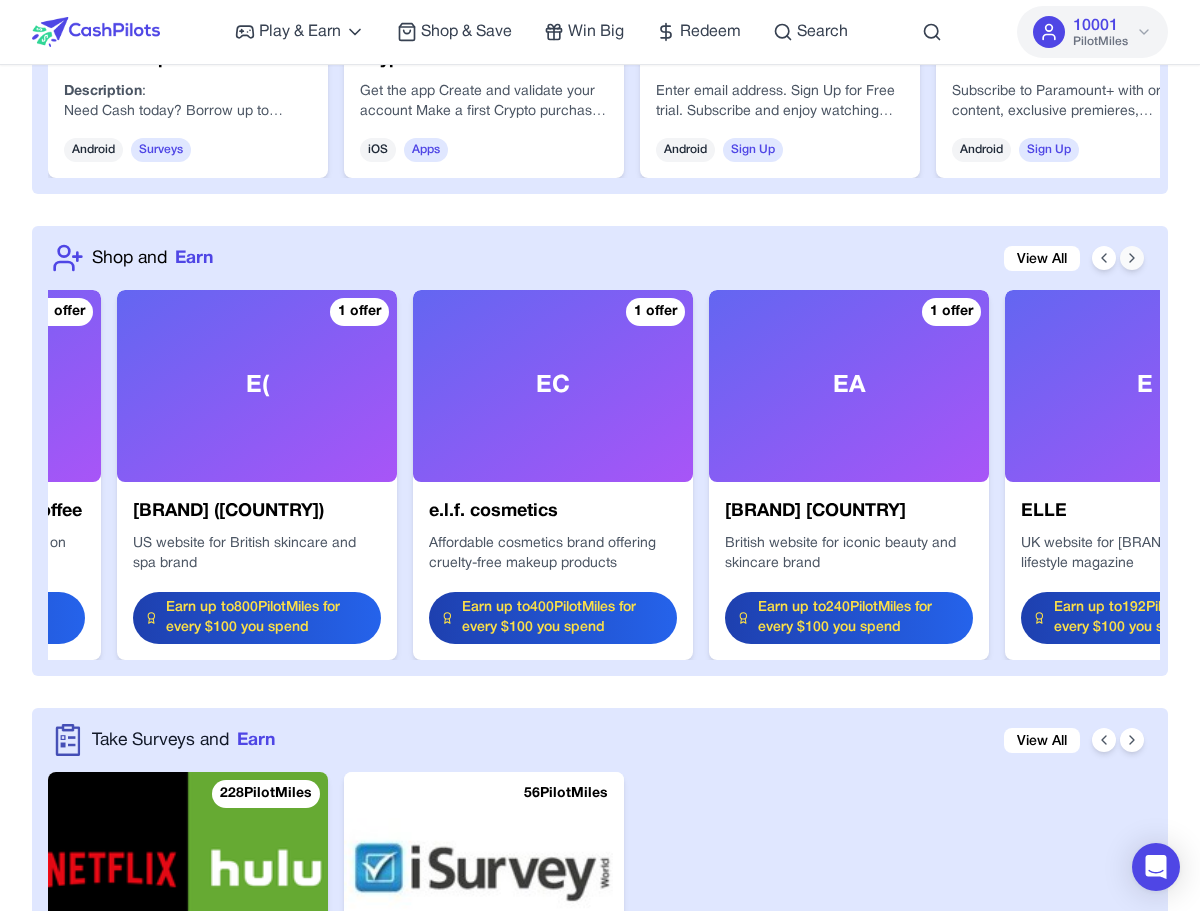 click 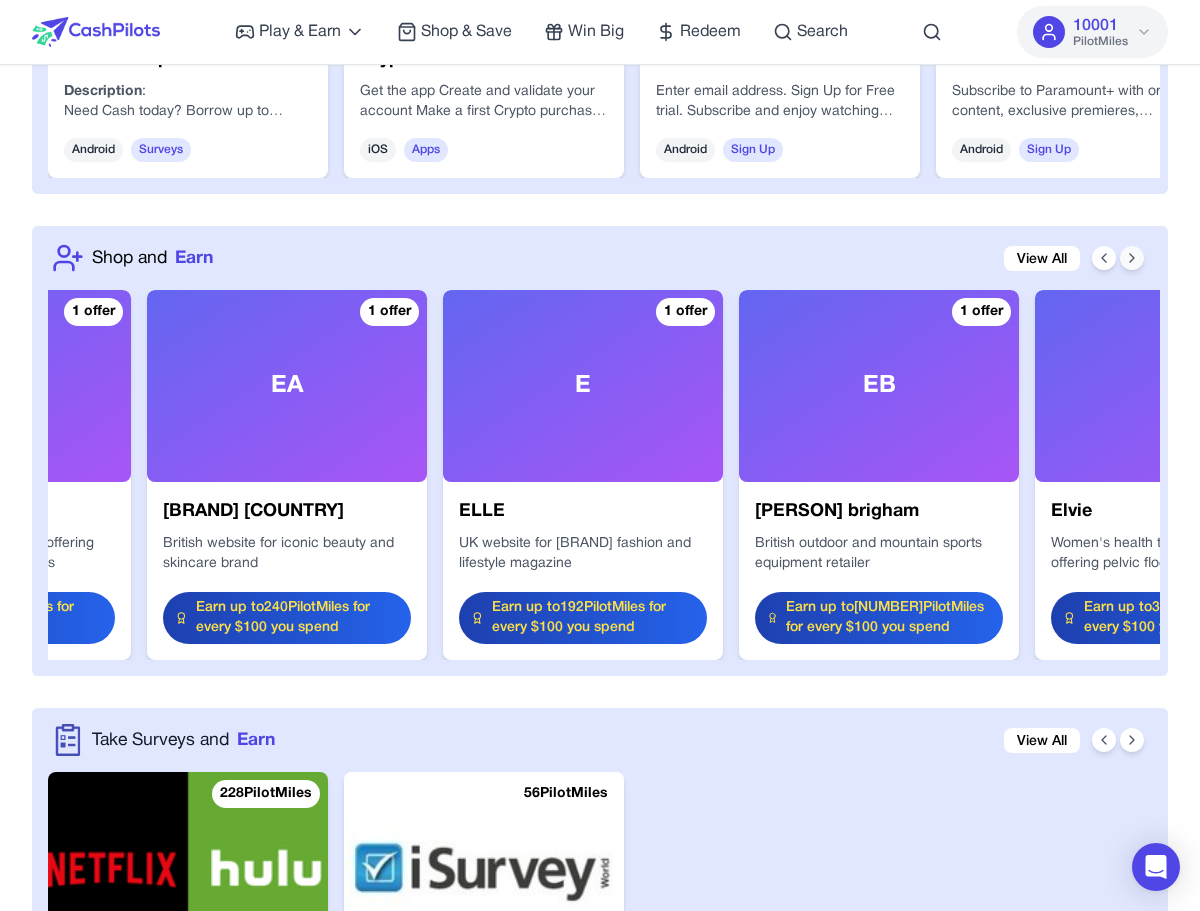 click 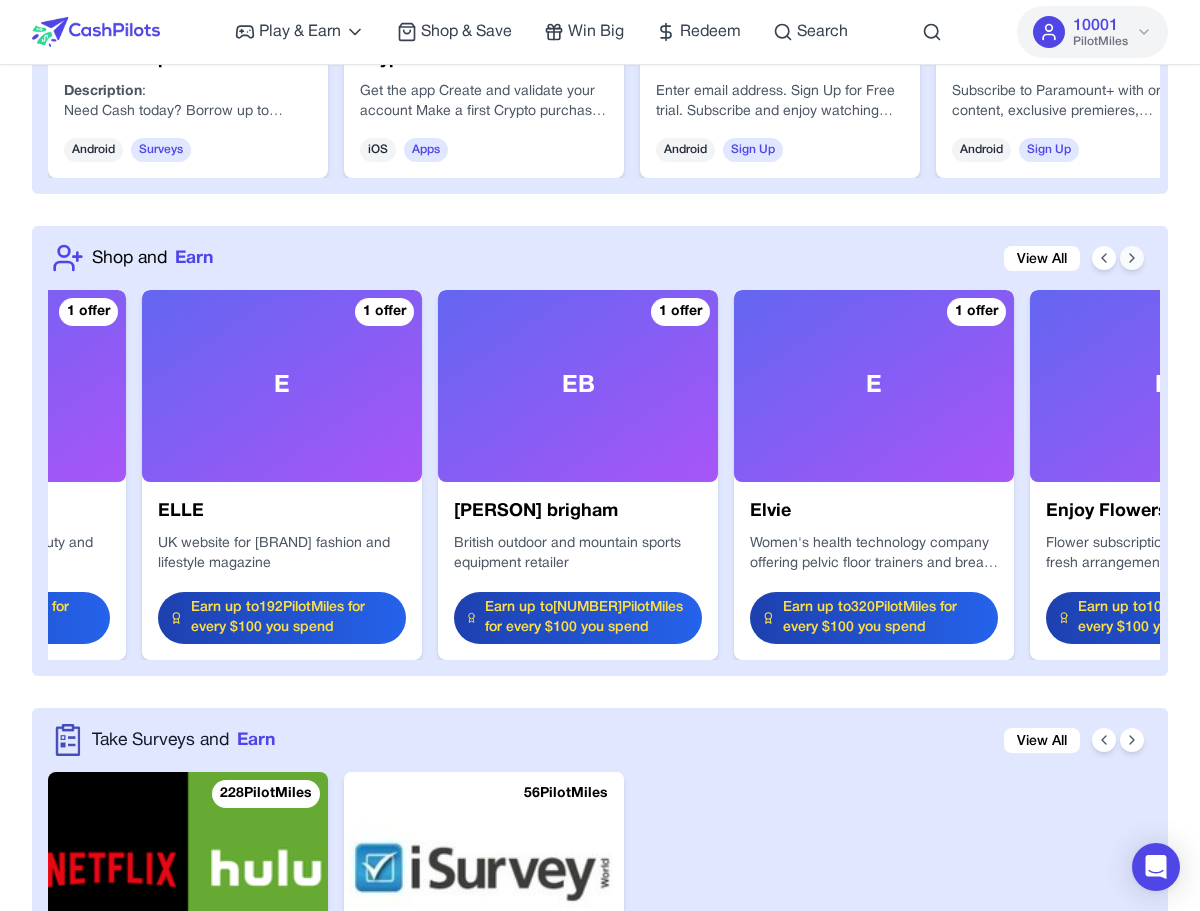 click 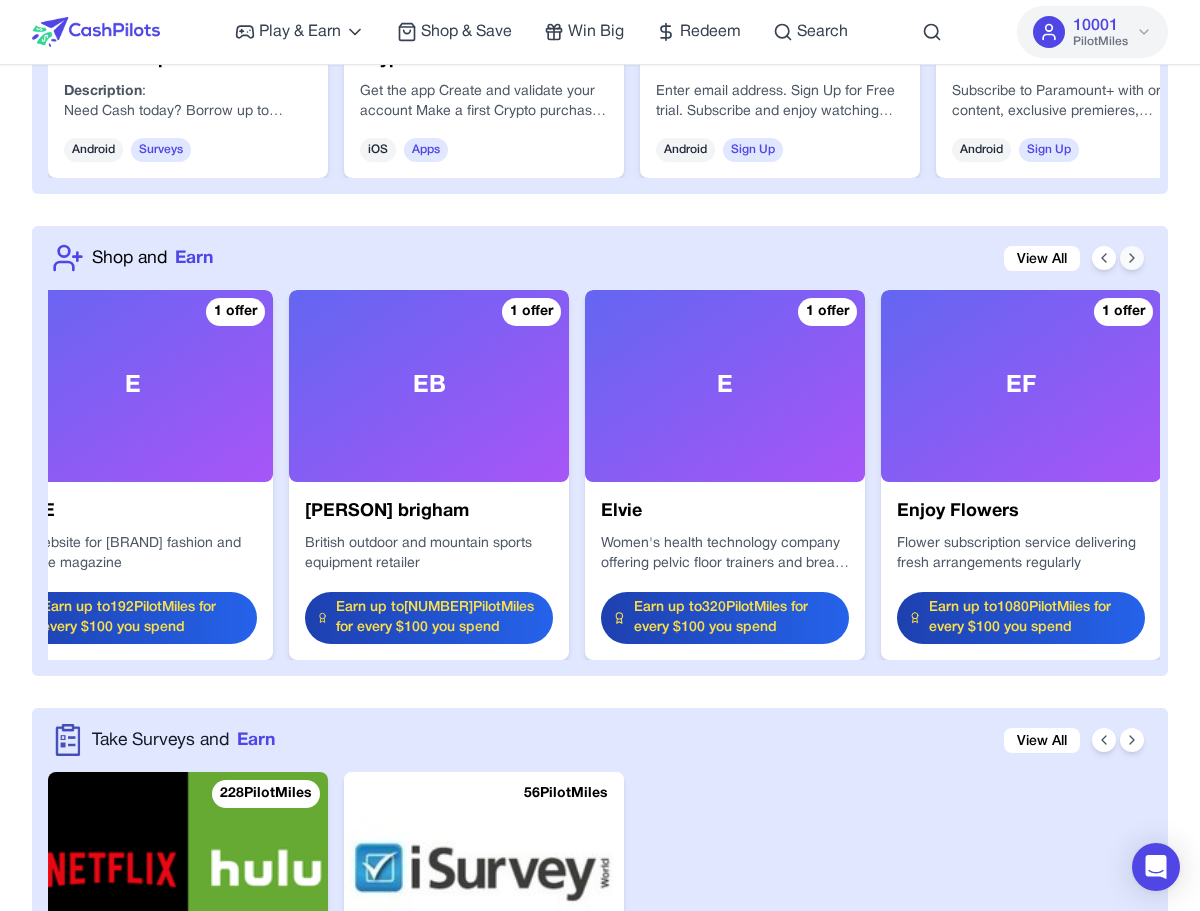 click 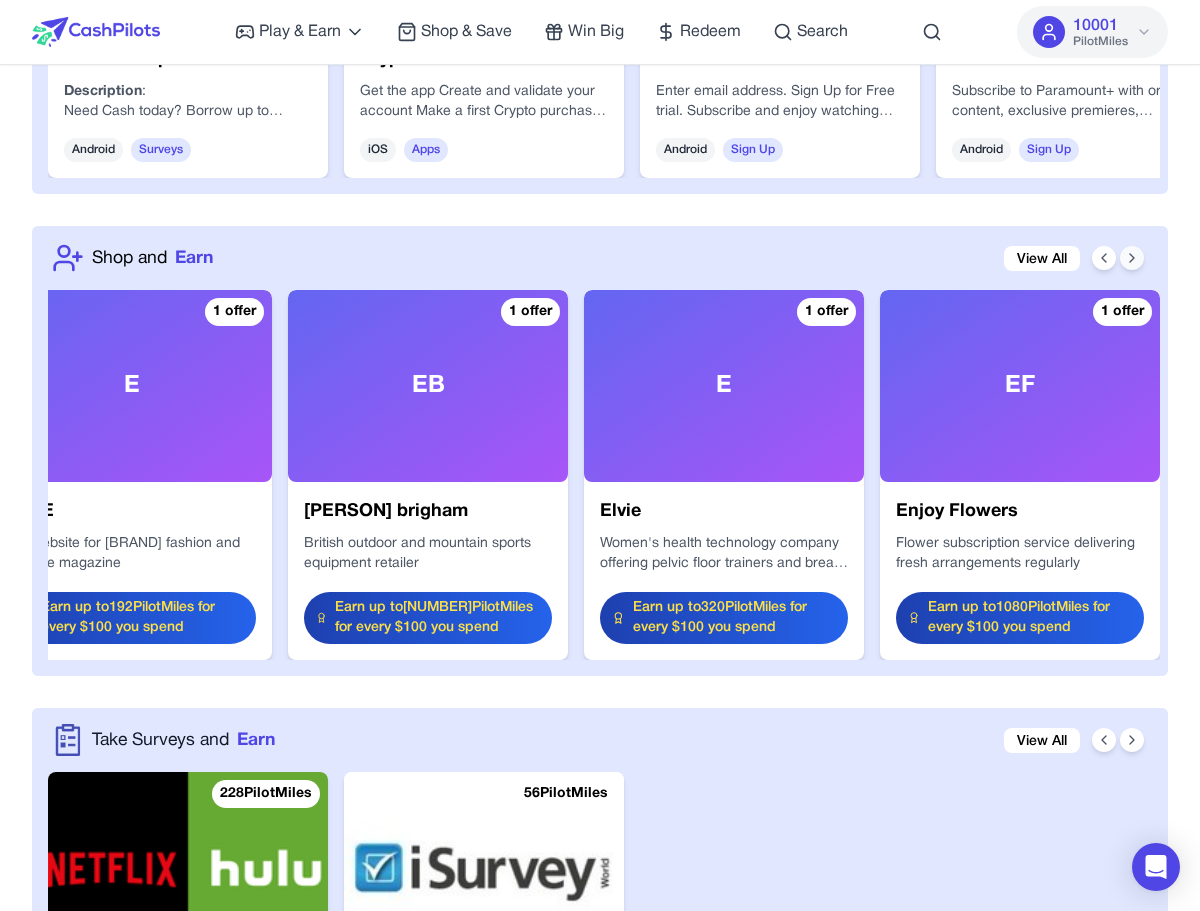click 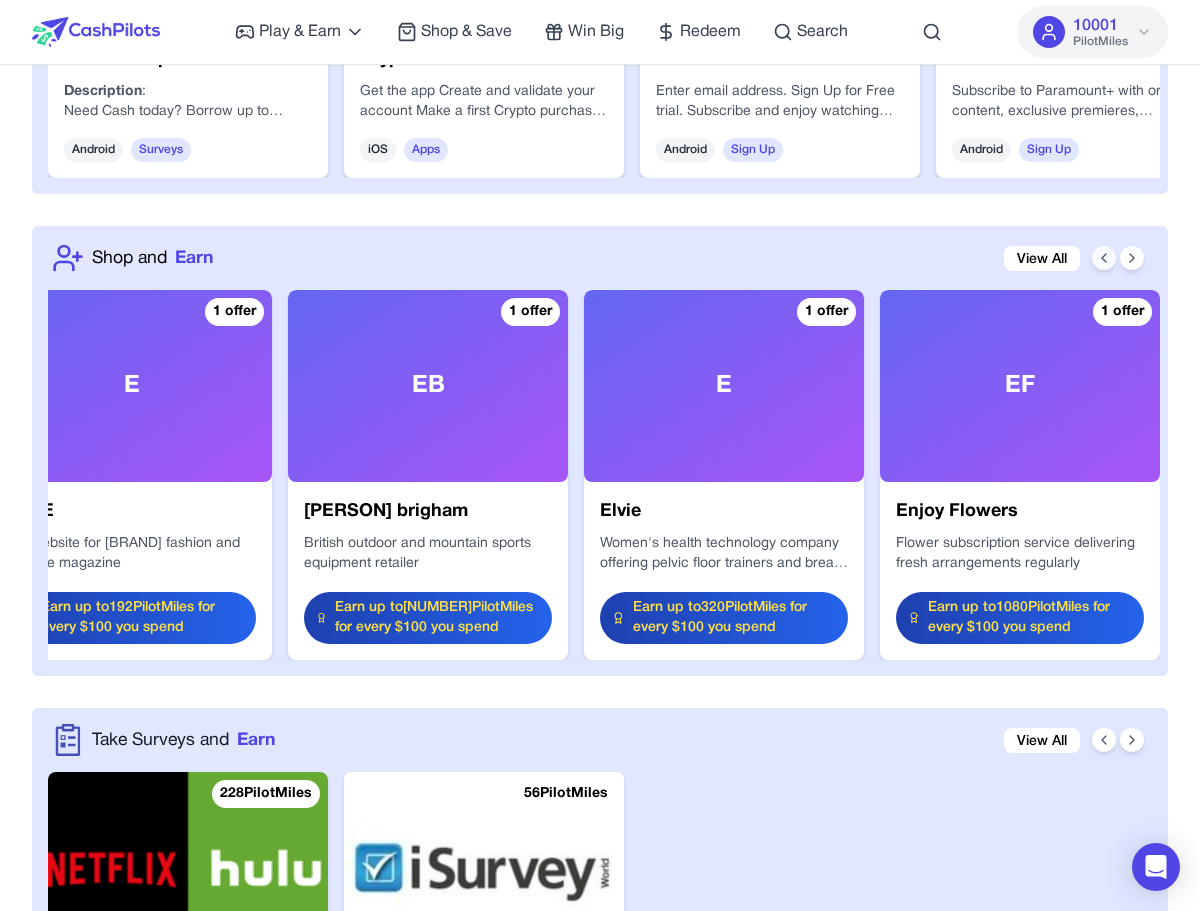 click 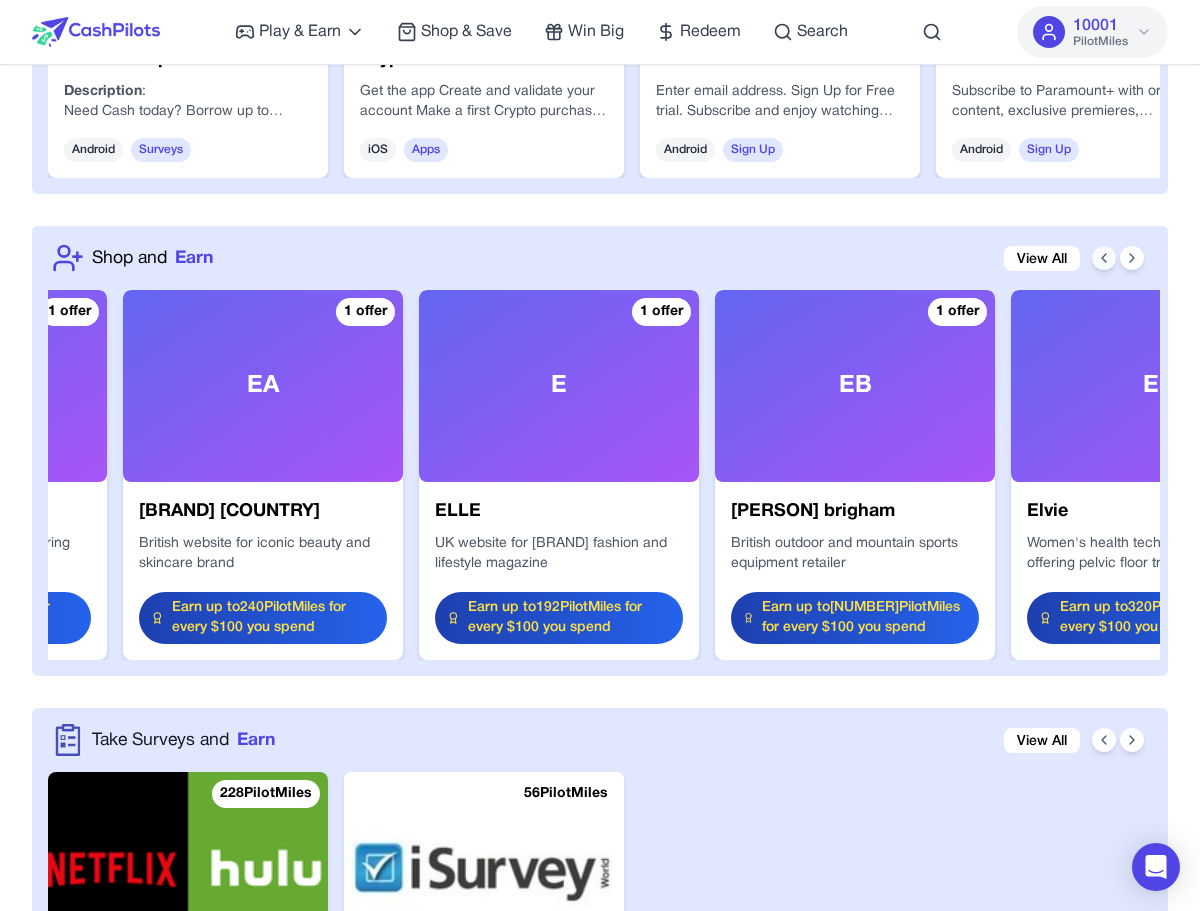click 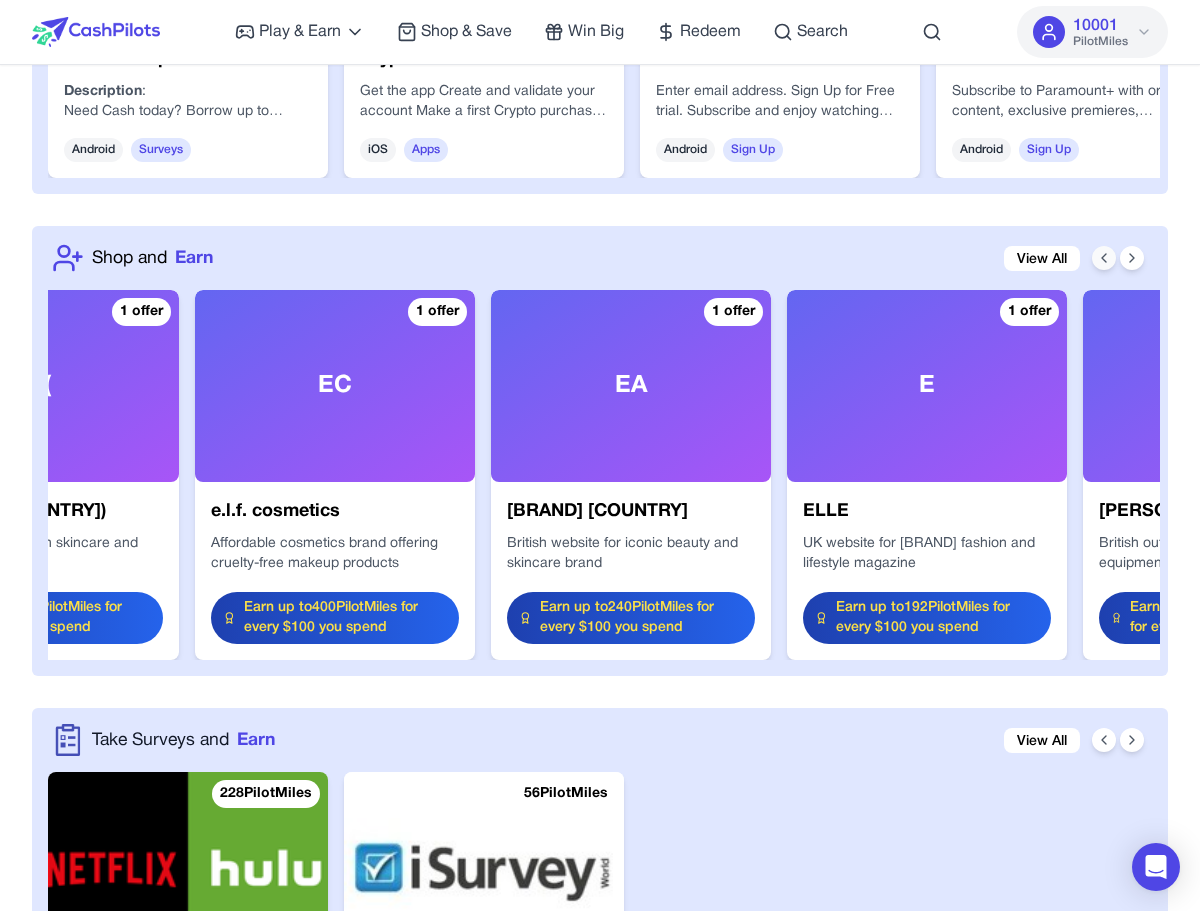 click 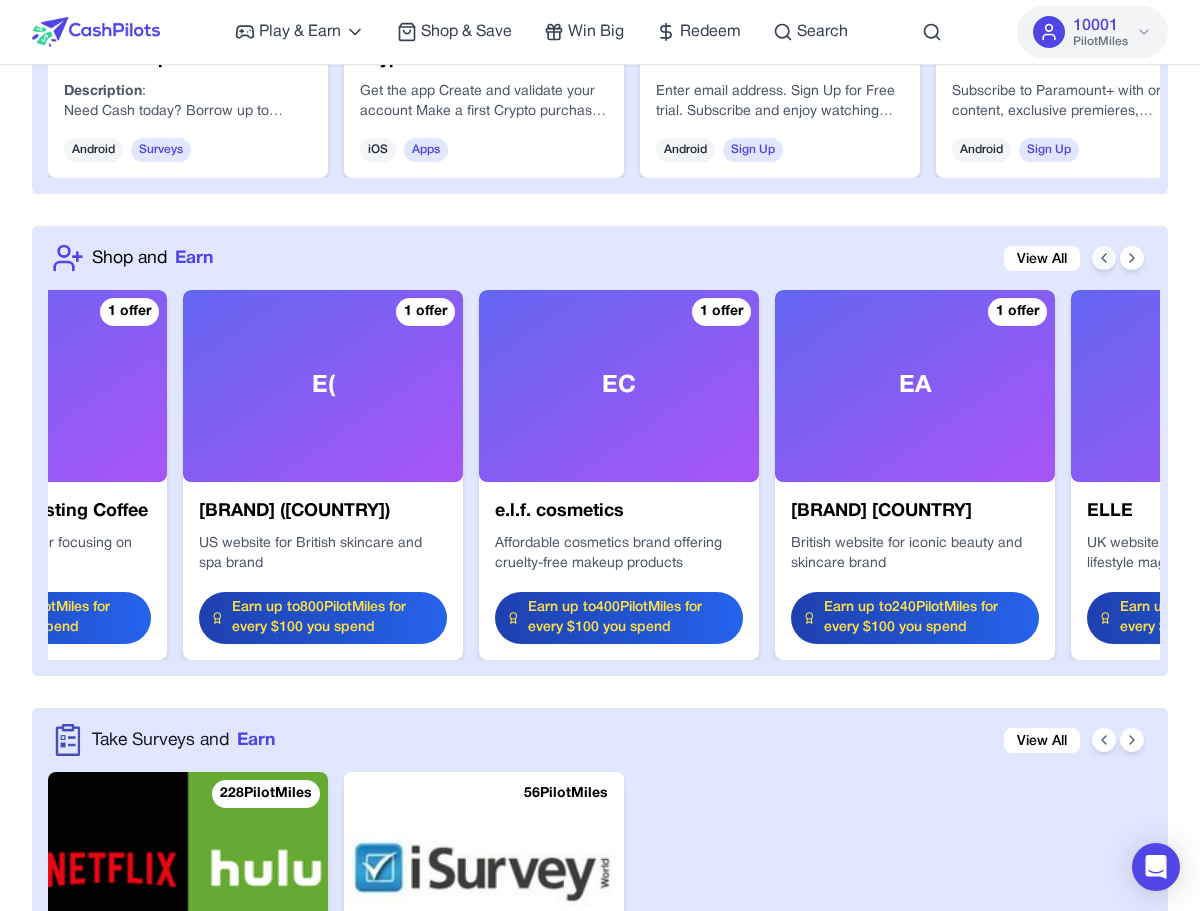 click 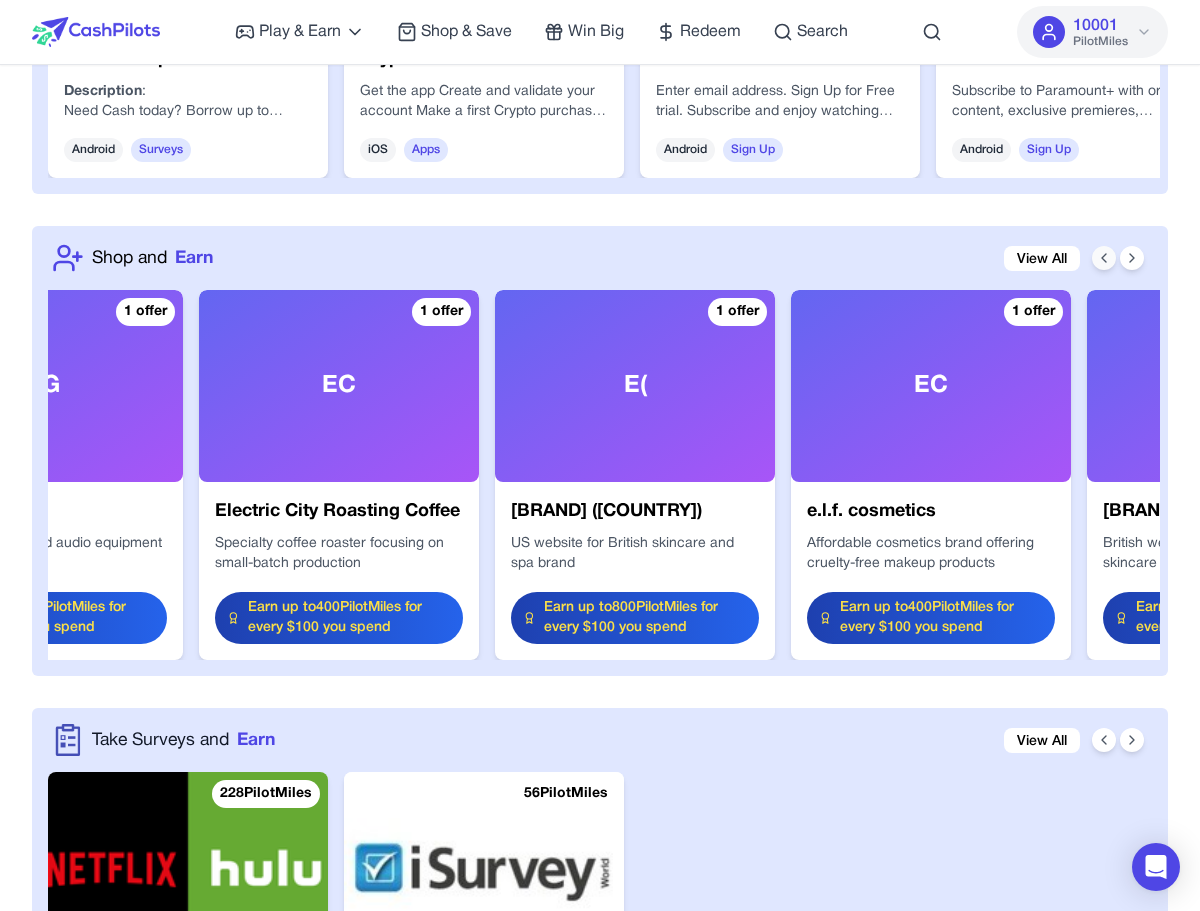 click 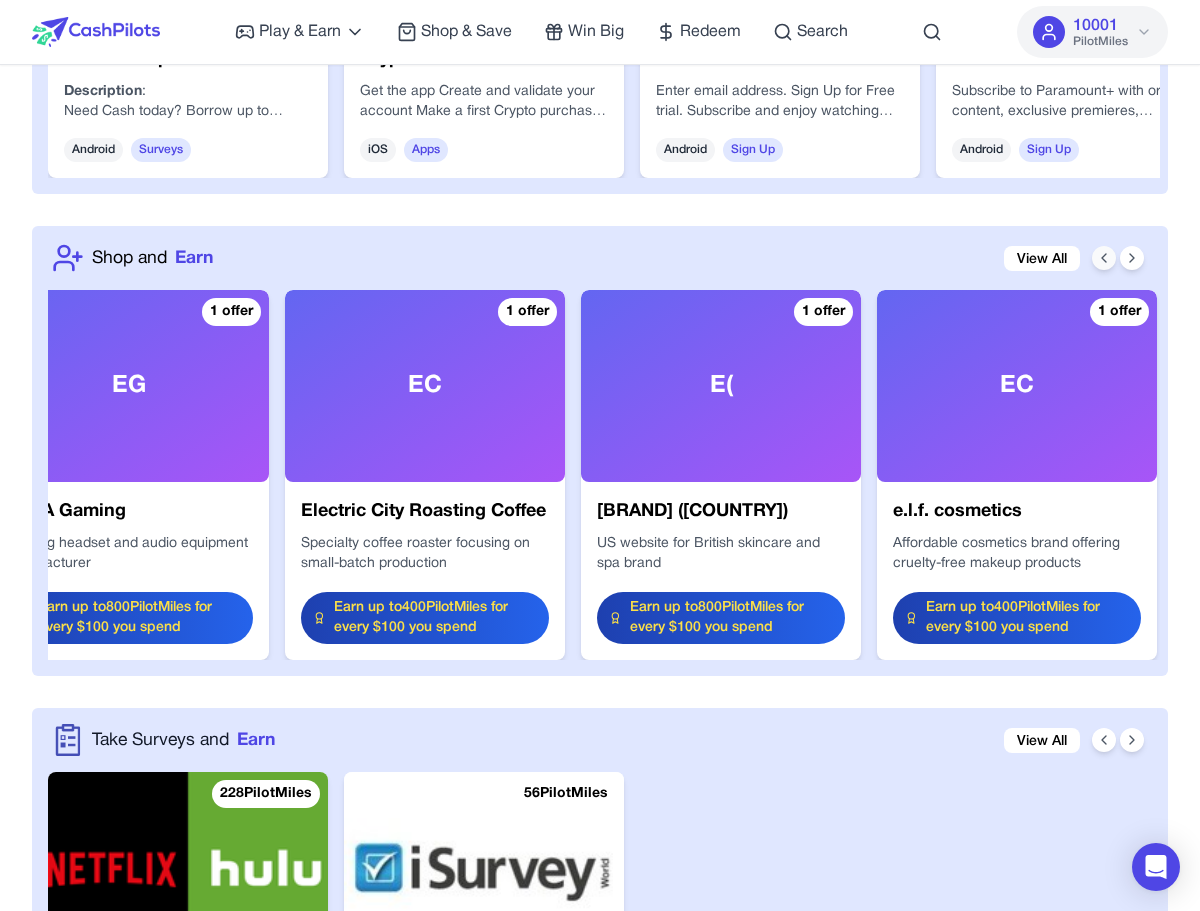 click 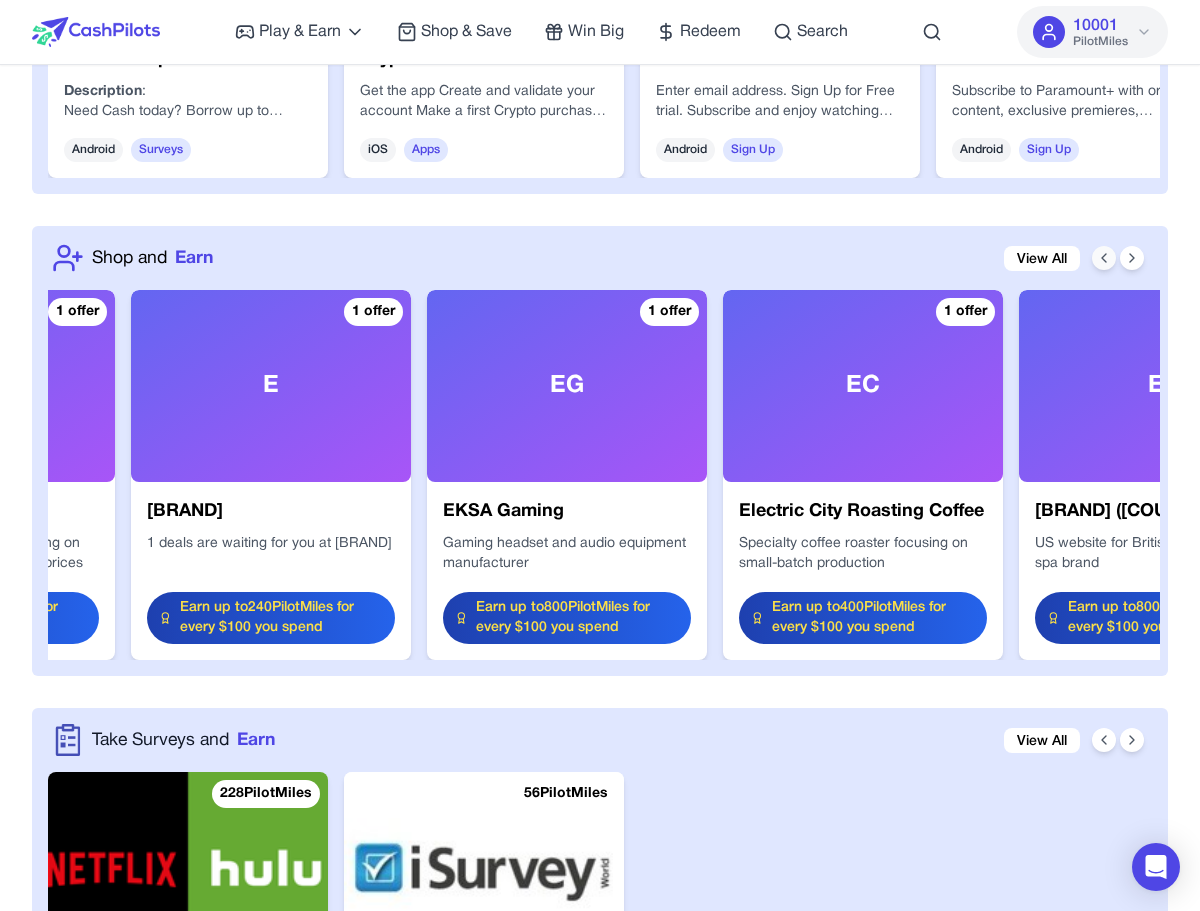 click 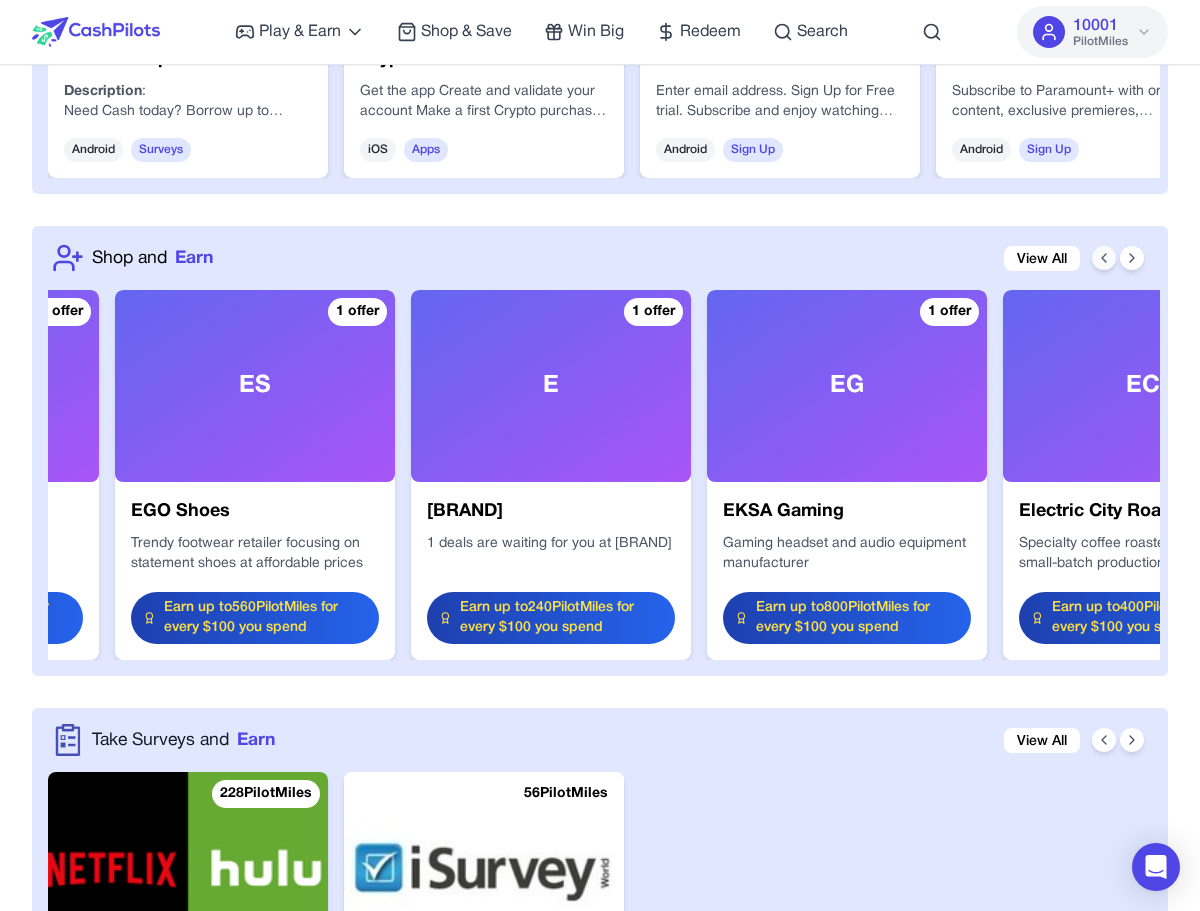 click 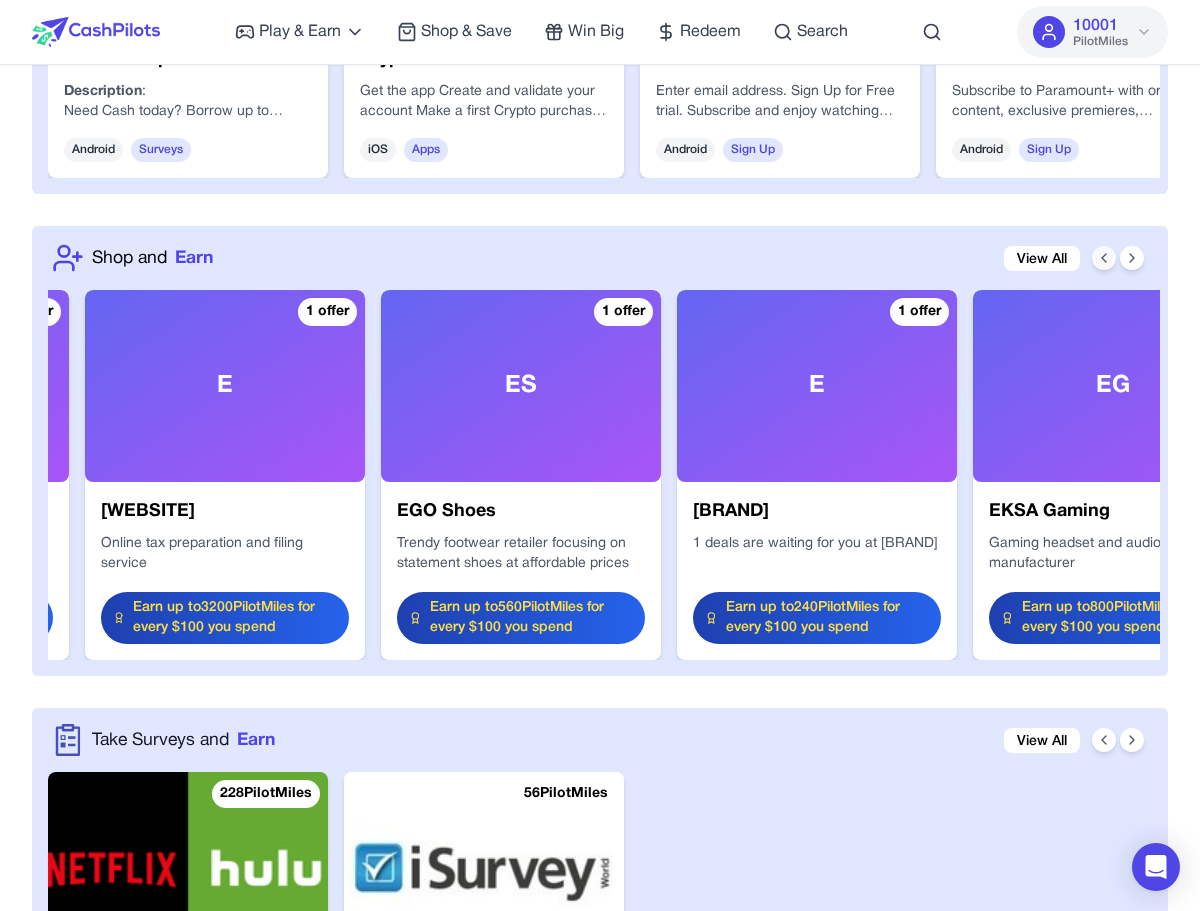 click 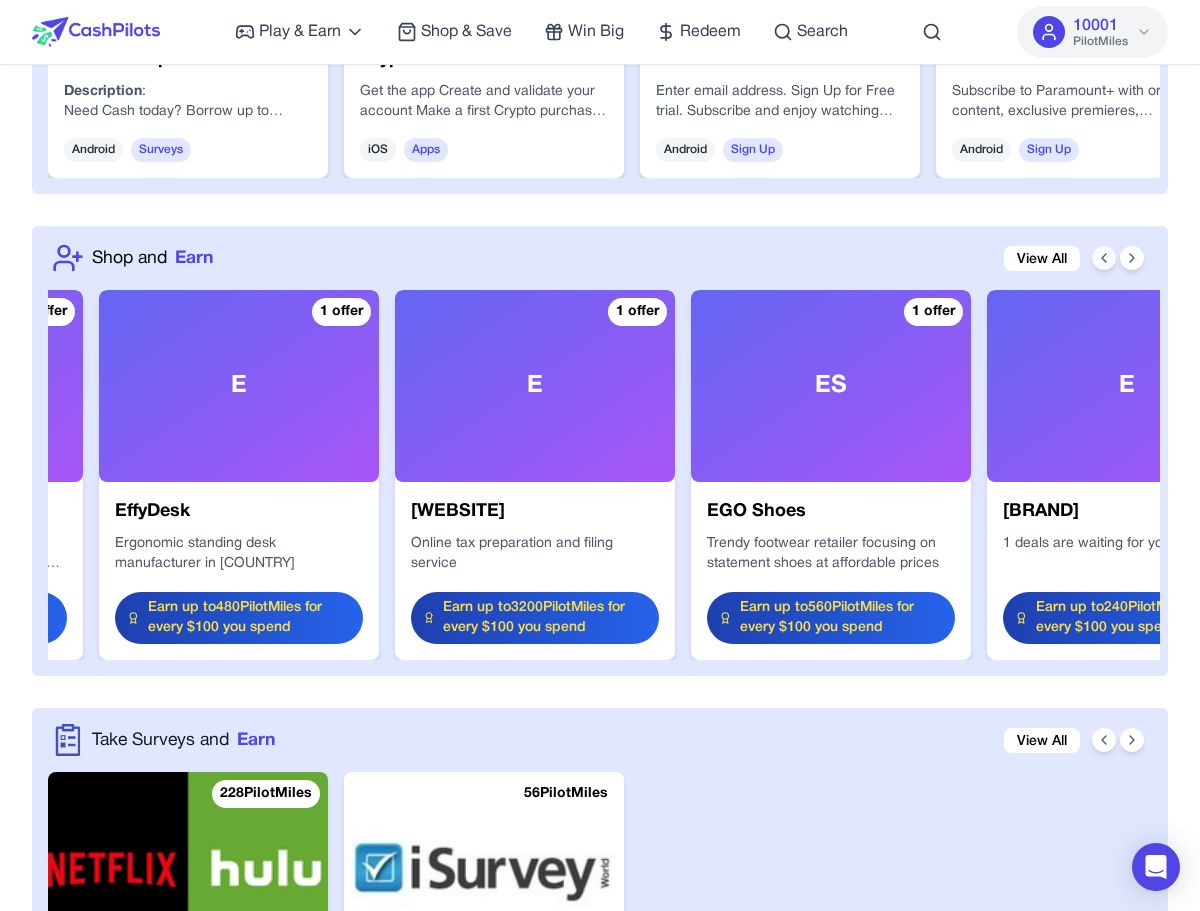 click 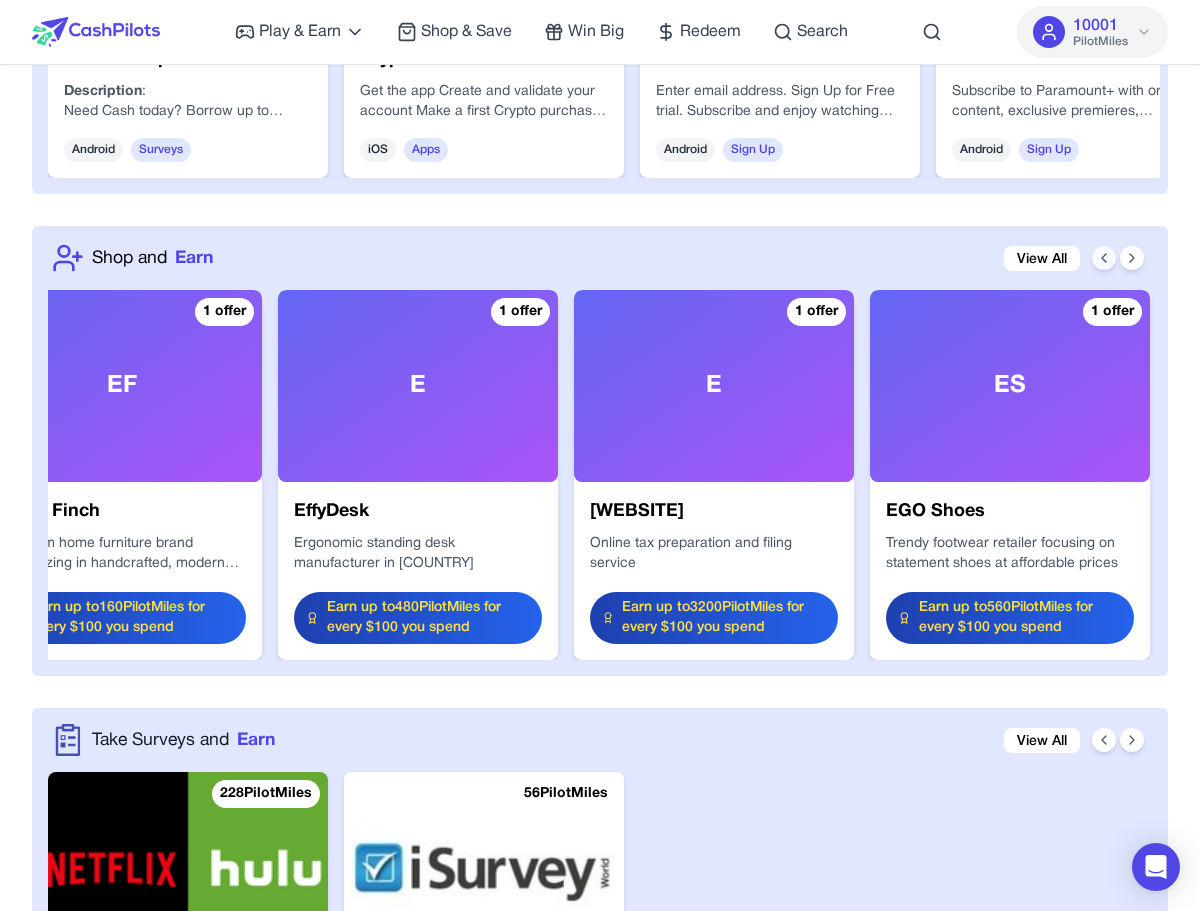 click 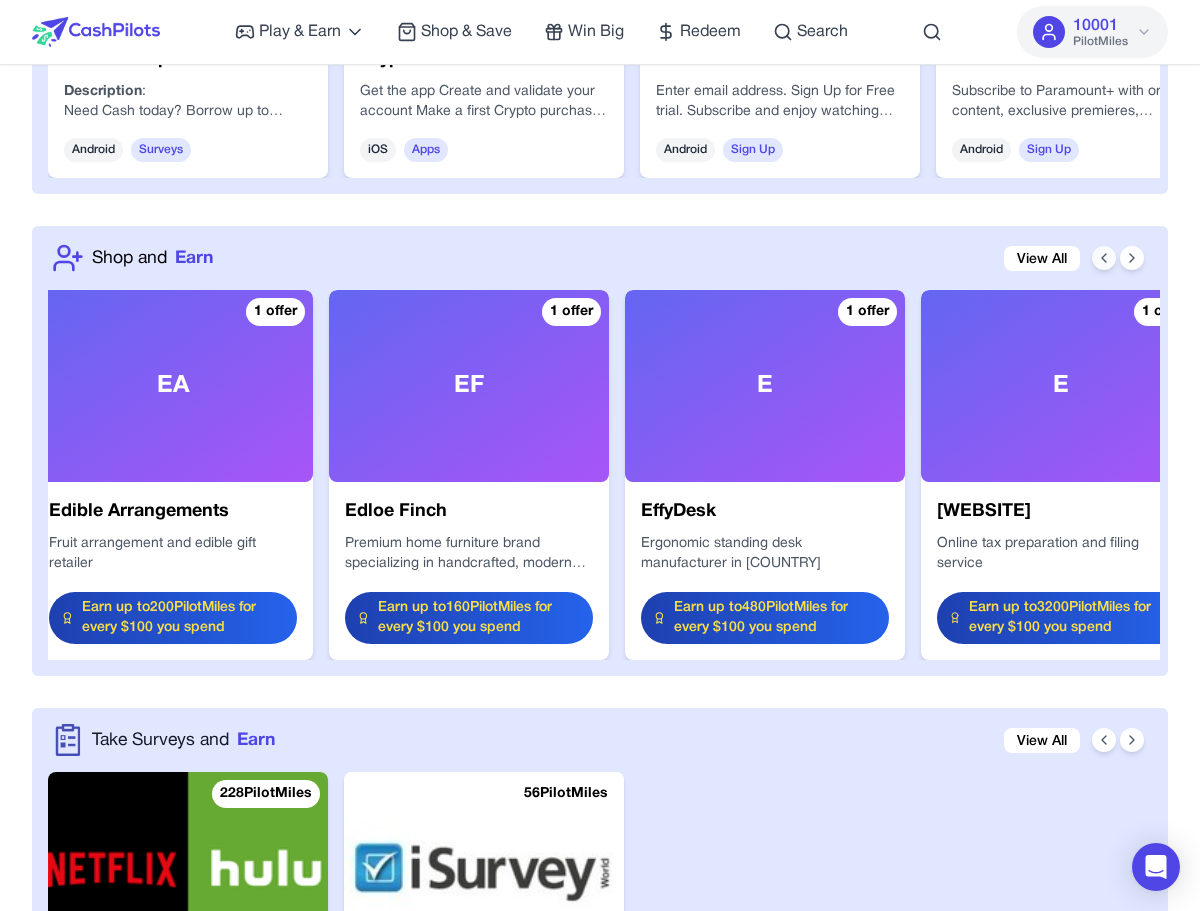 click 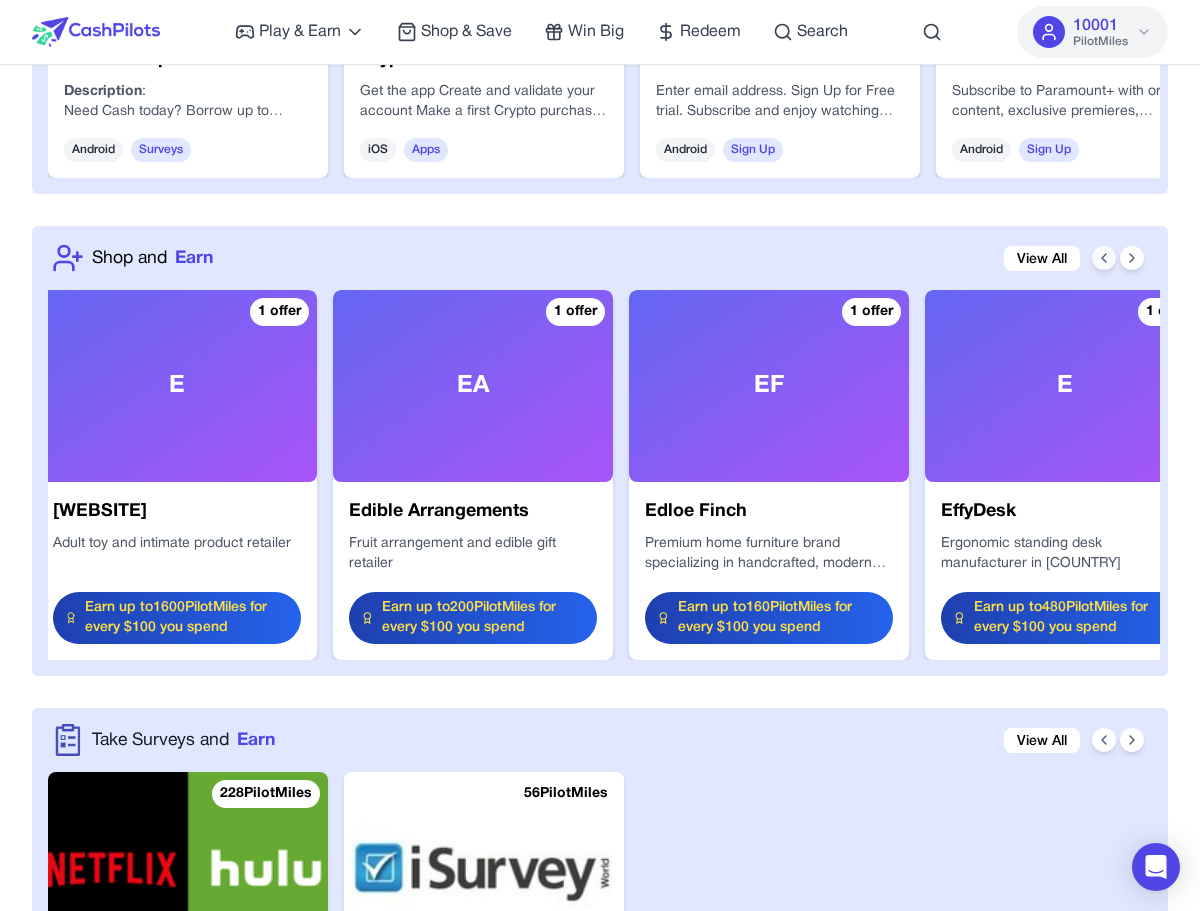 click 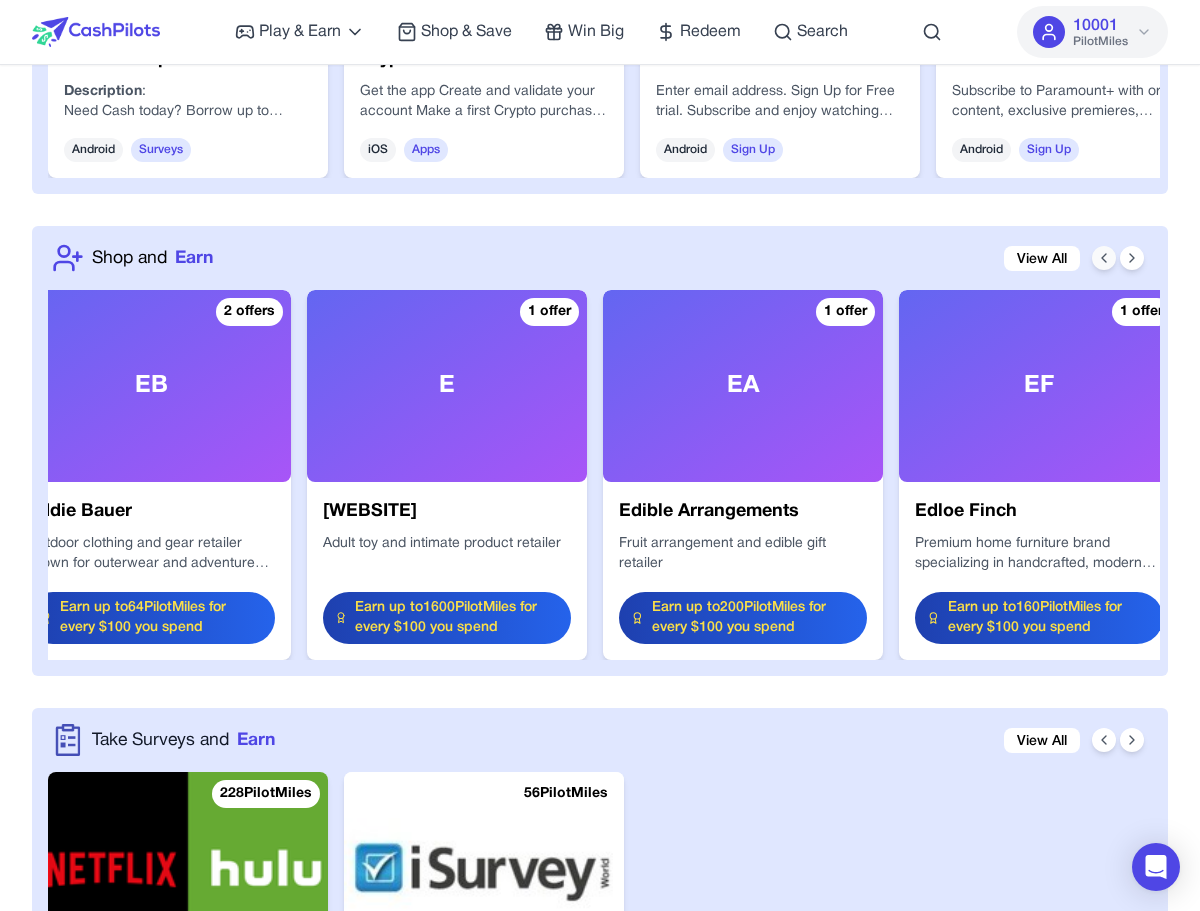 click 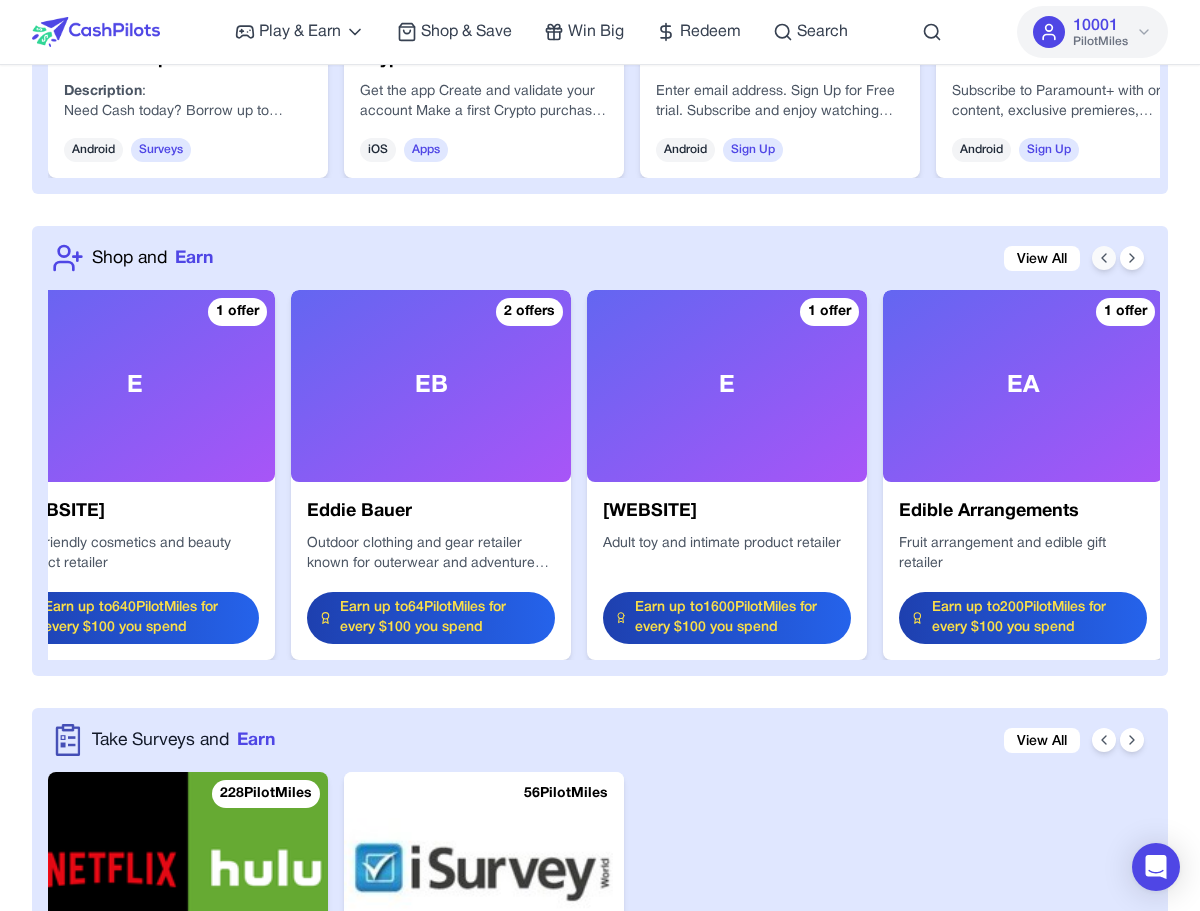 click 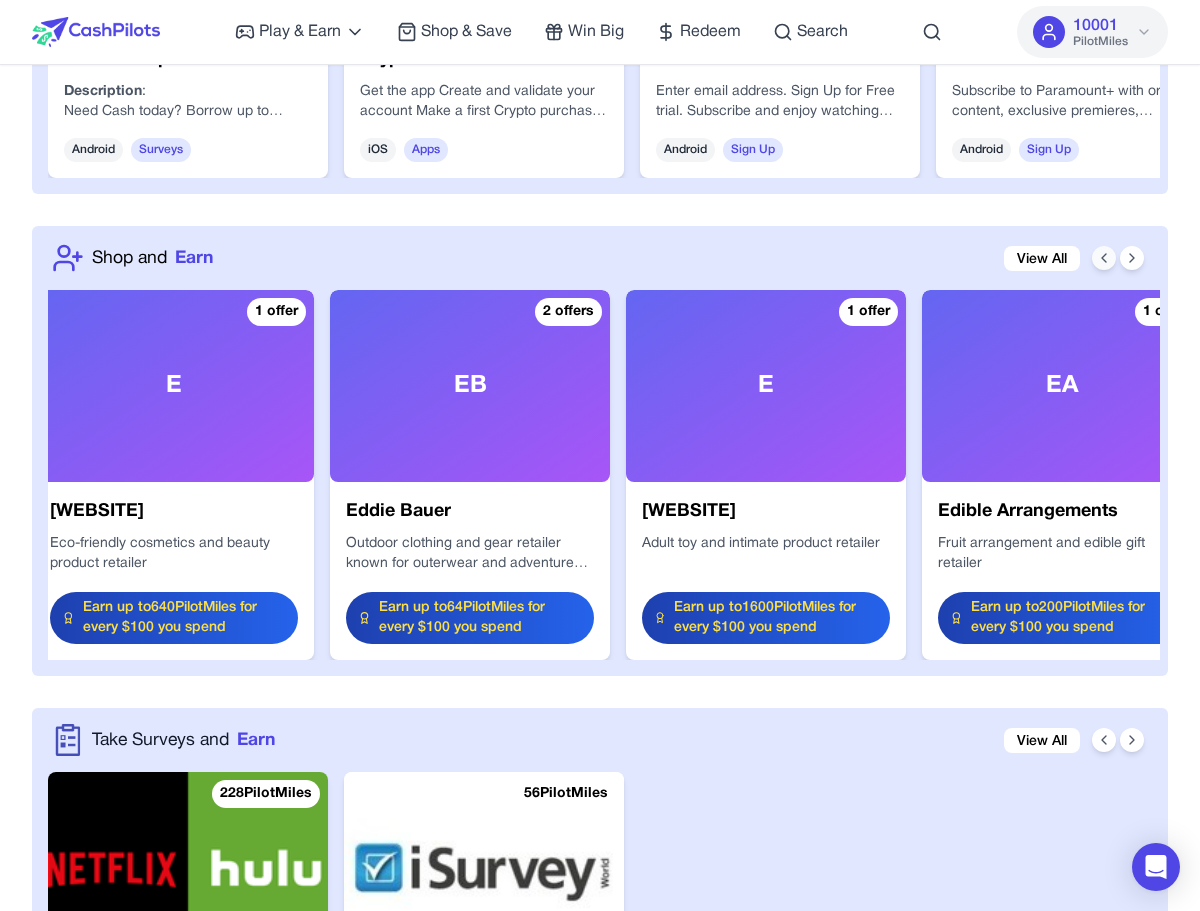 scroll, scrollTop: 0, scrollLeft: 233, axis: horizontal 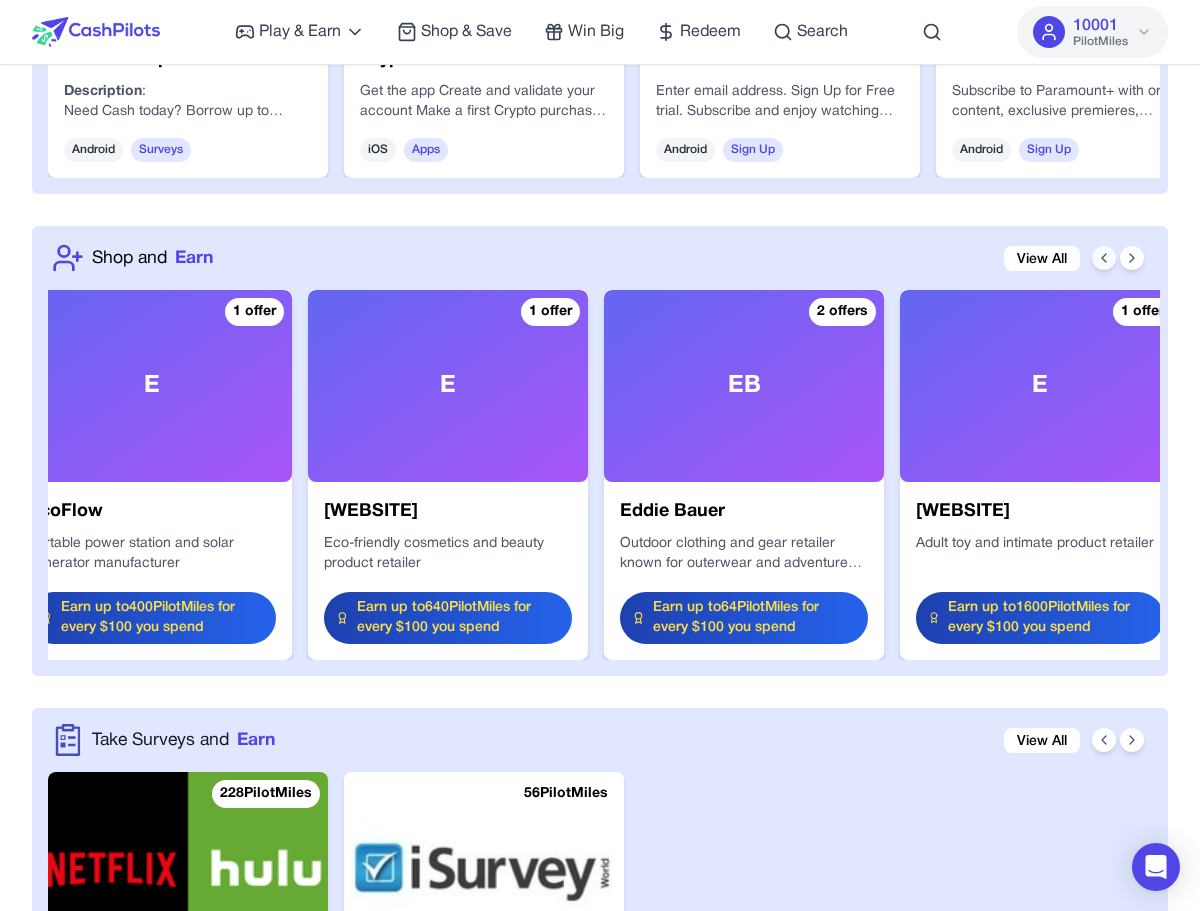 click 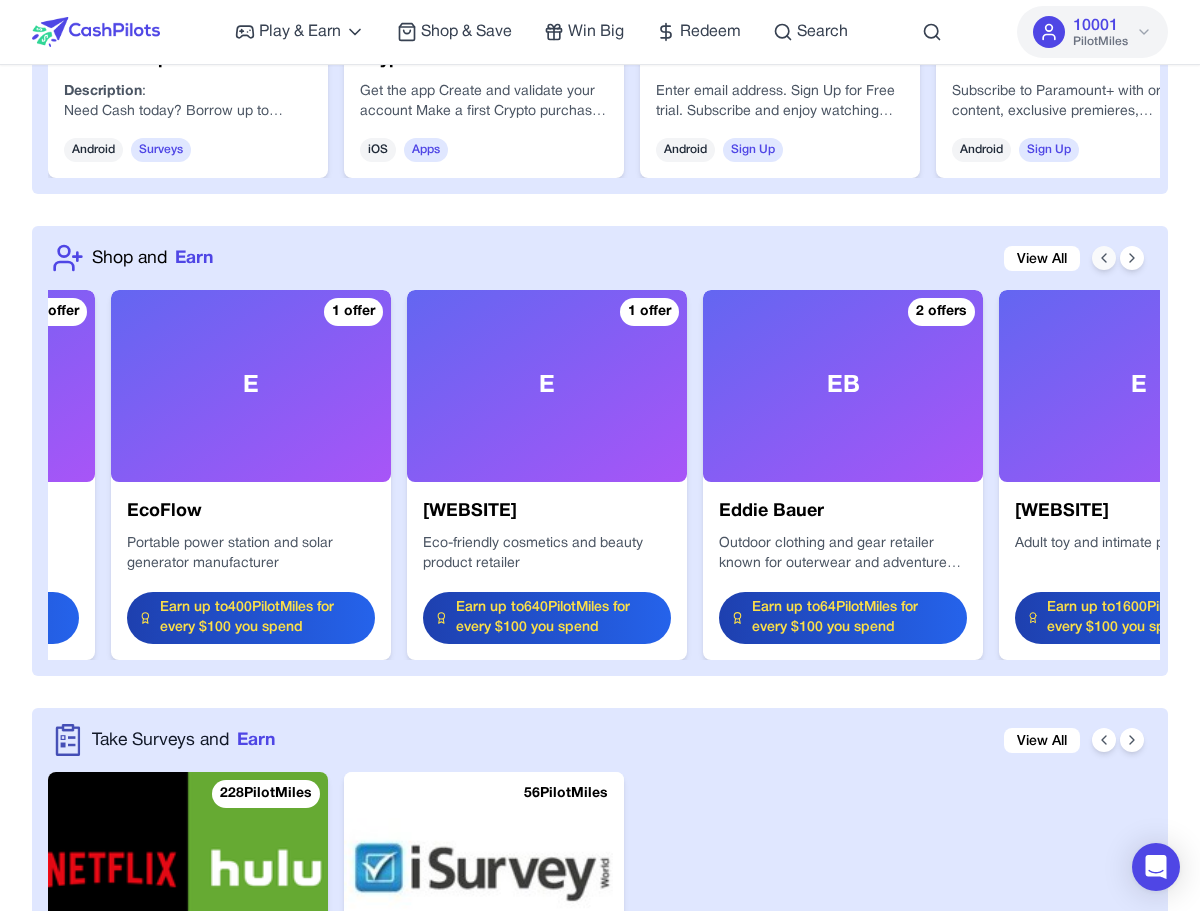 click 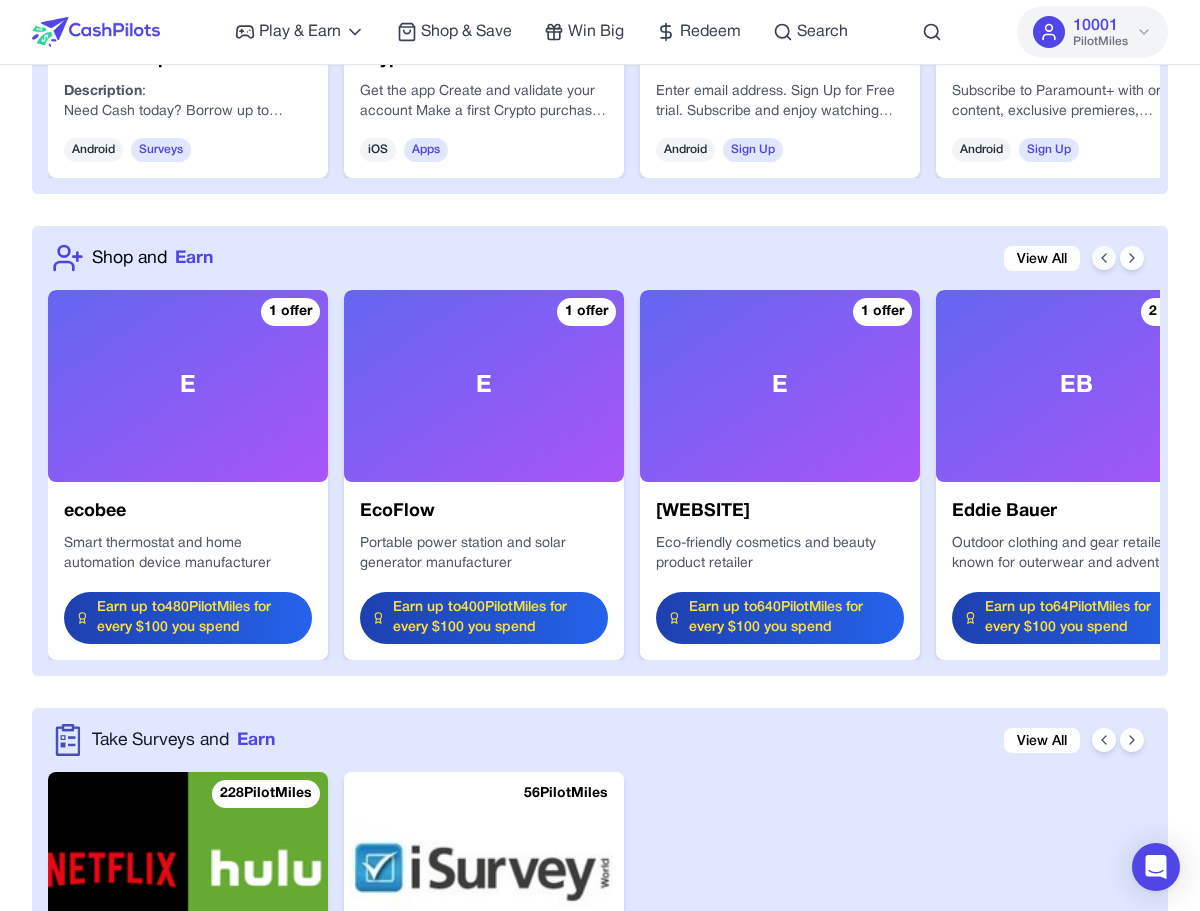 click 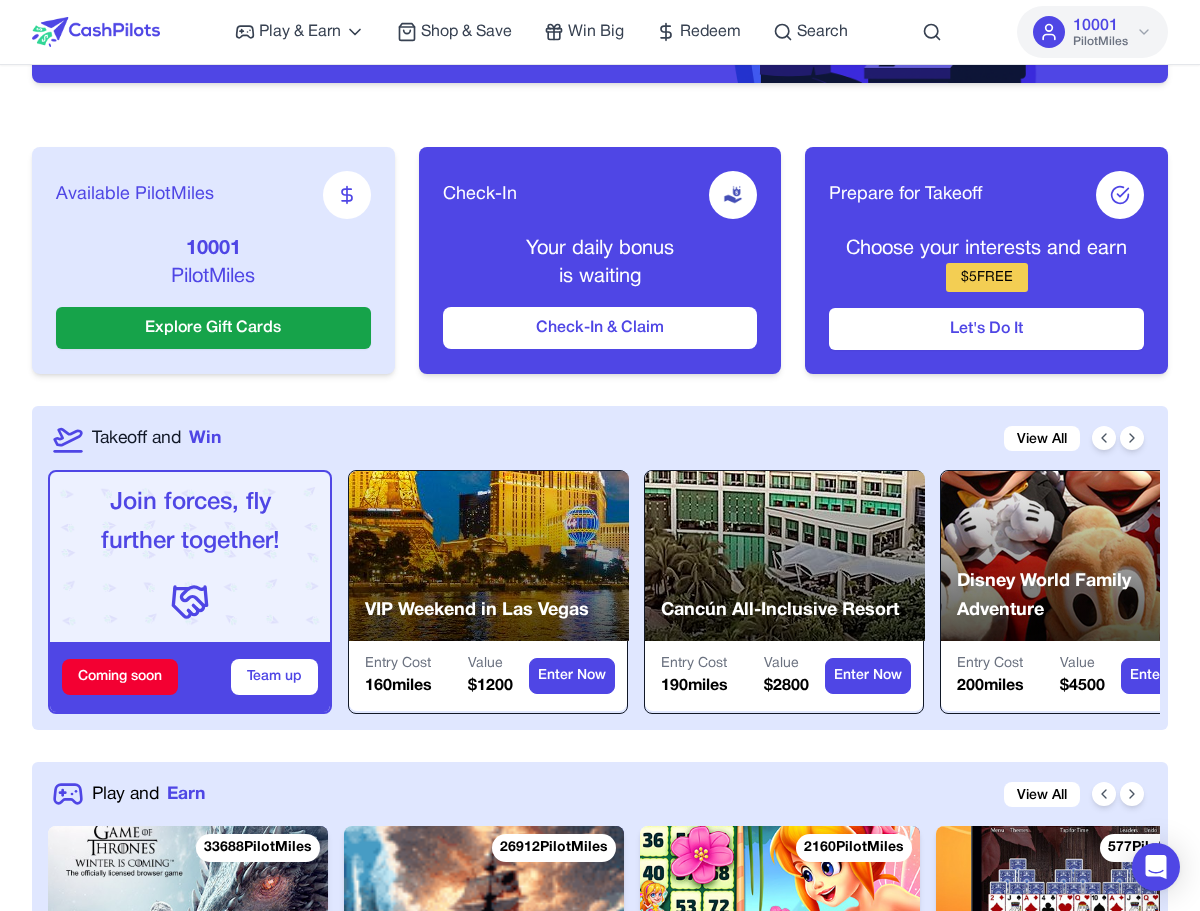scroll, scrollTop: 233, scrollLeft: 0, axis: vertical 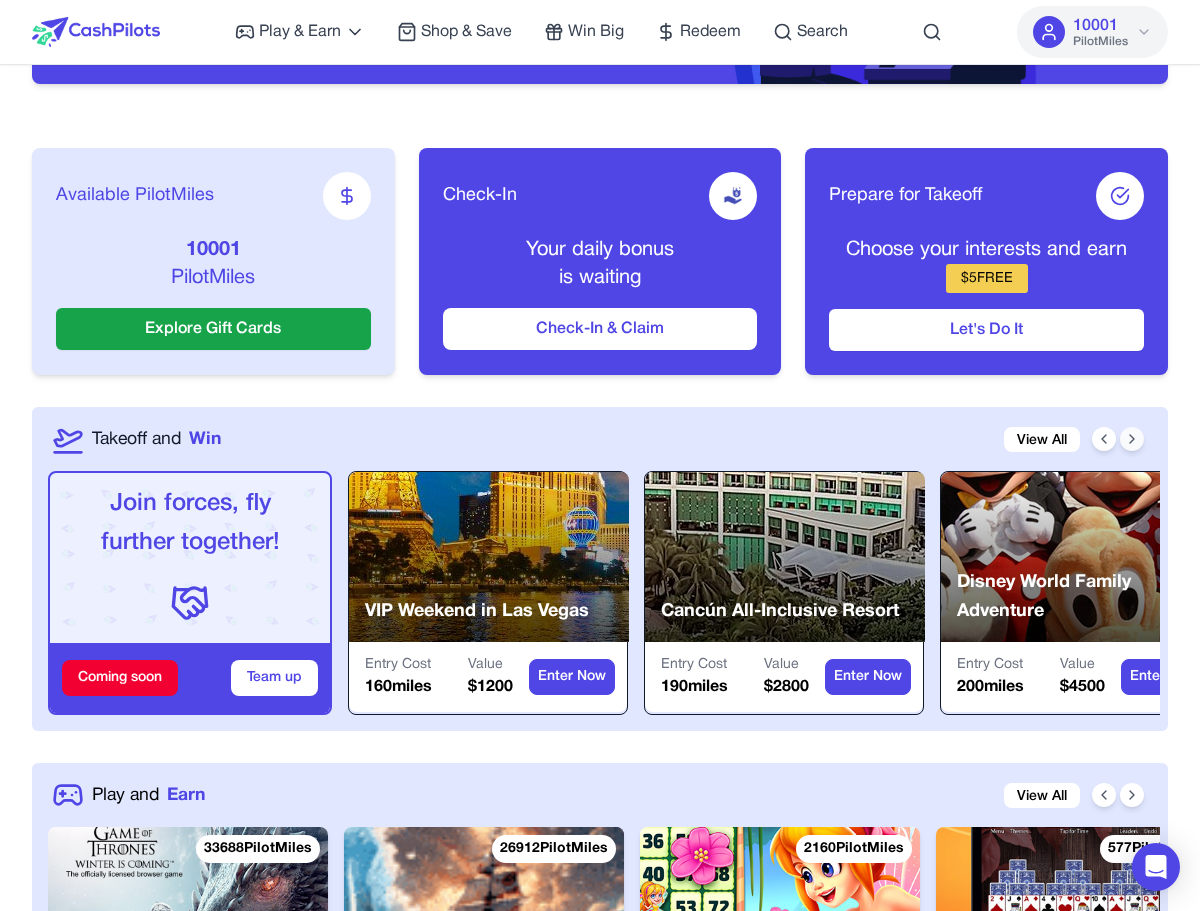 click 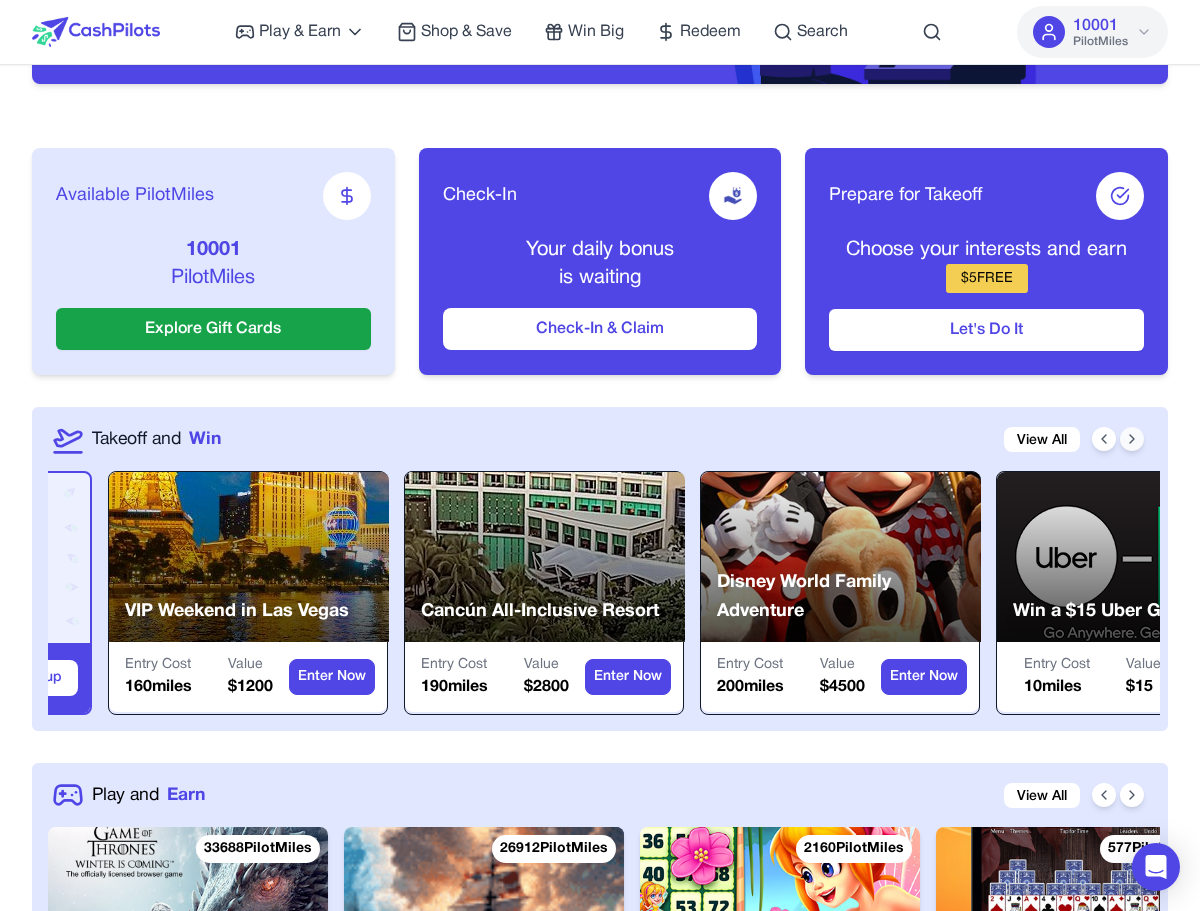 click 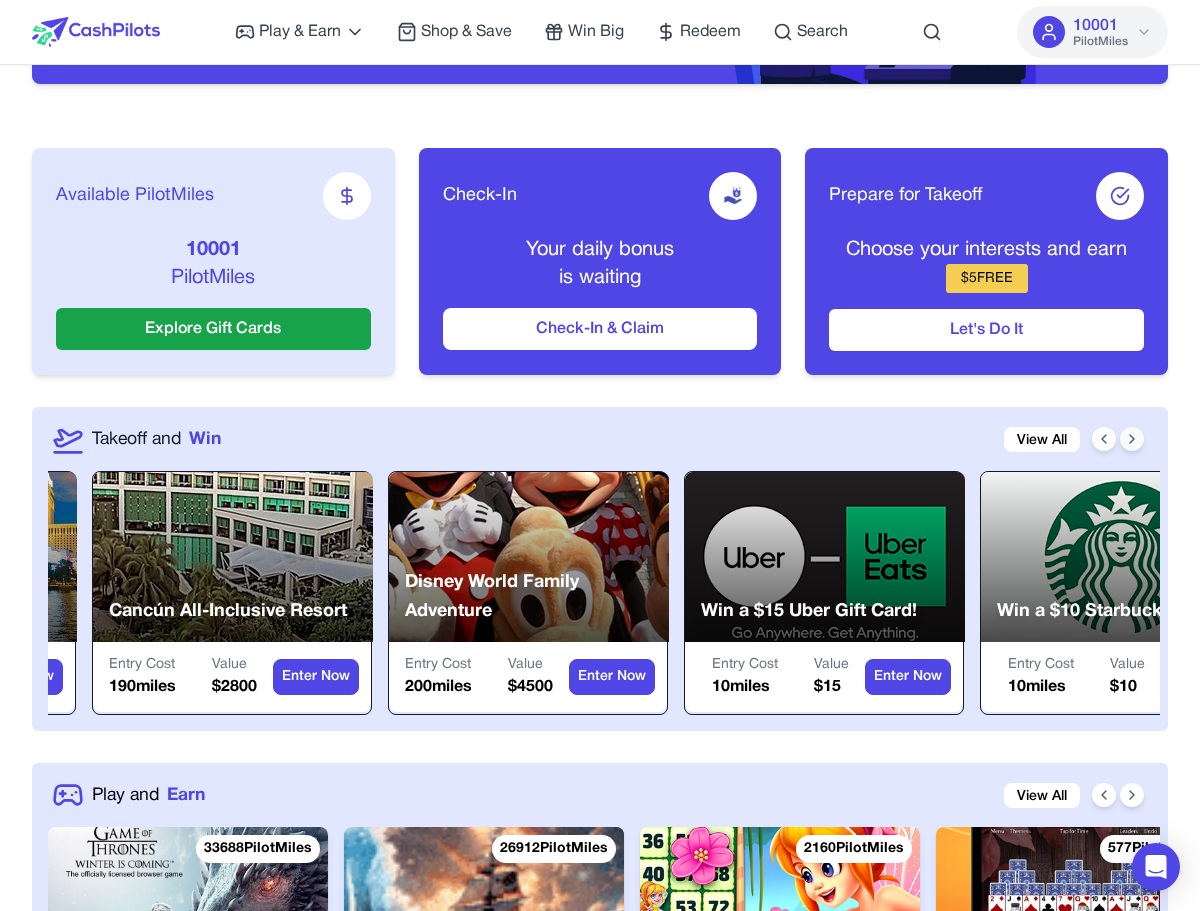 click 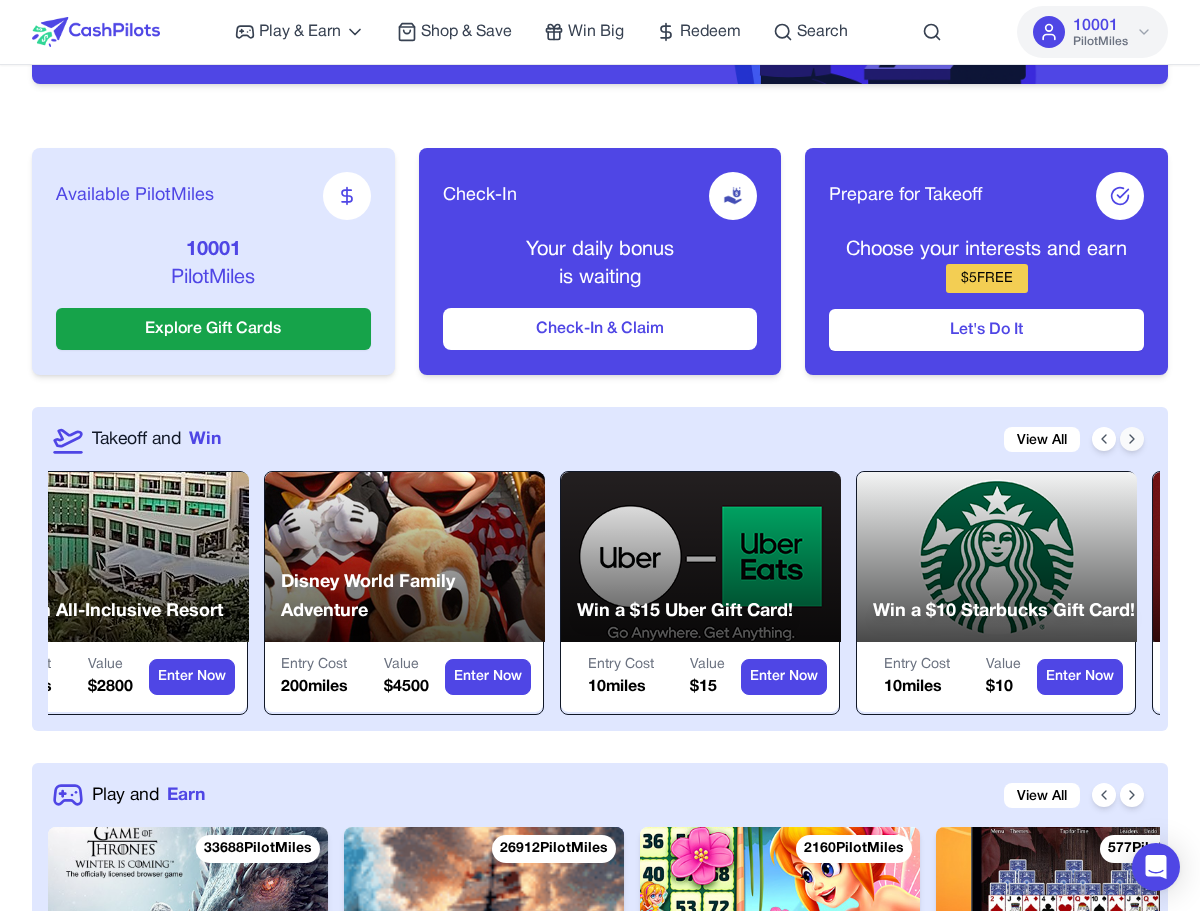click 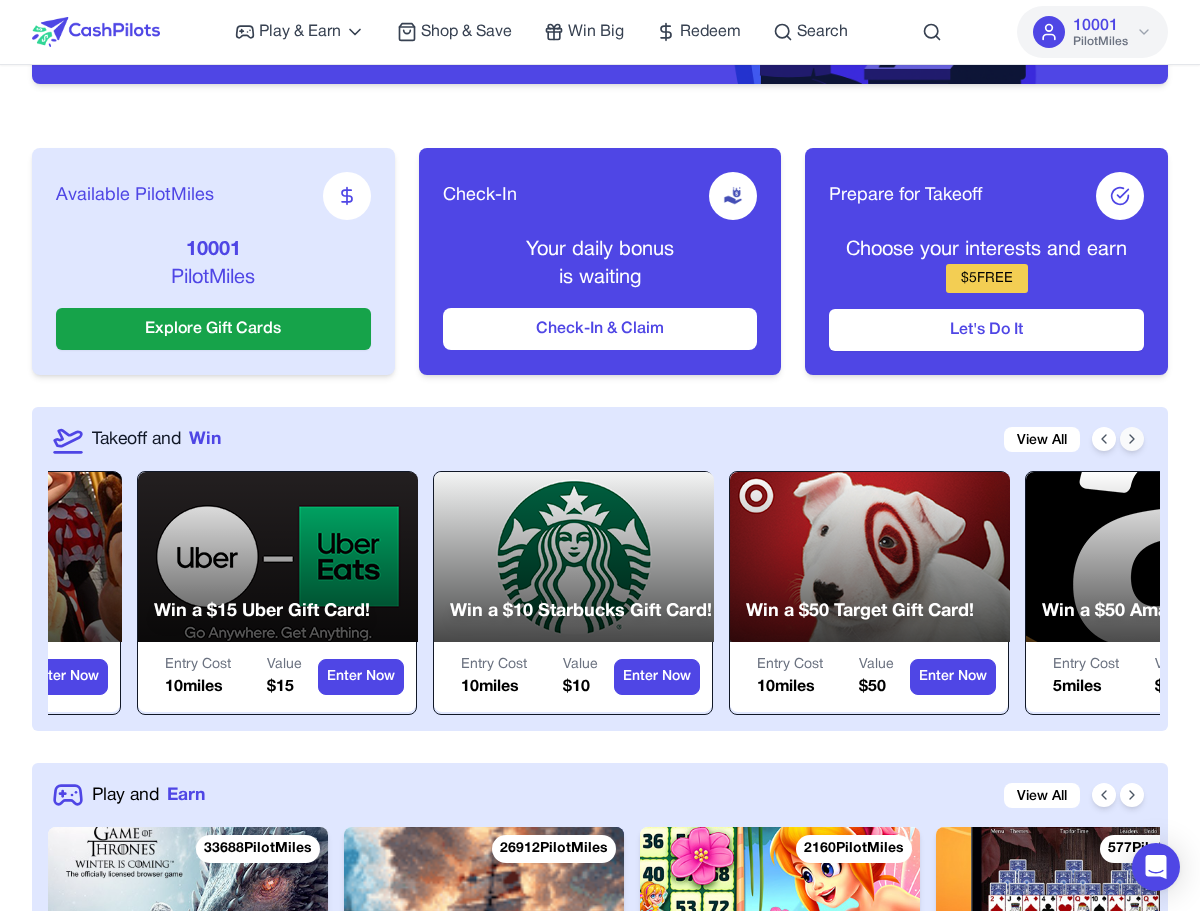 click 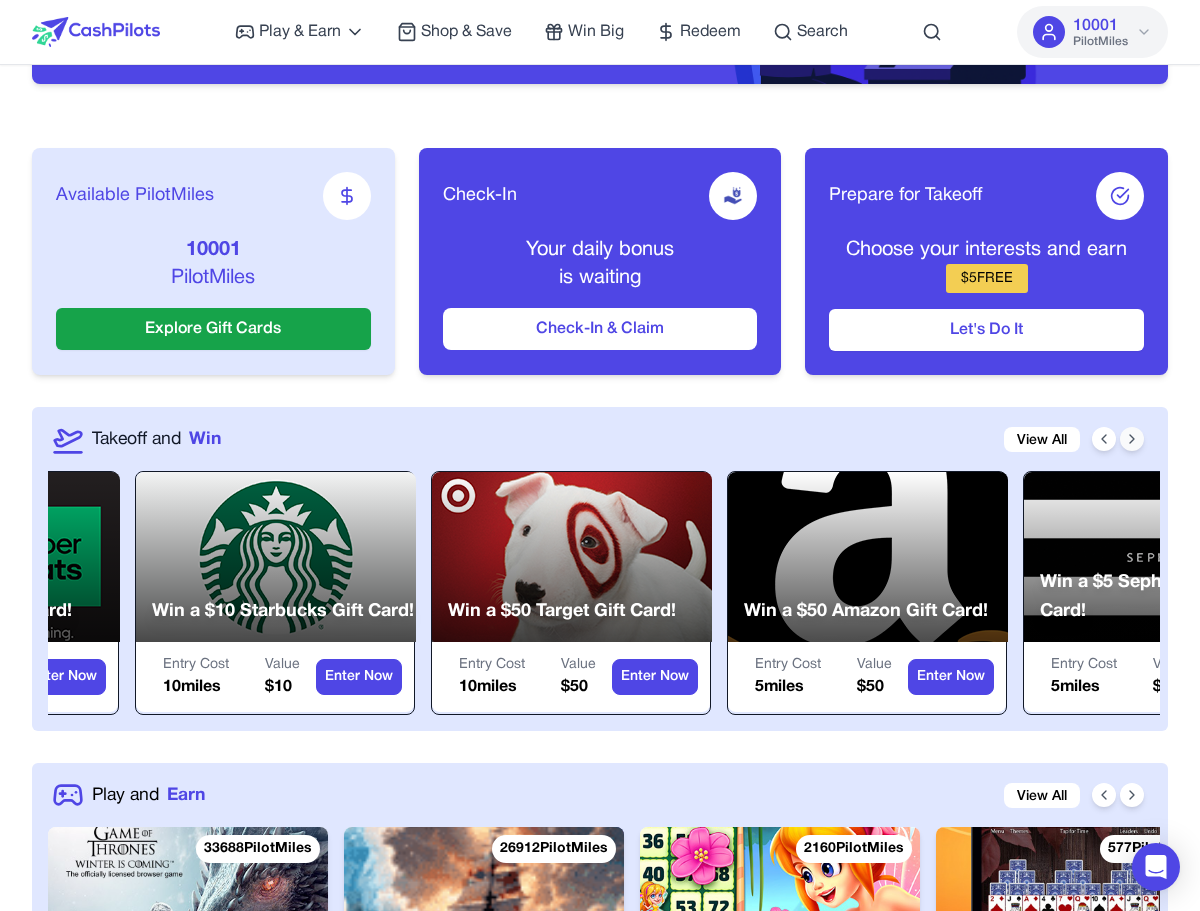 click 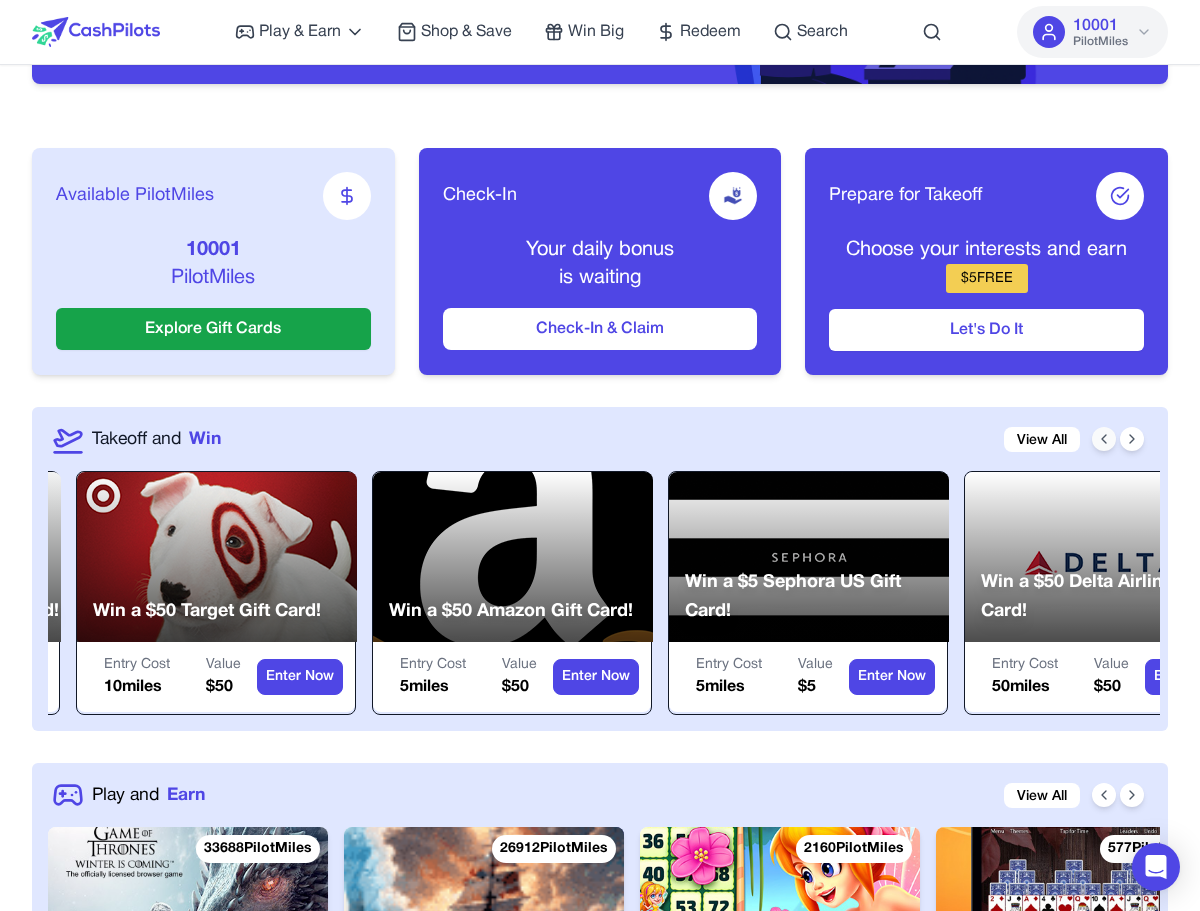click 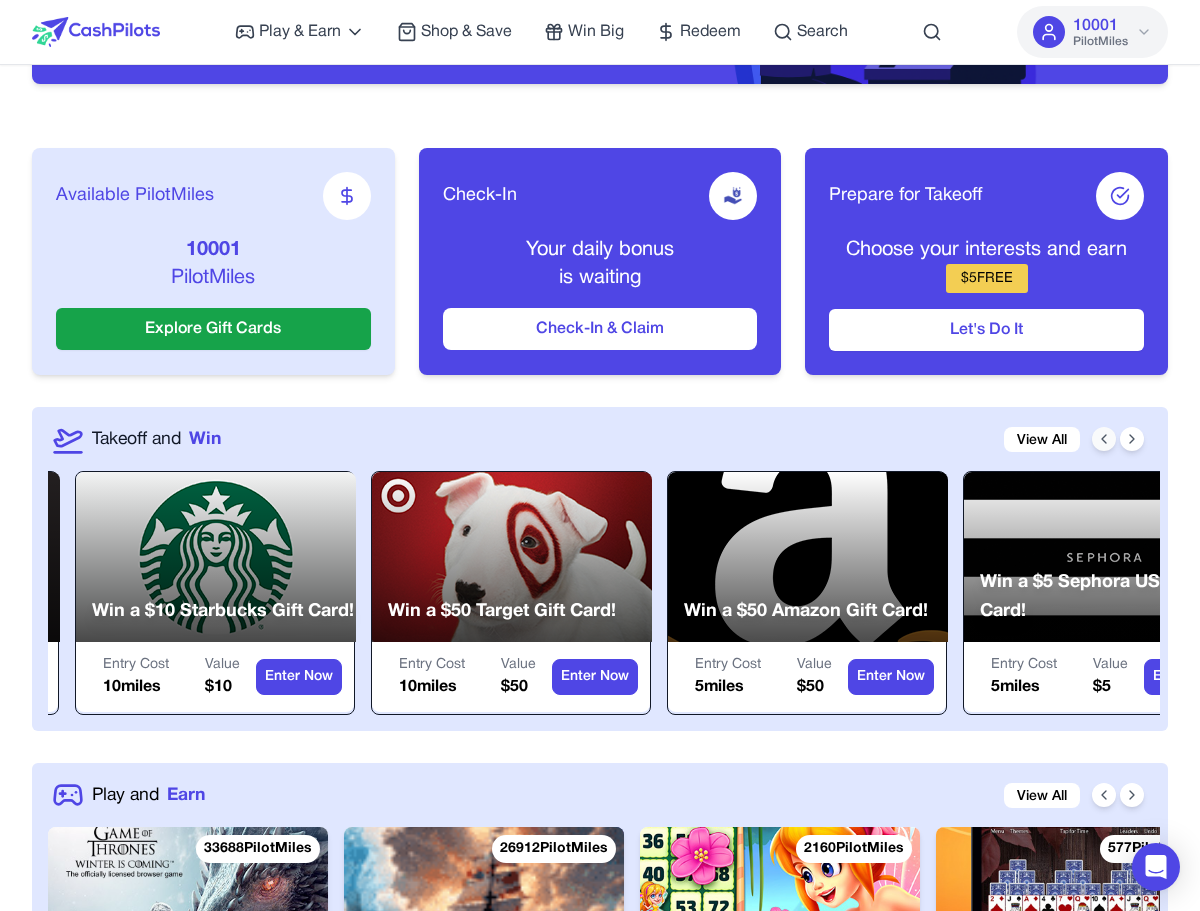 click 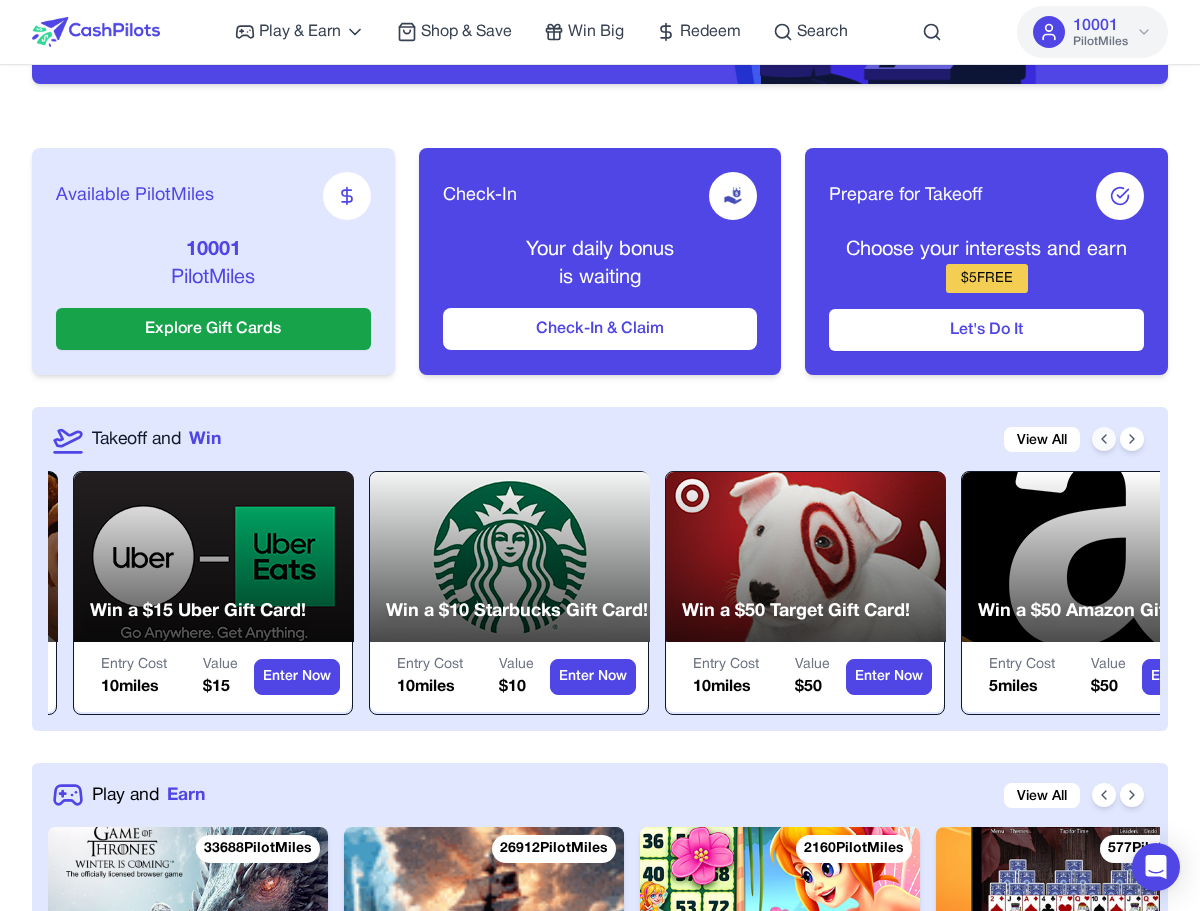click 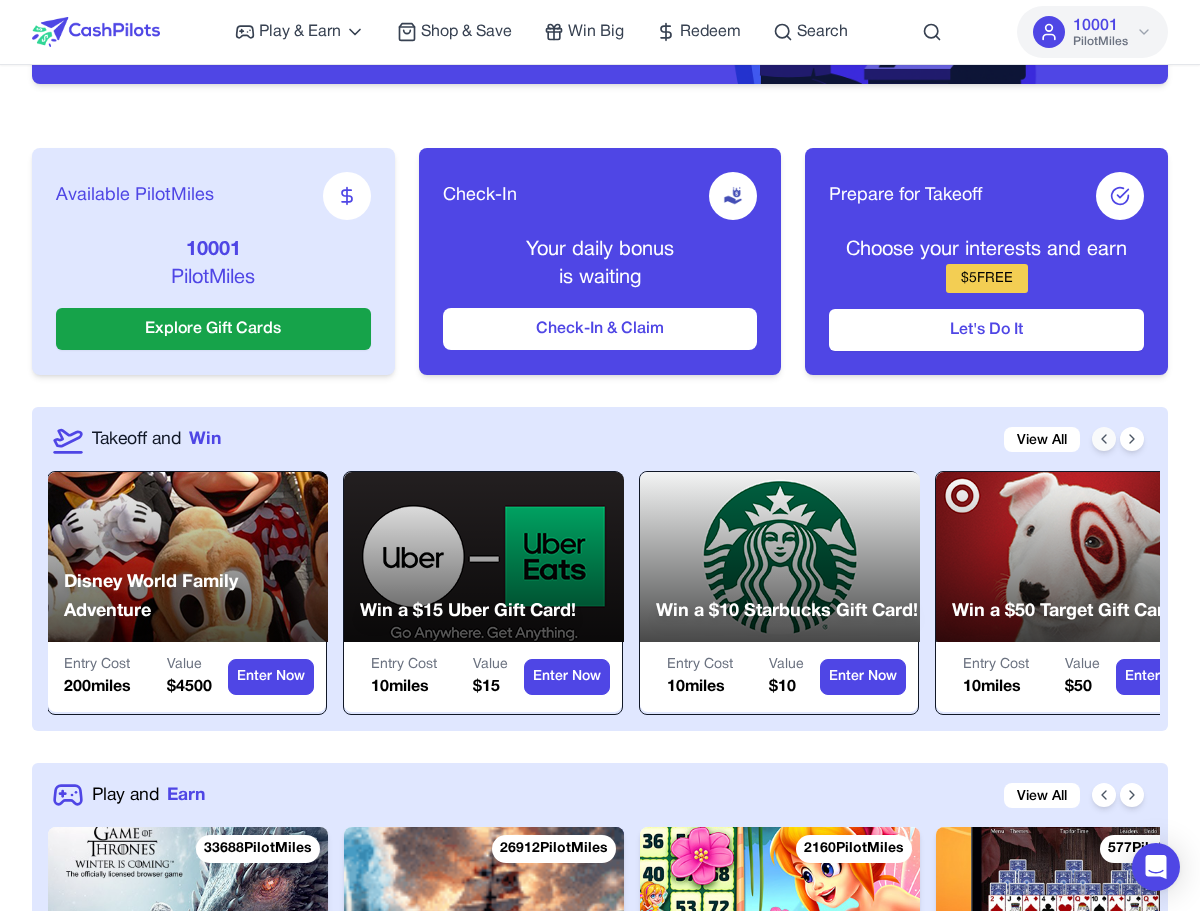 click 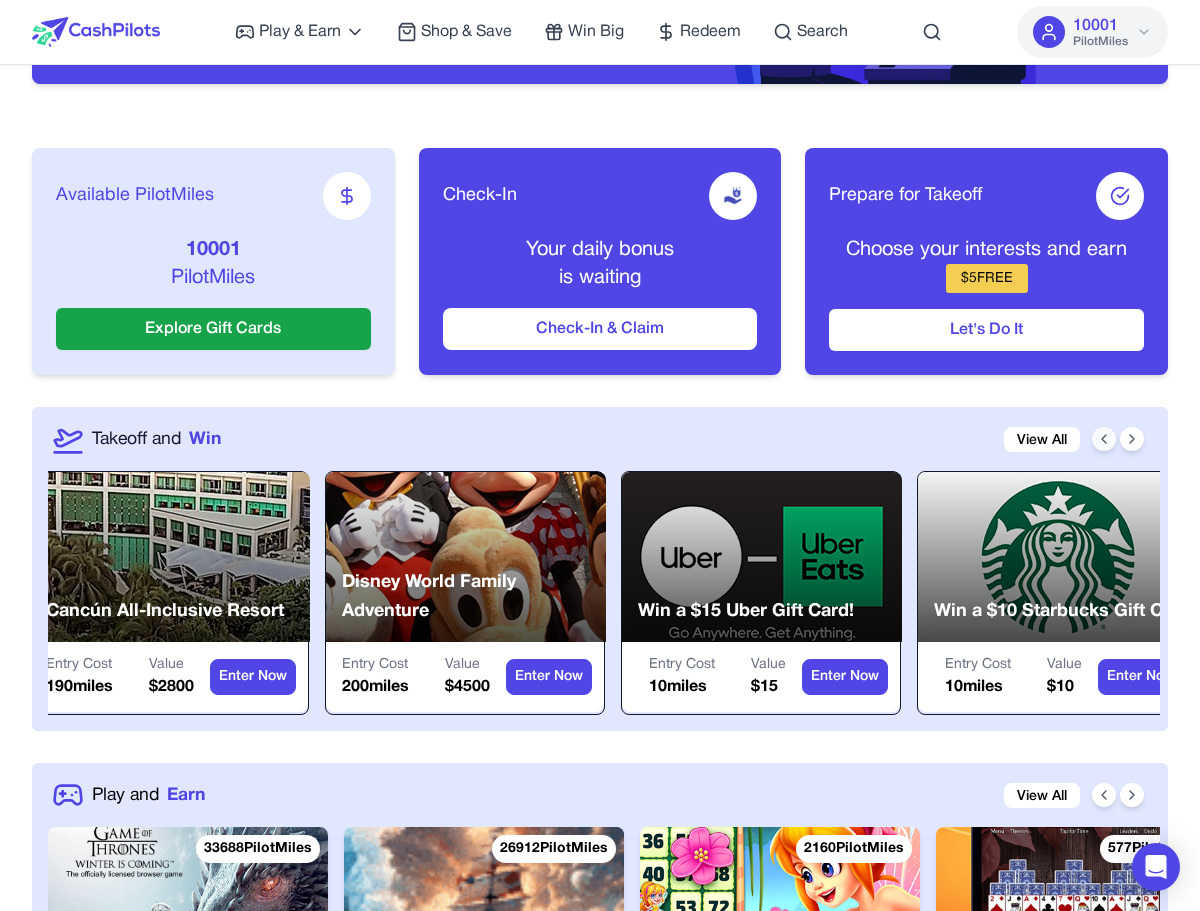 click 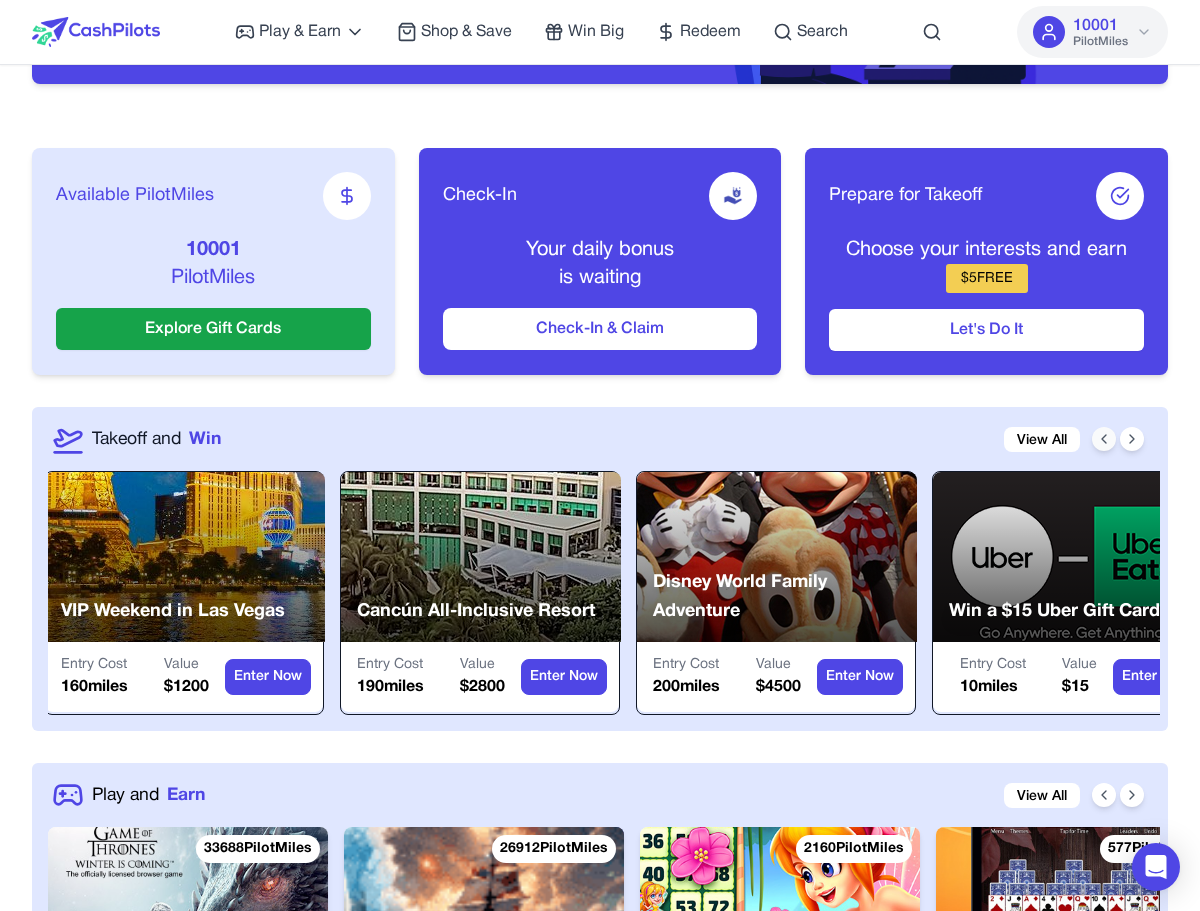 click 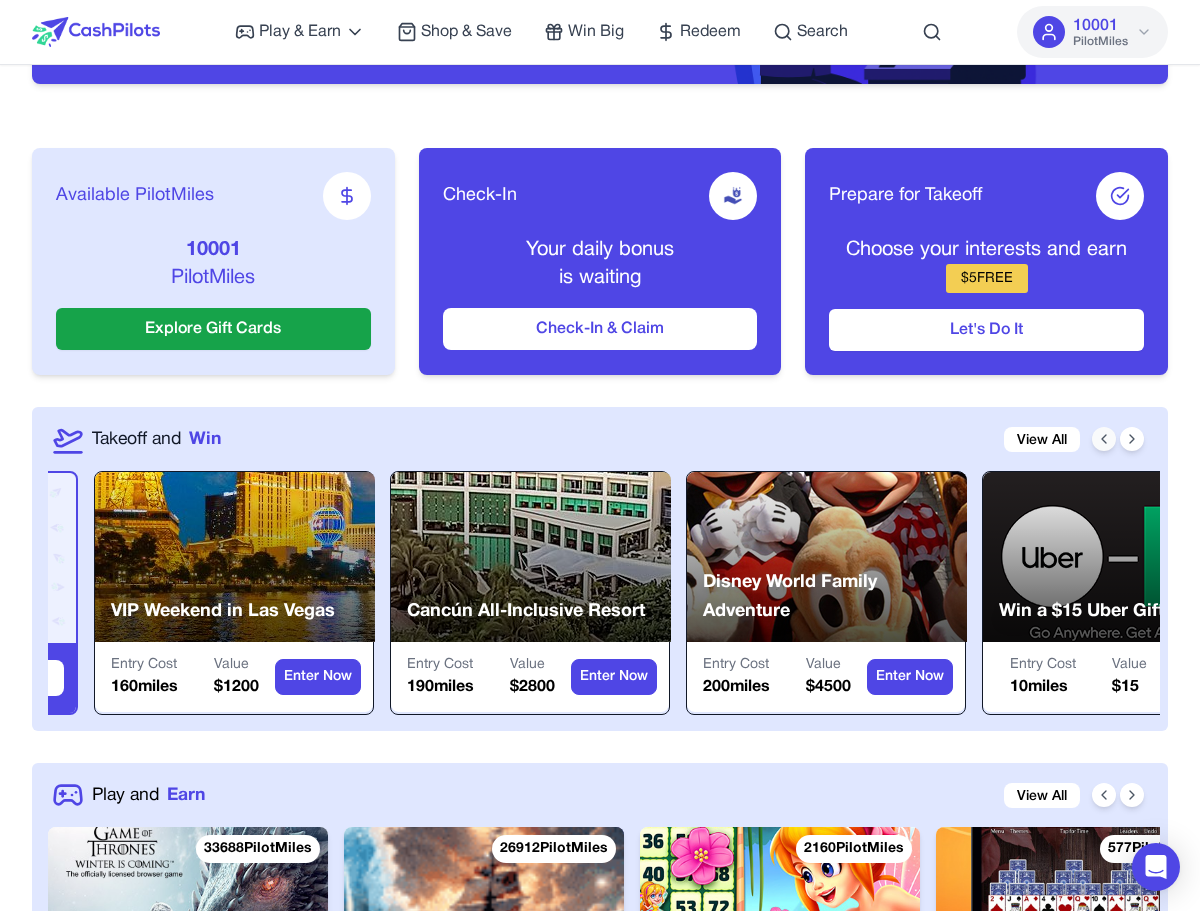 scroll, scrollTop: 0, scrollLeft: 0, axis: both 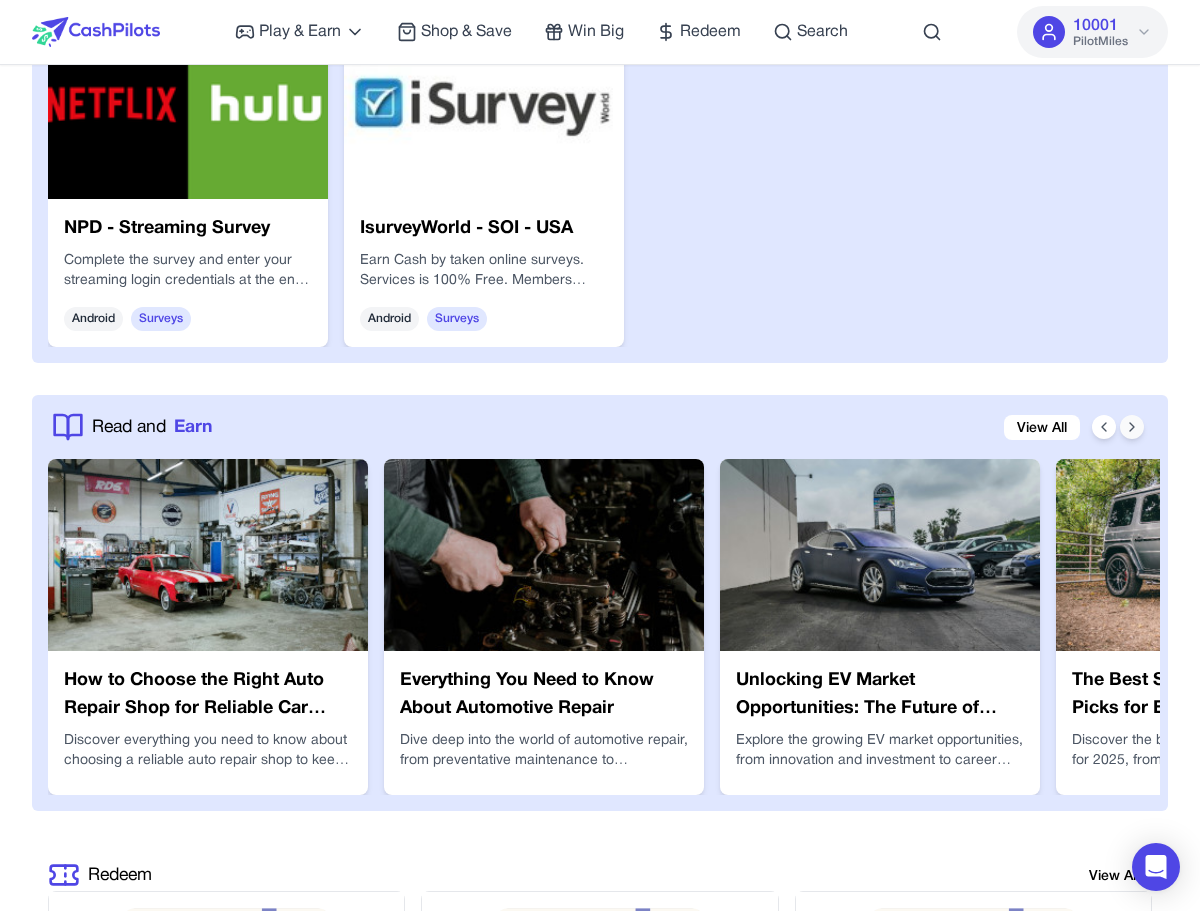 click 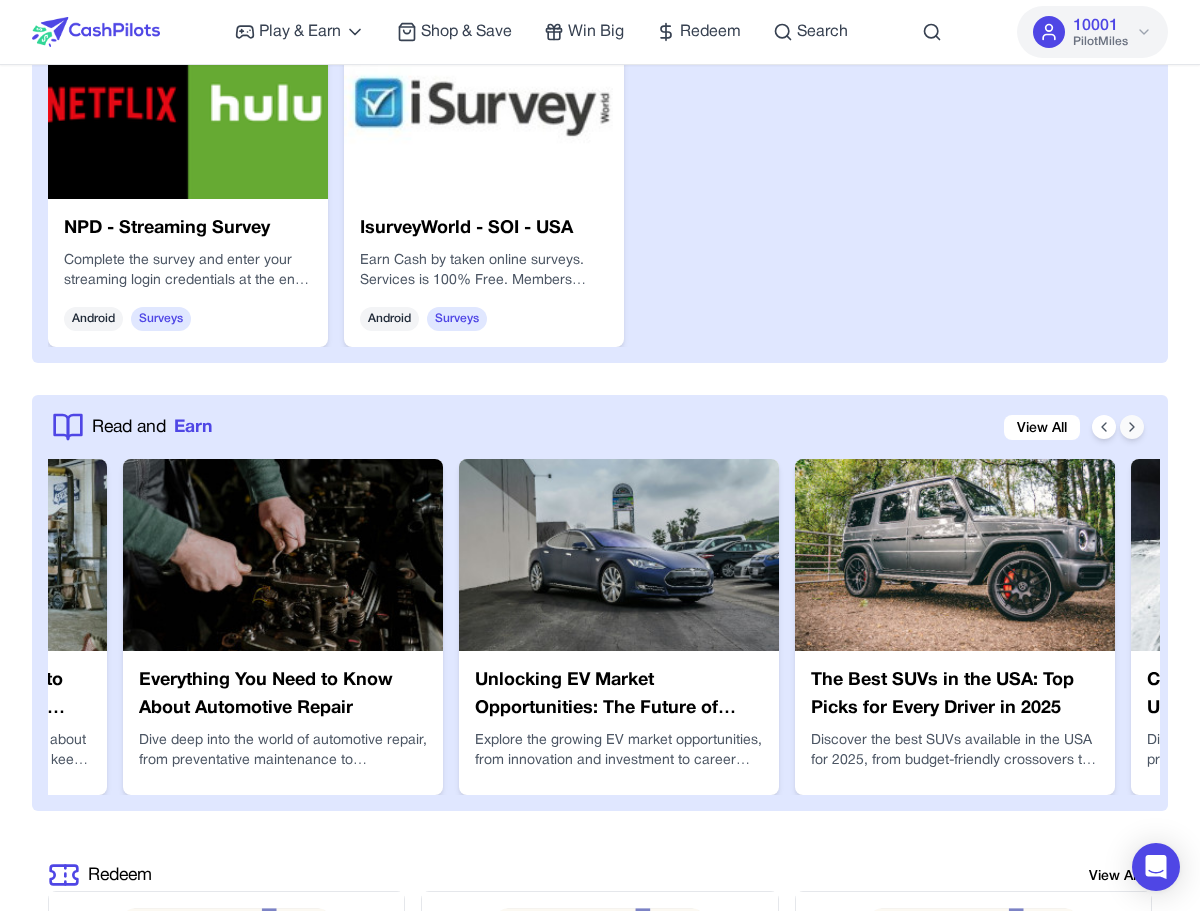 click 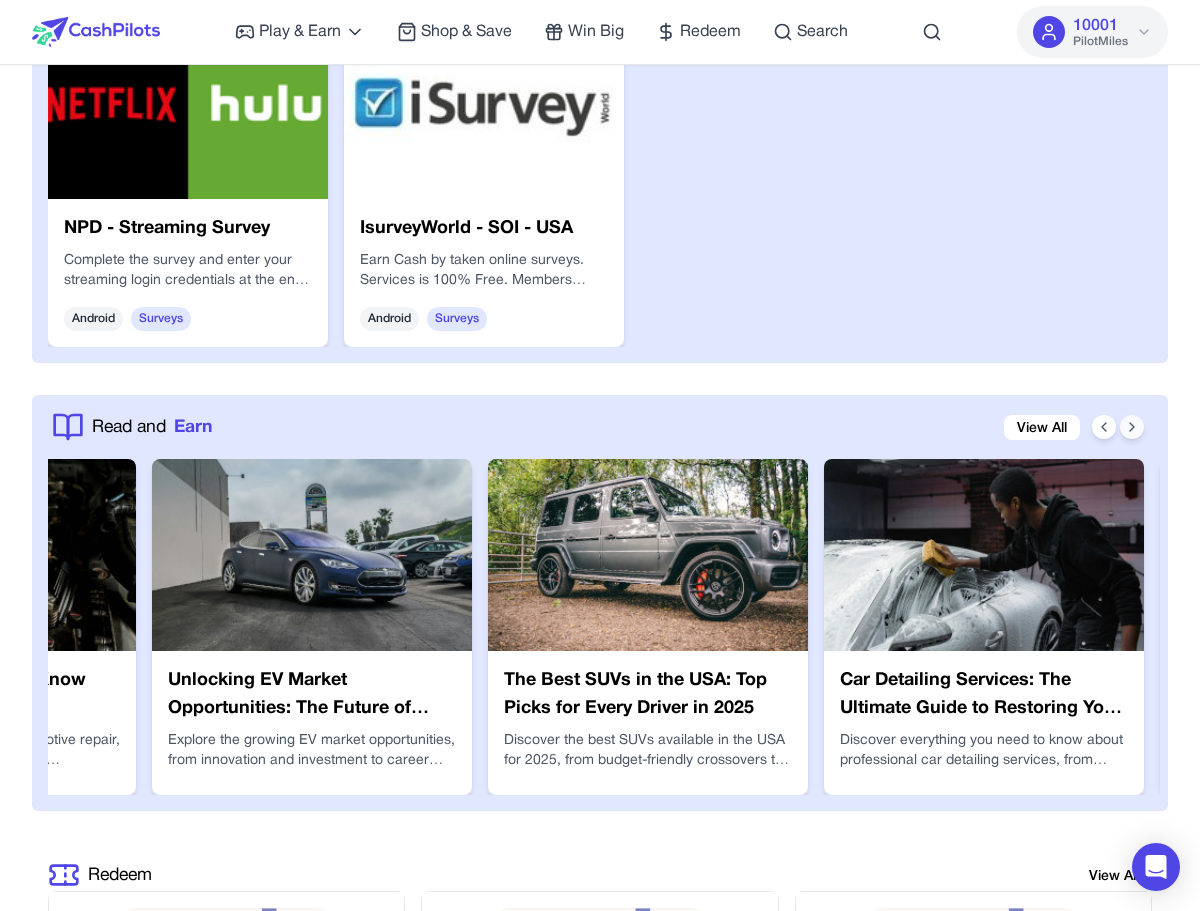 click 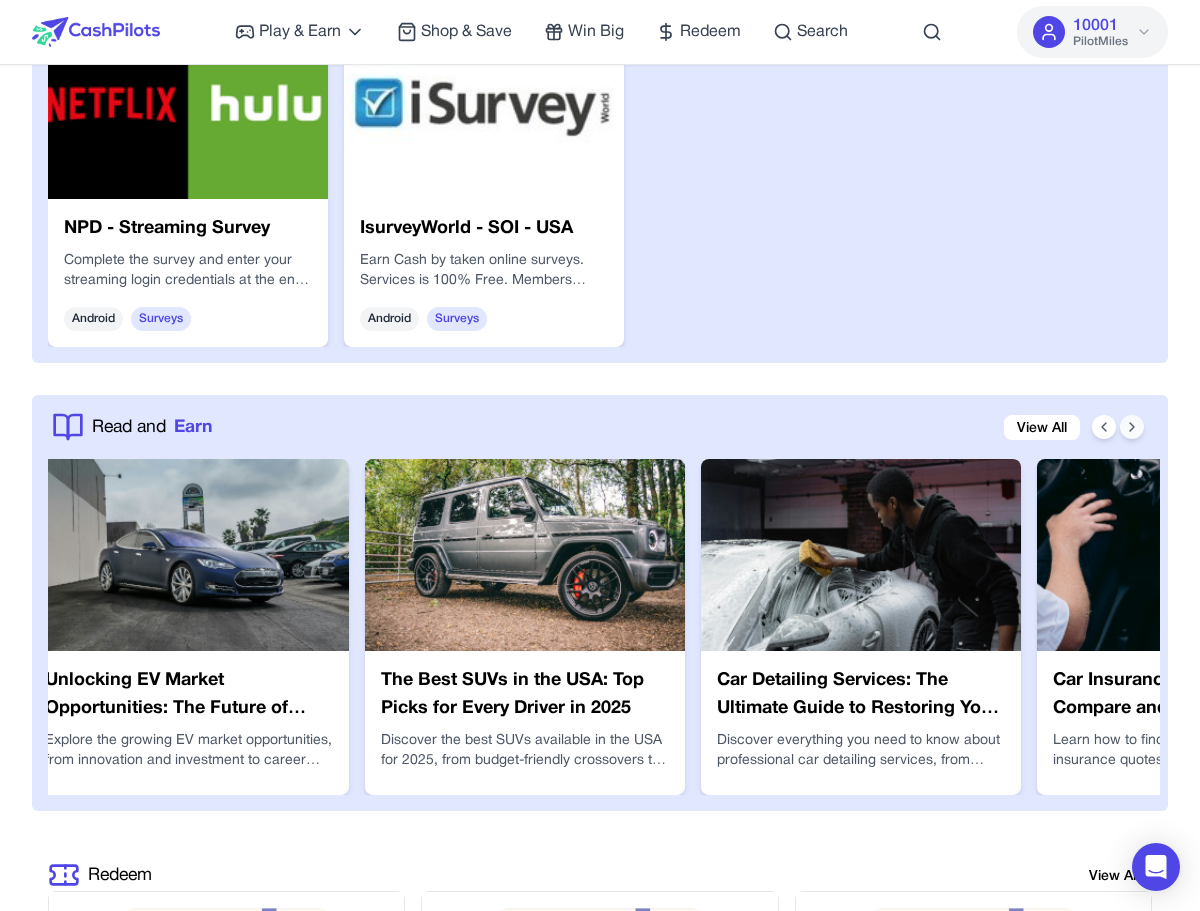 click 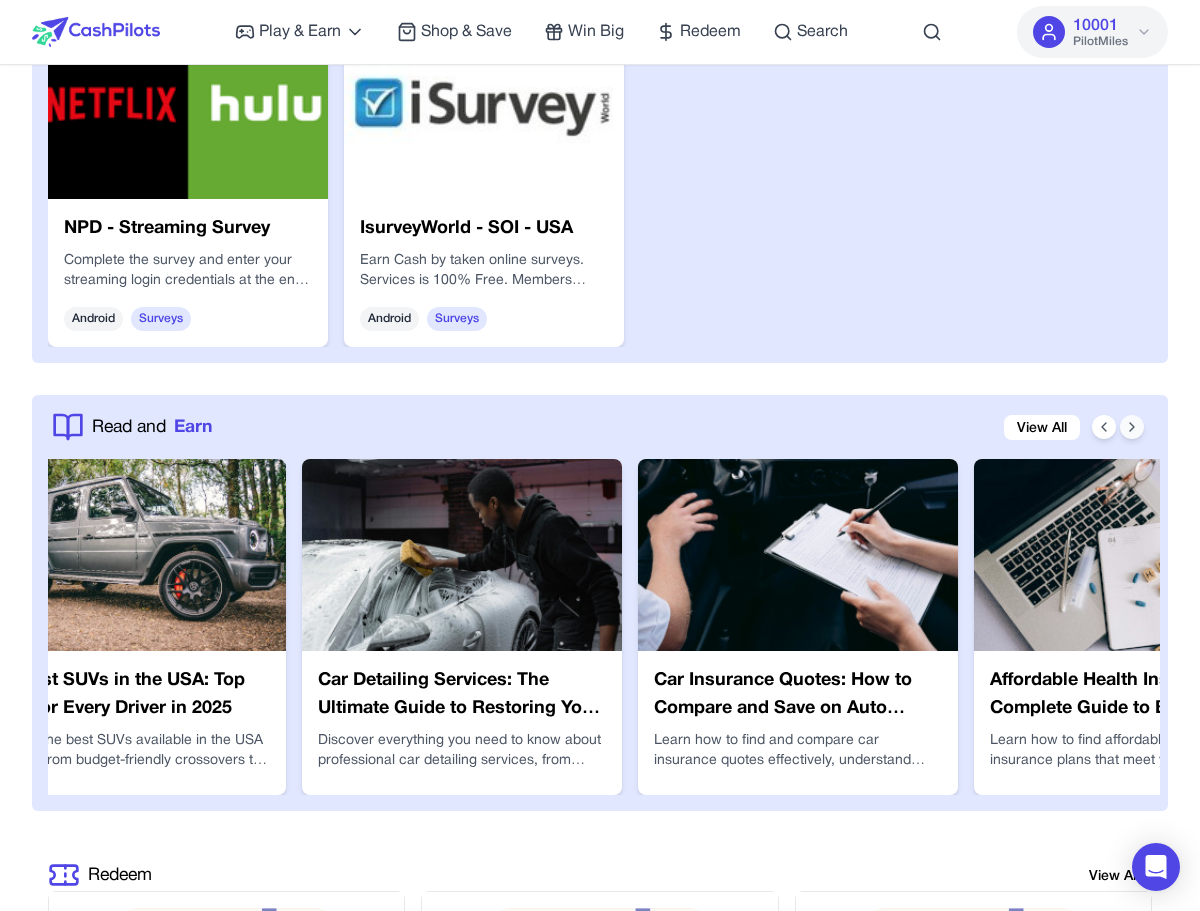 click 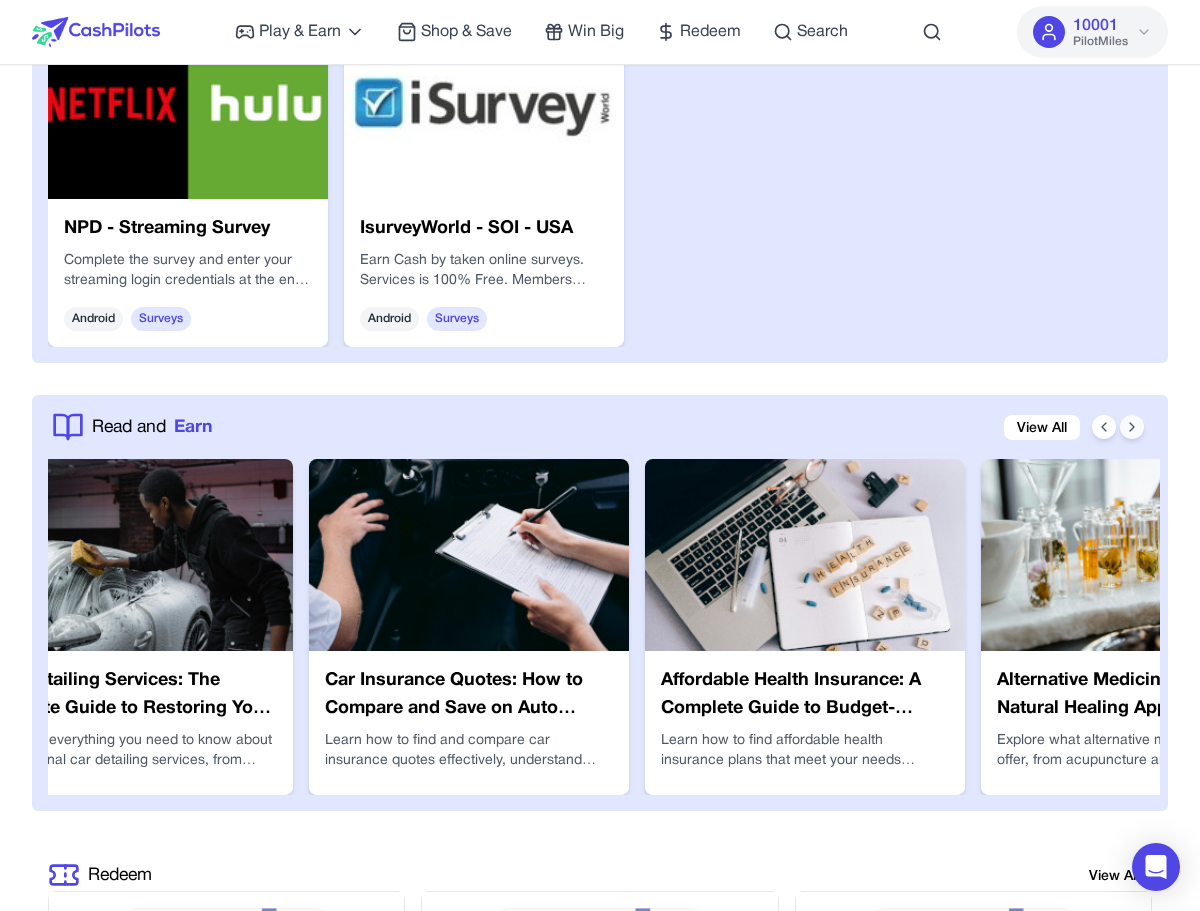 click 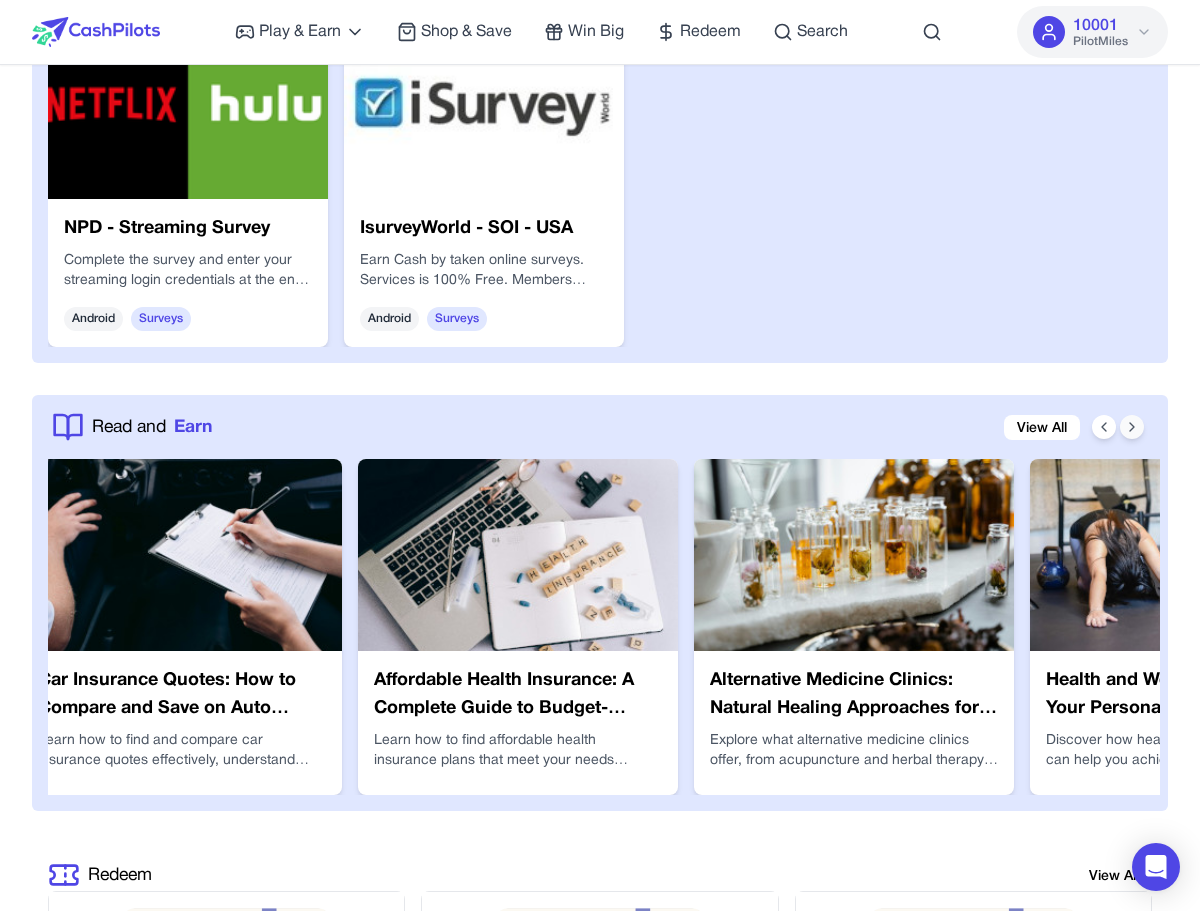 click 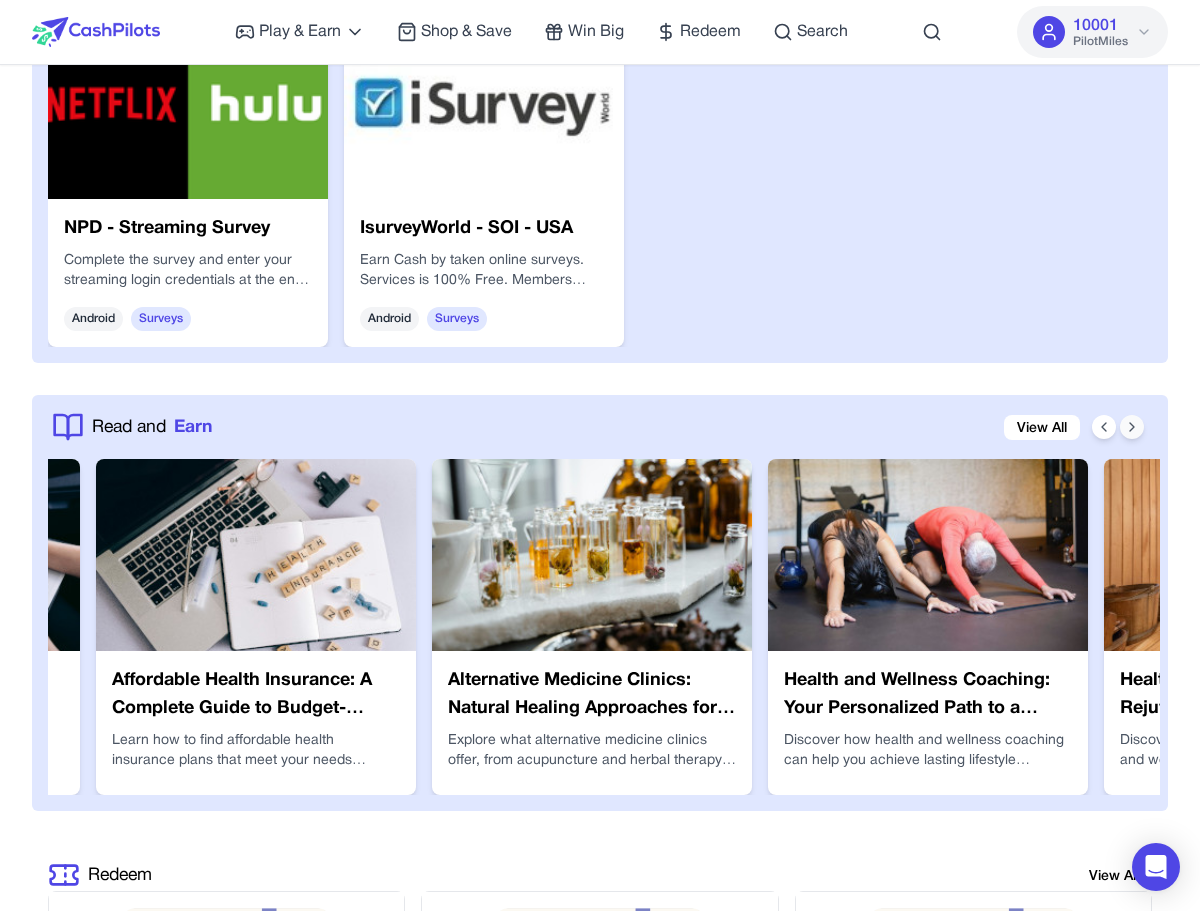 click 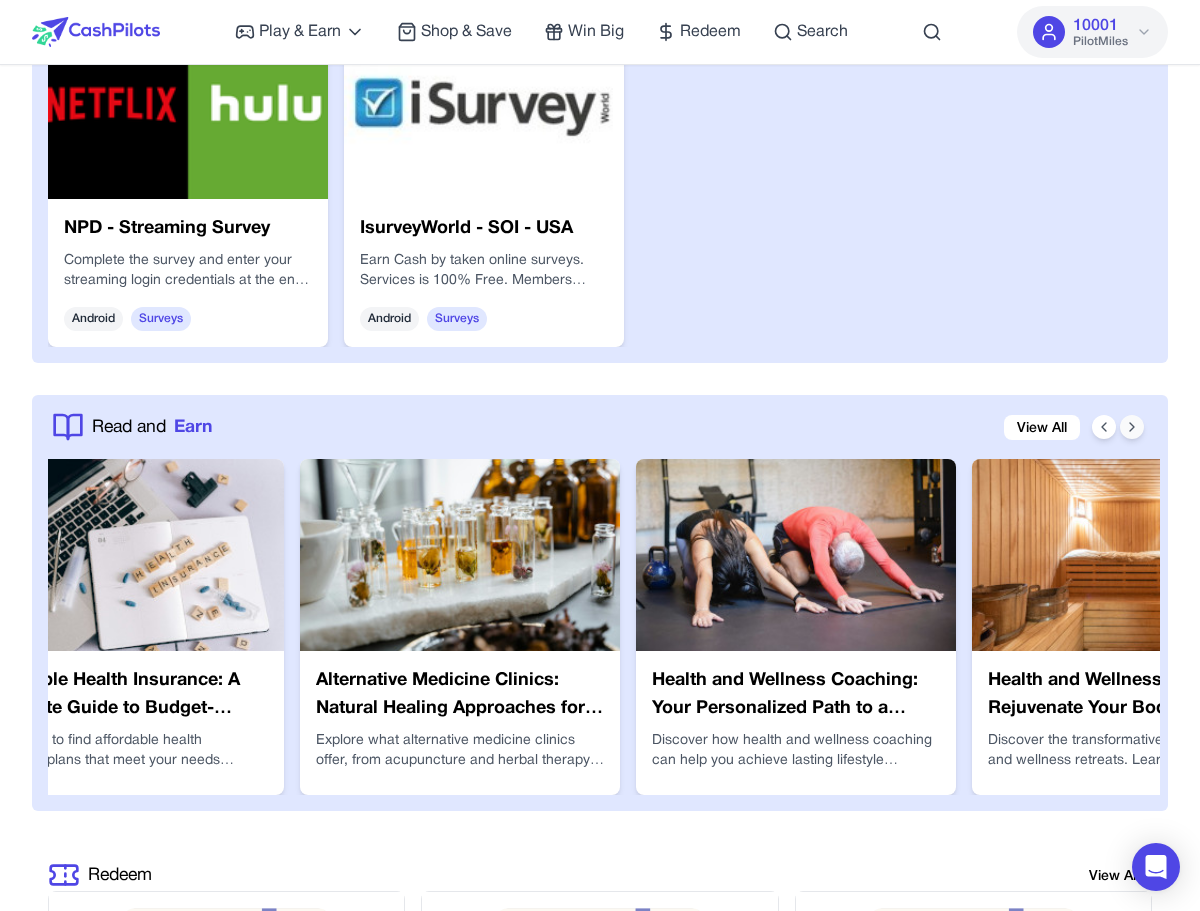 click 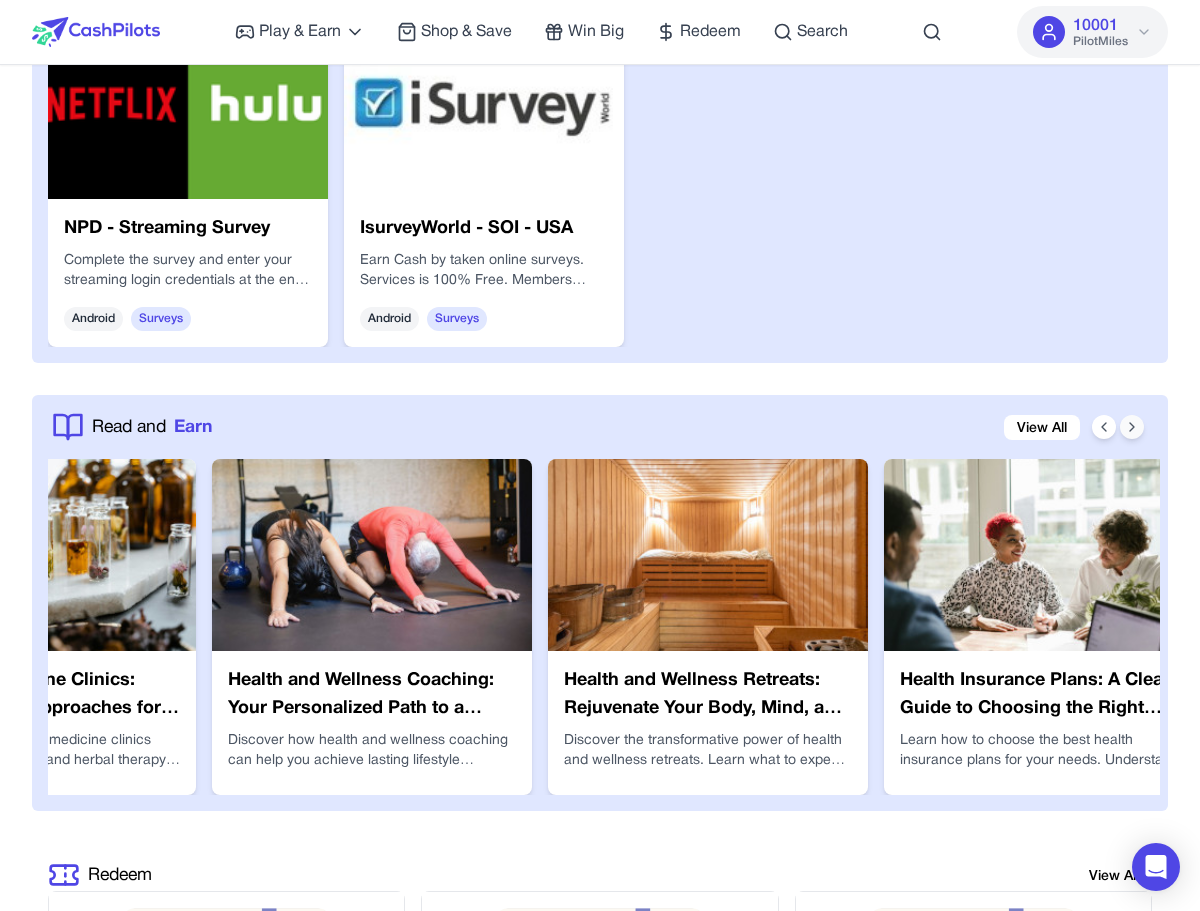 click 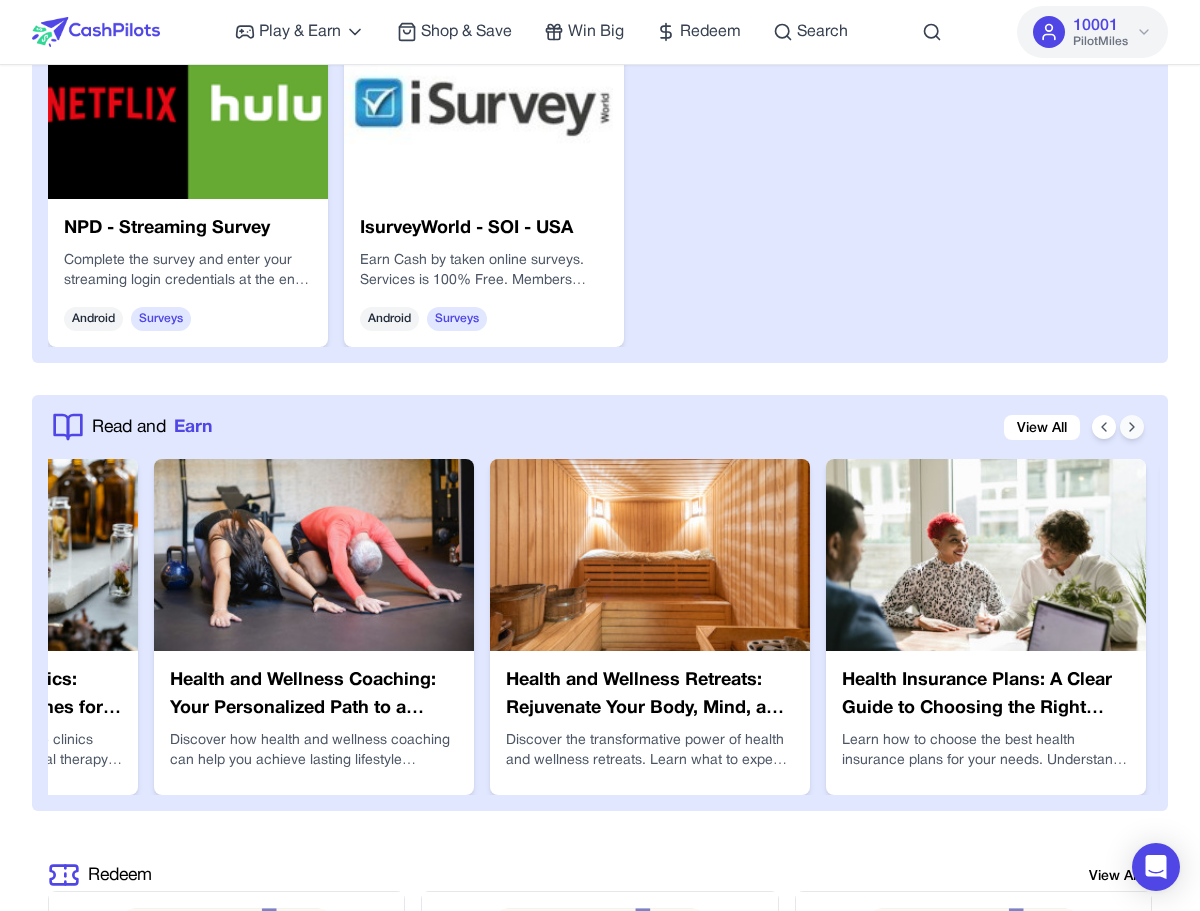 click 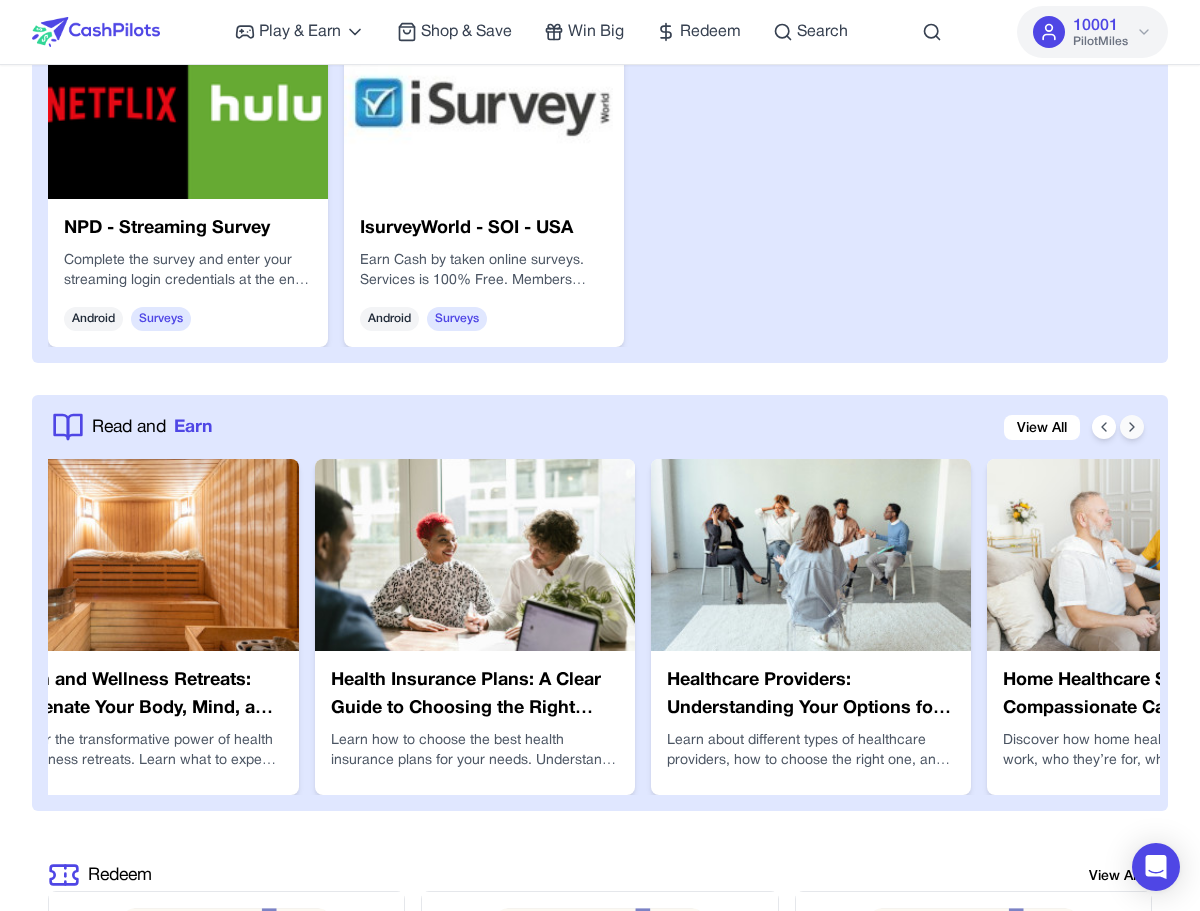 click 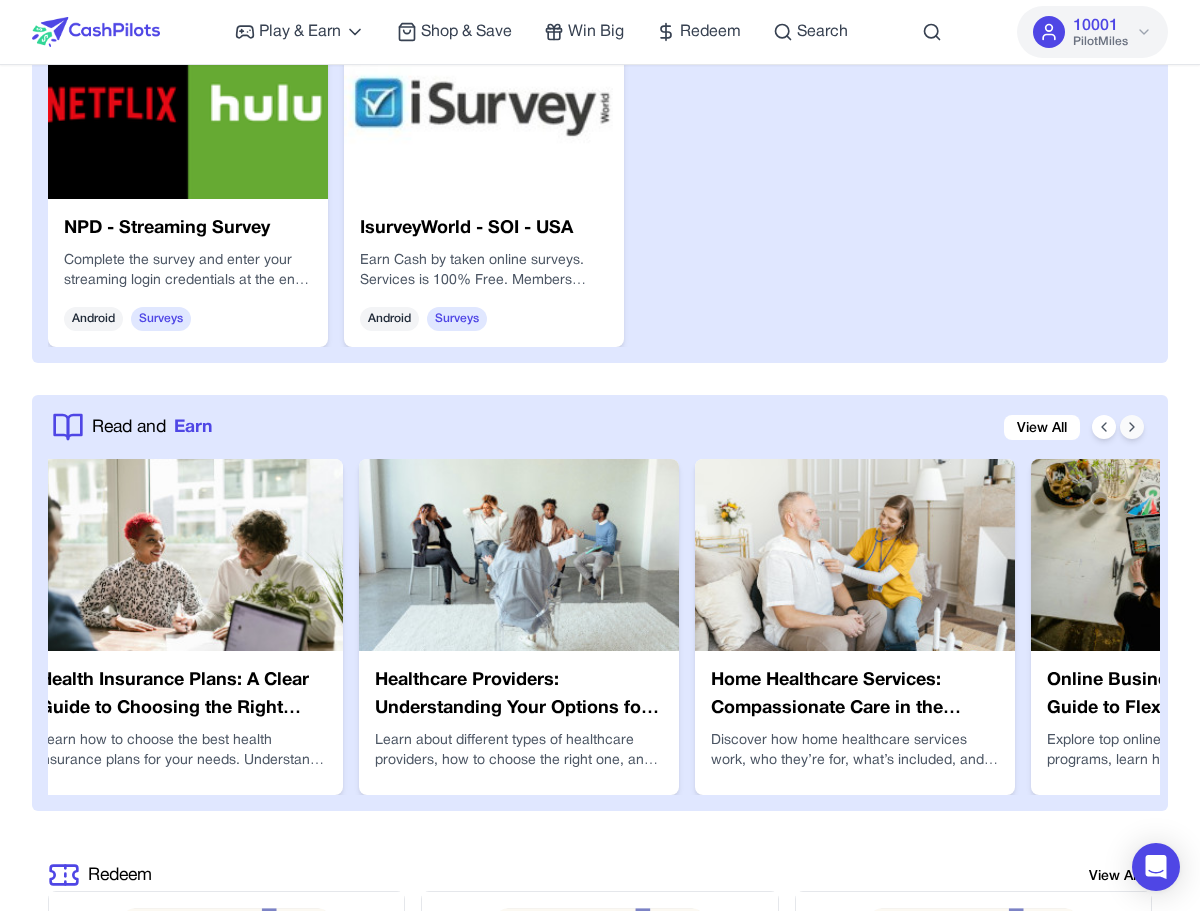 click 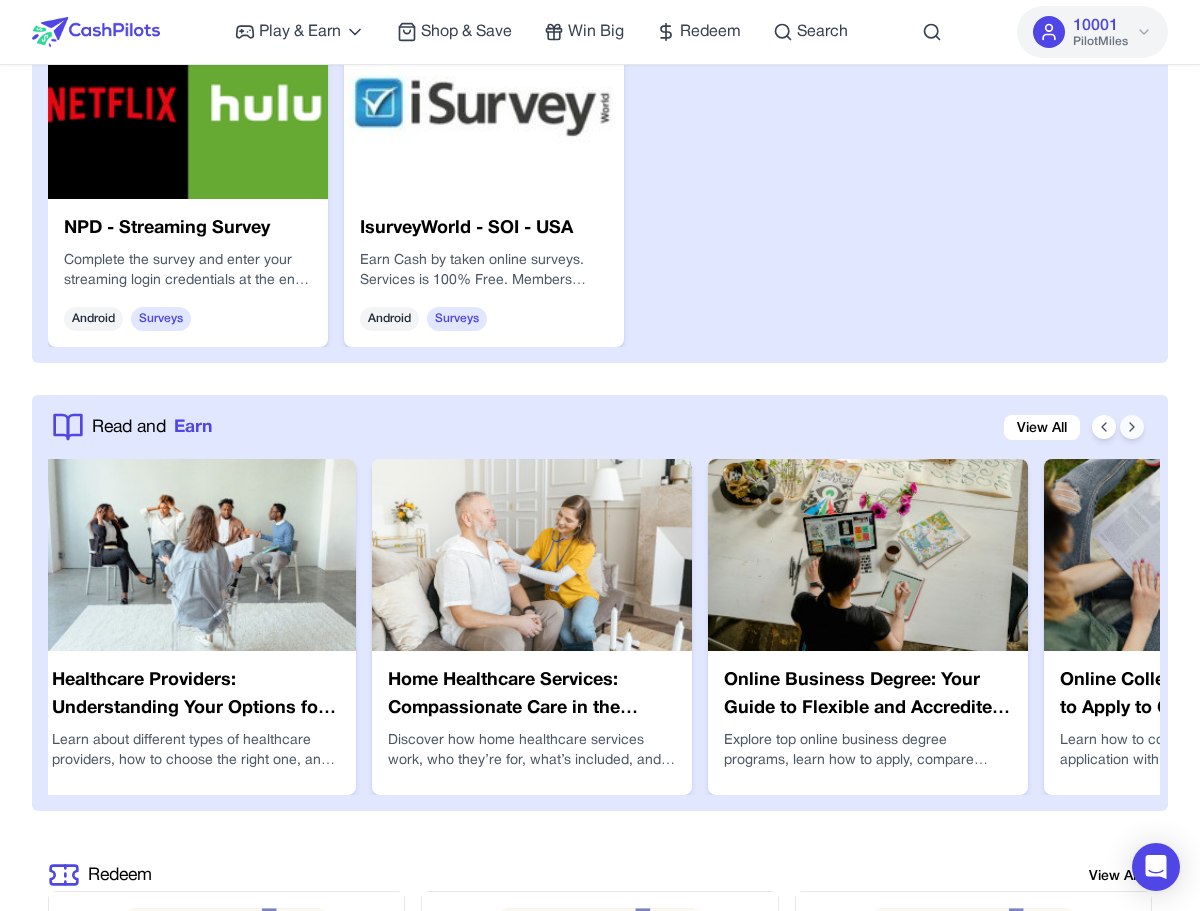 click 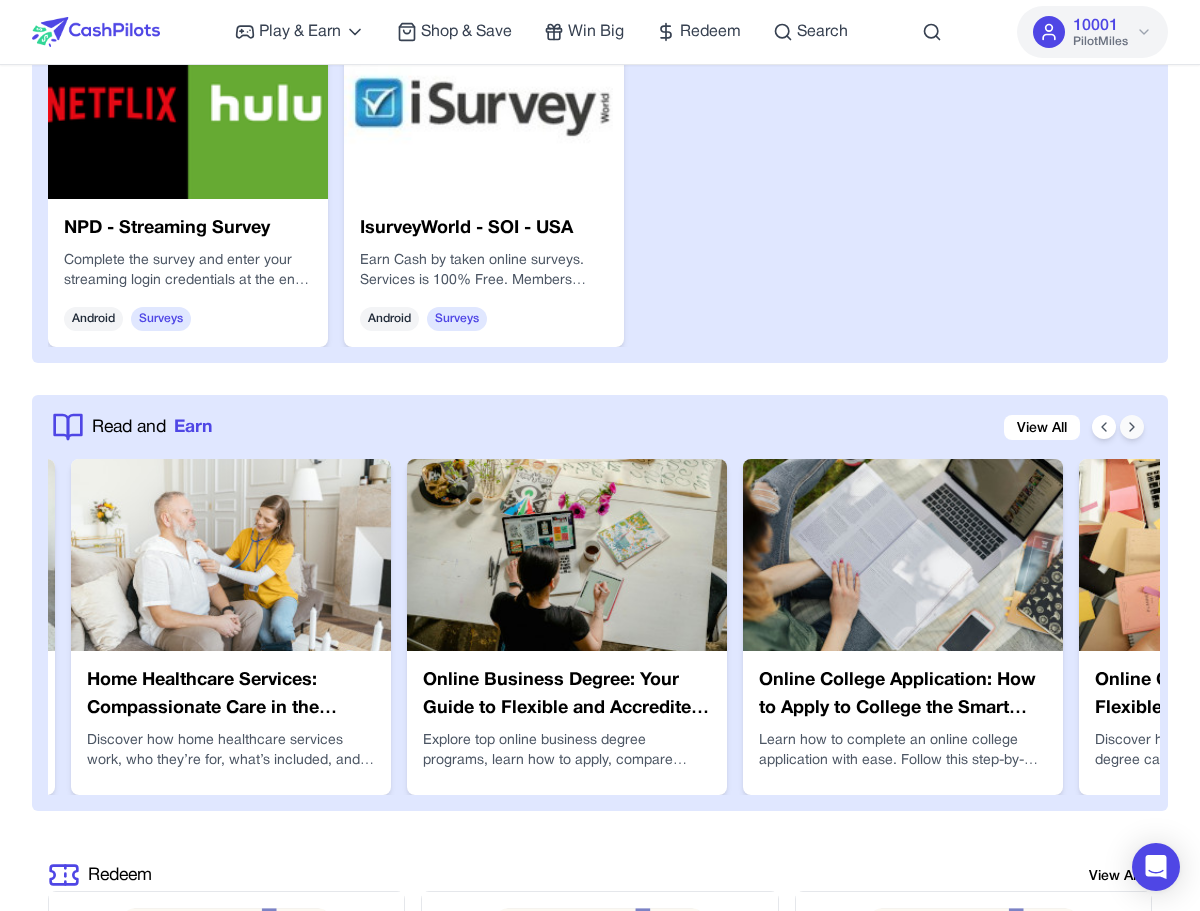 click 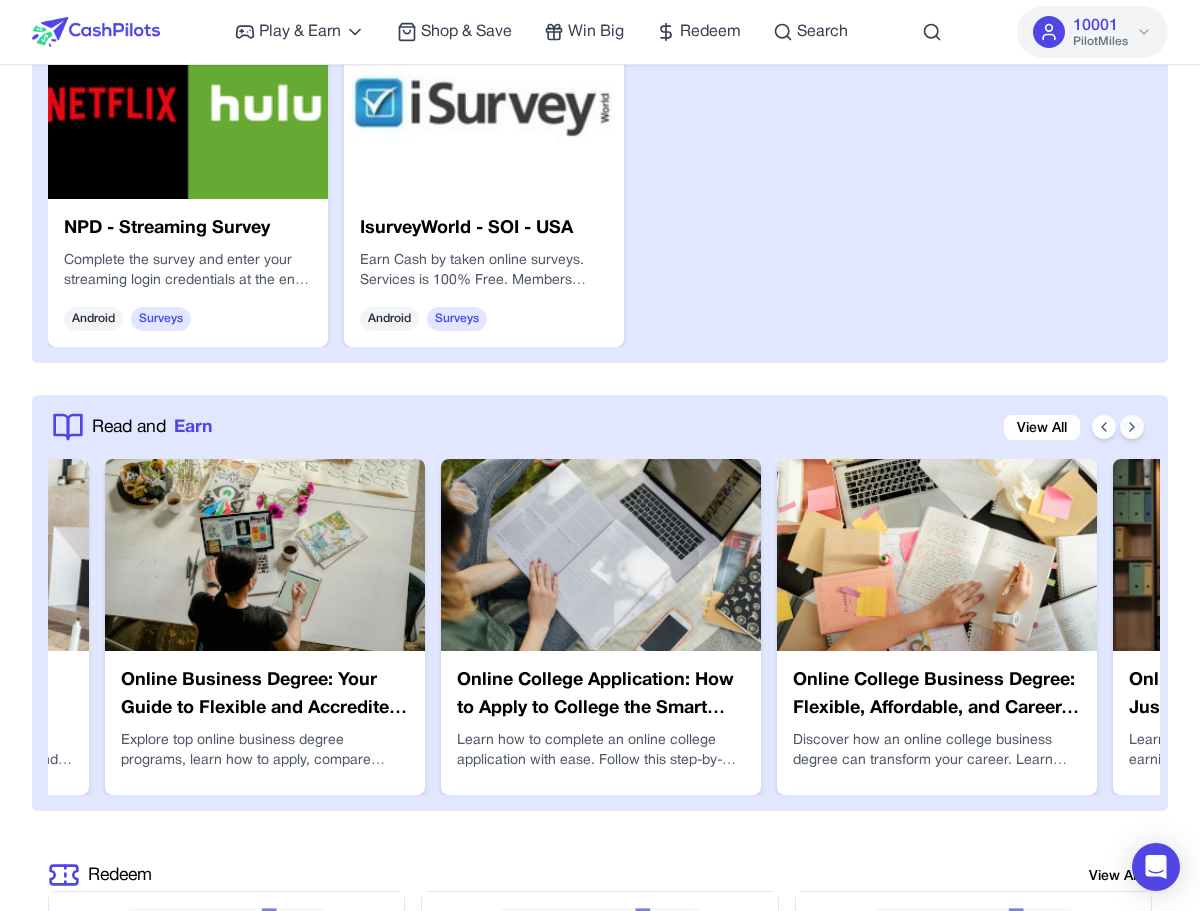 click 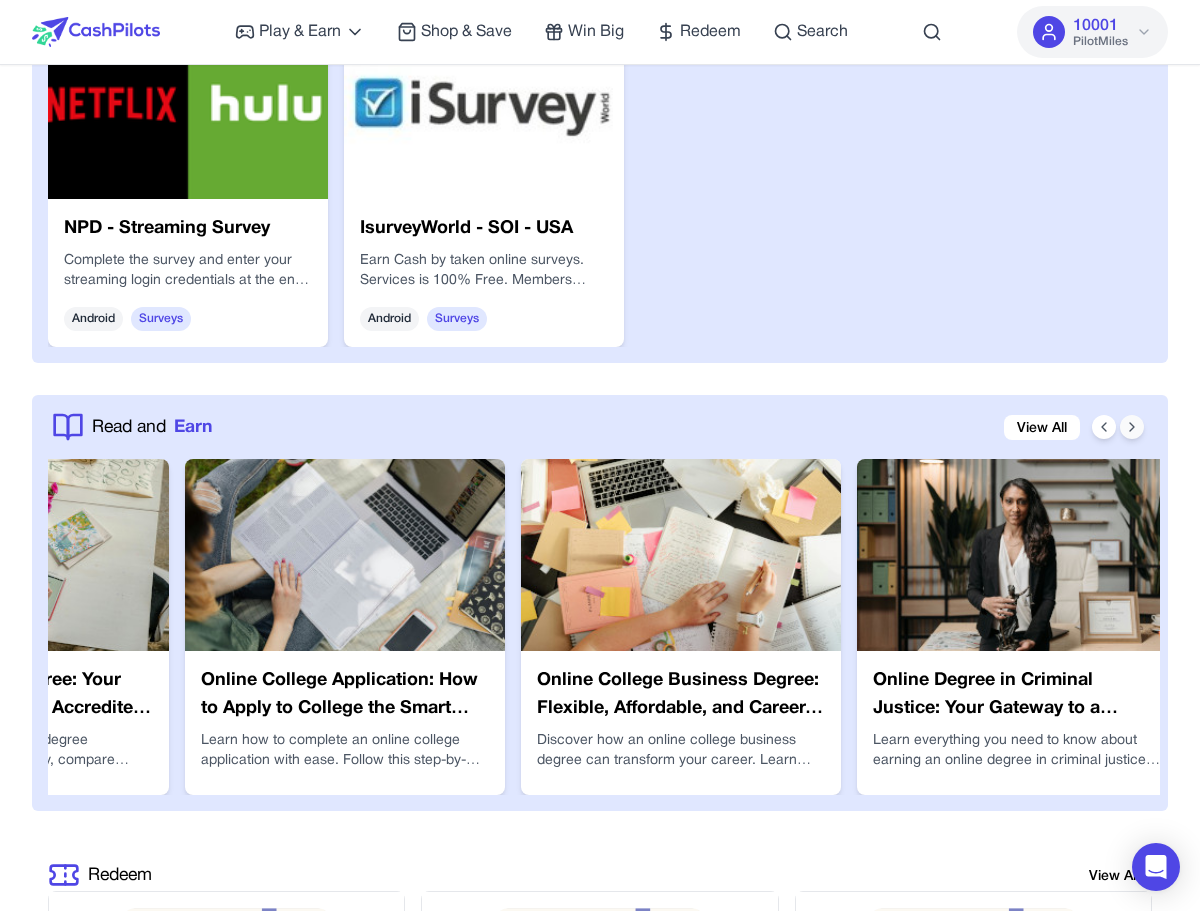 click 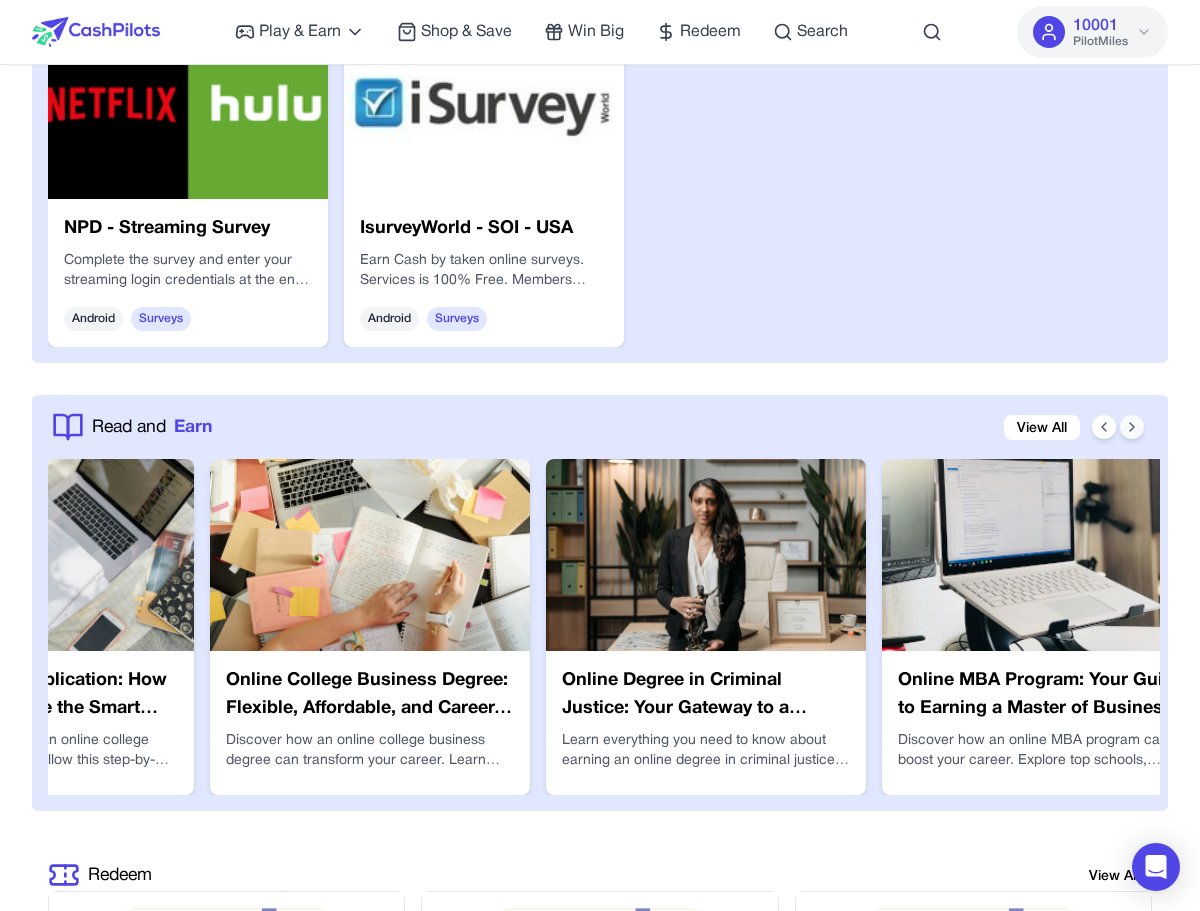 click 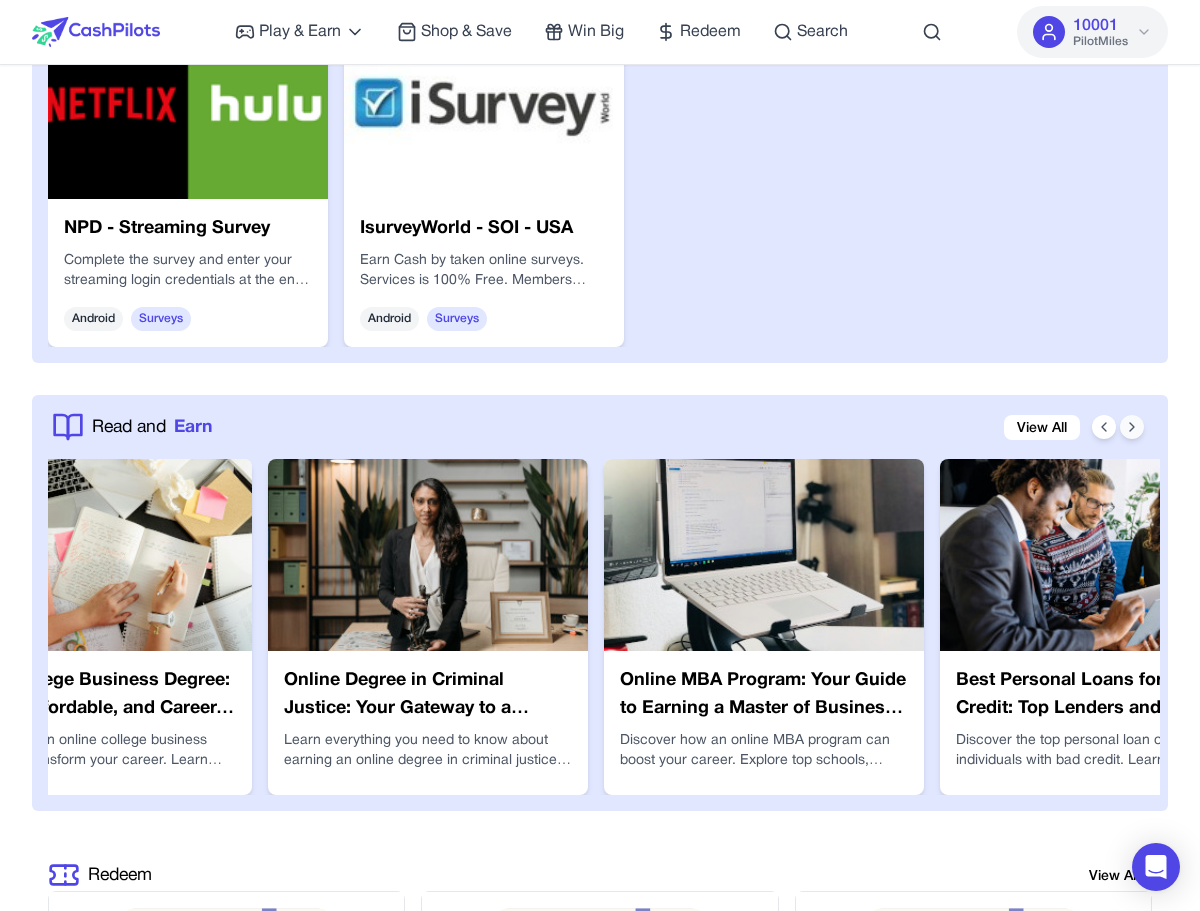 click 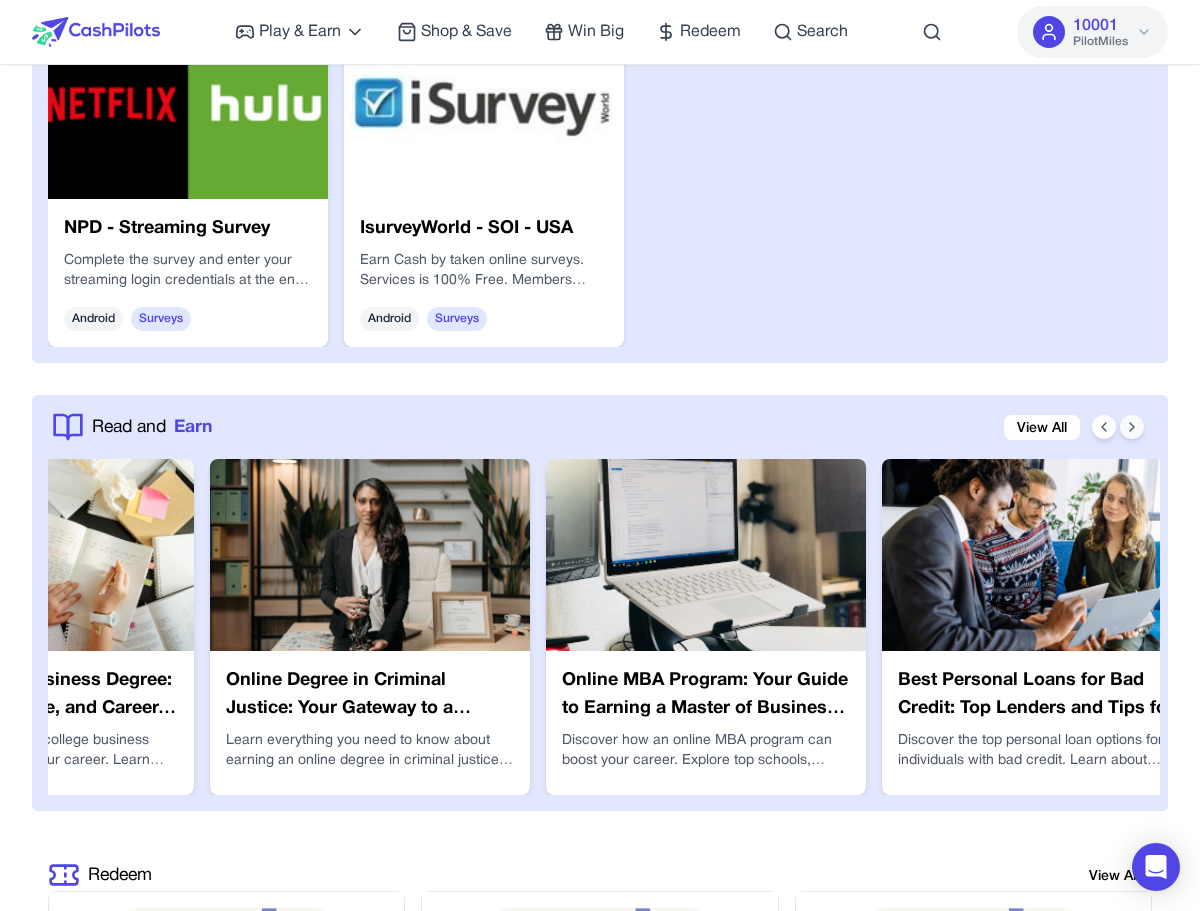 click 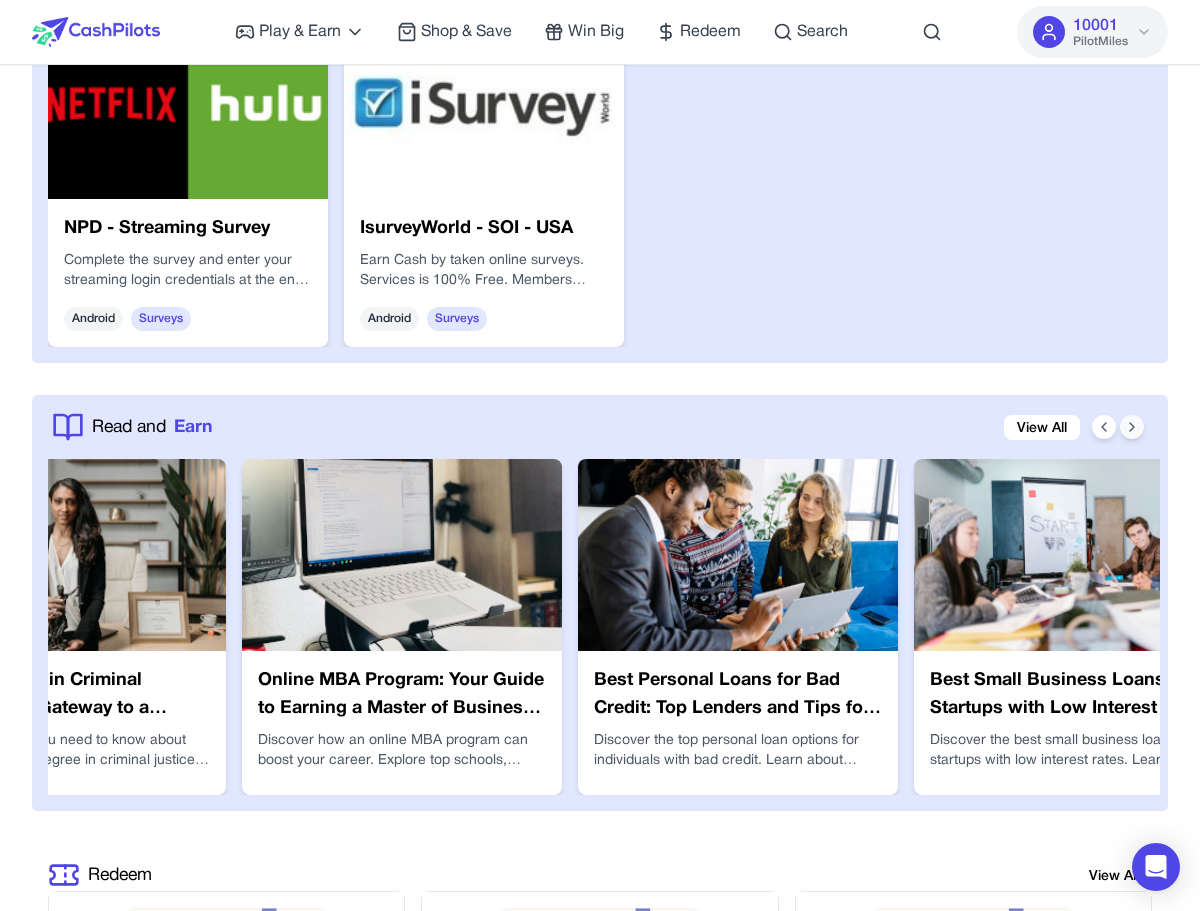 click 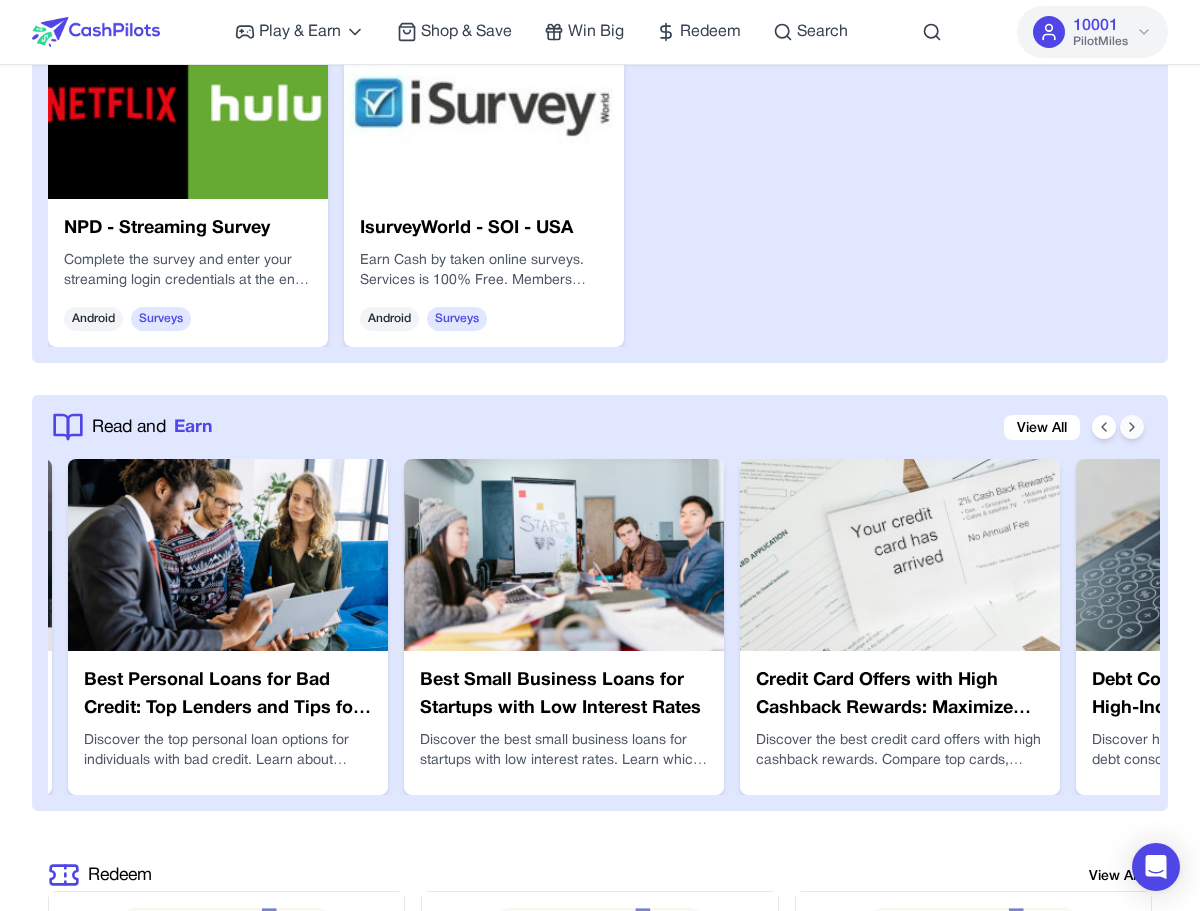 click 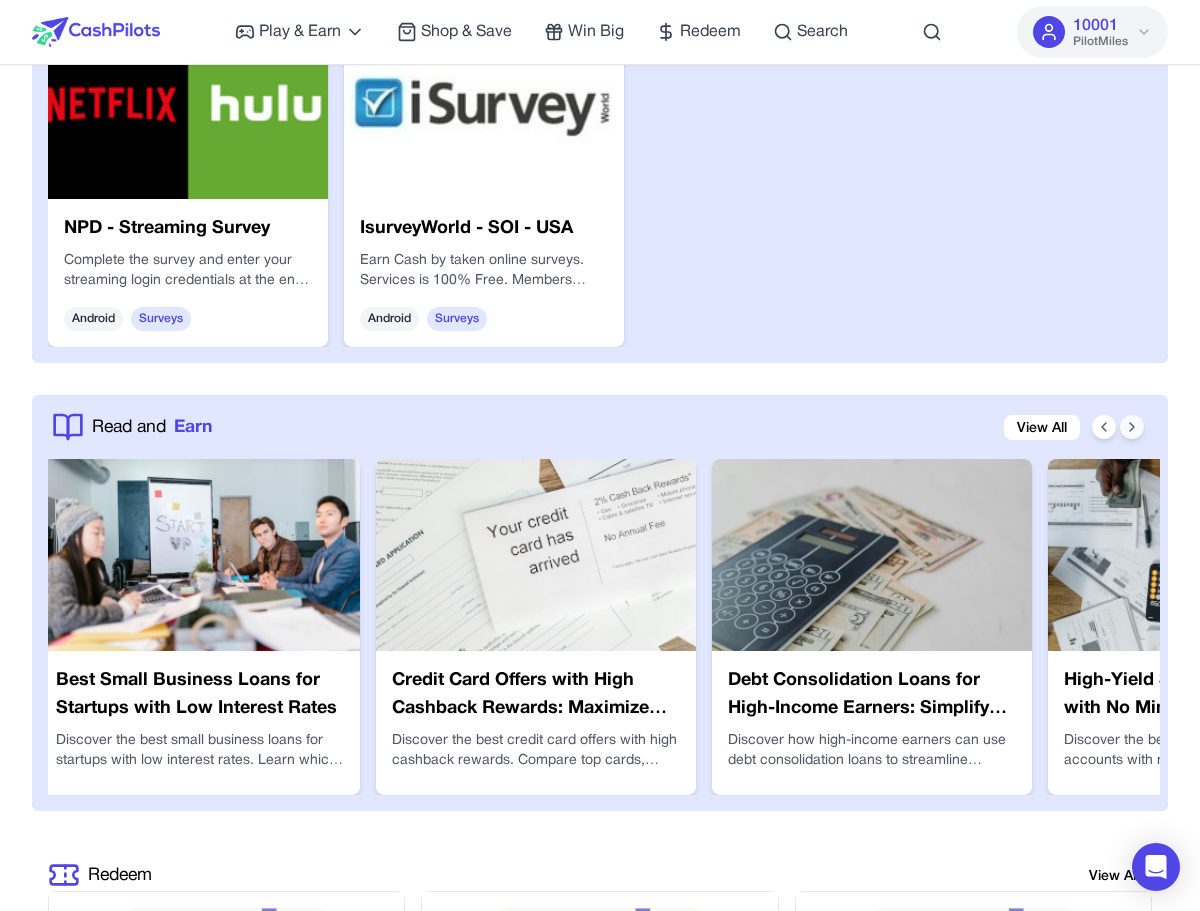 click 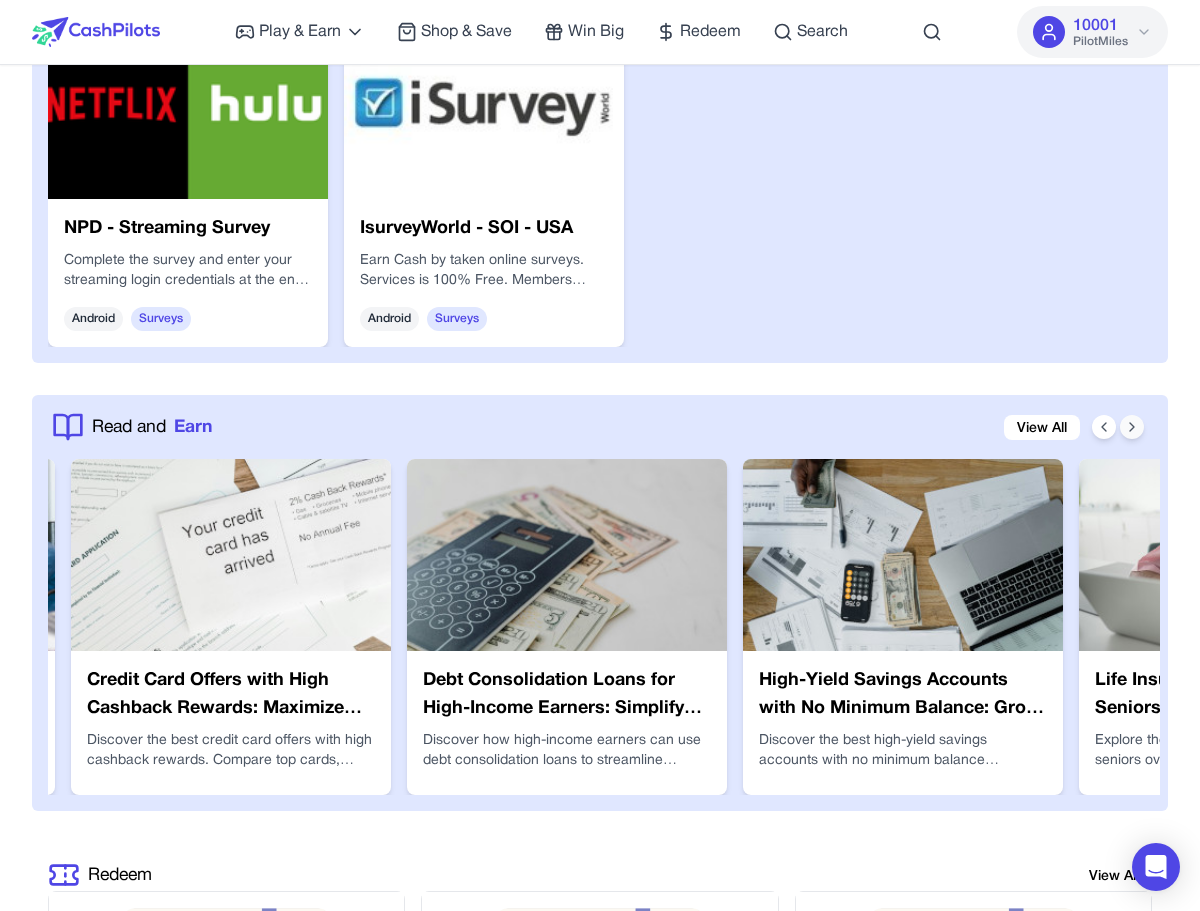 click 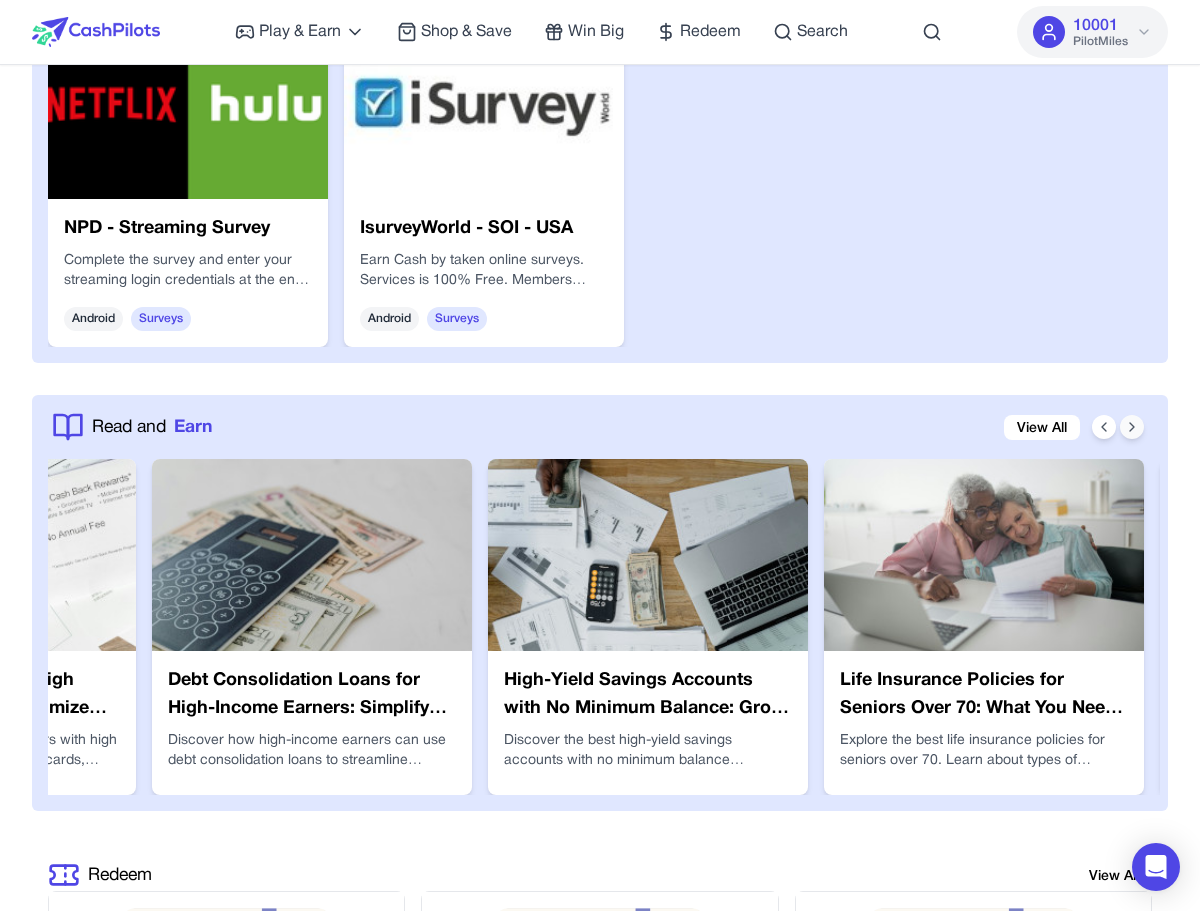 click 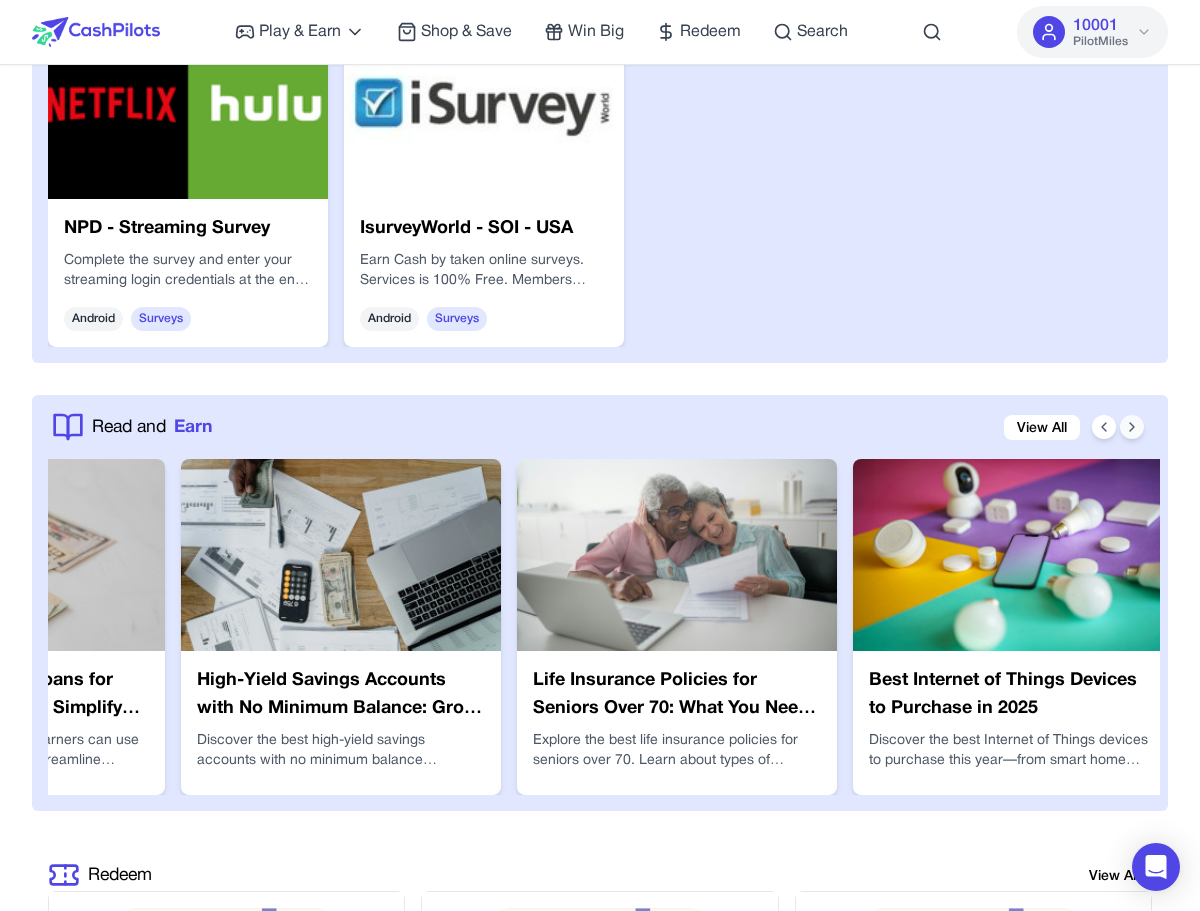 click 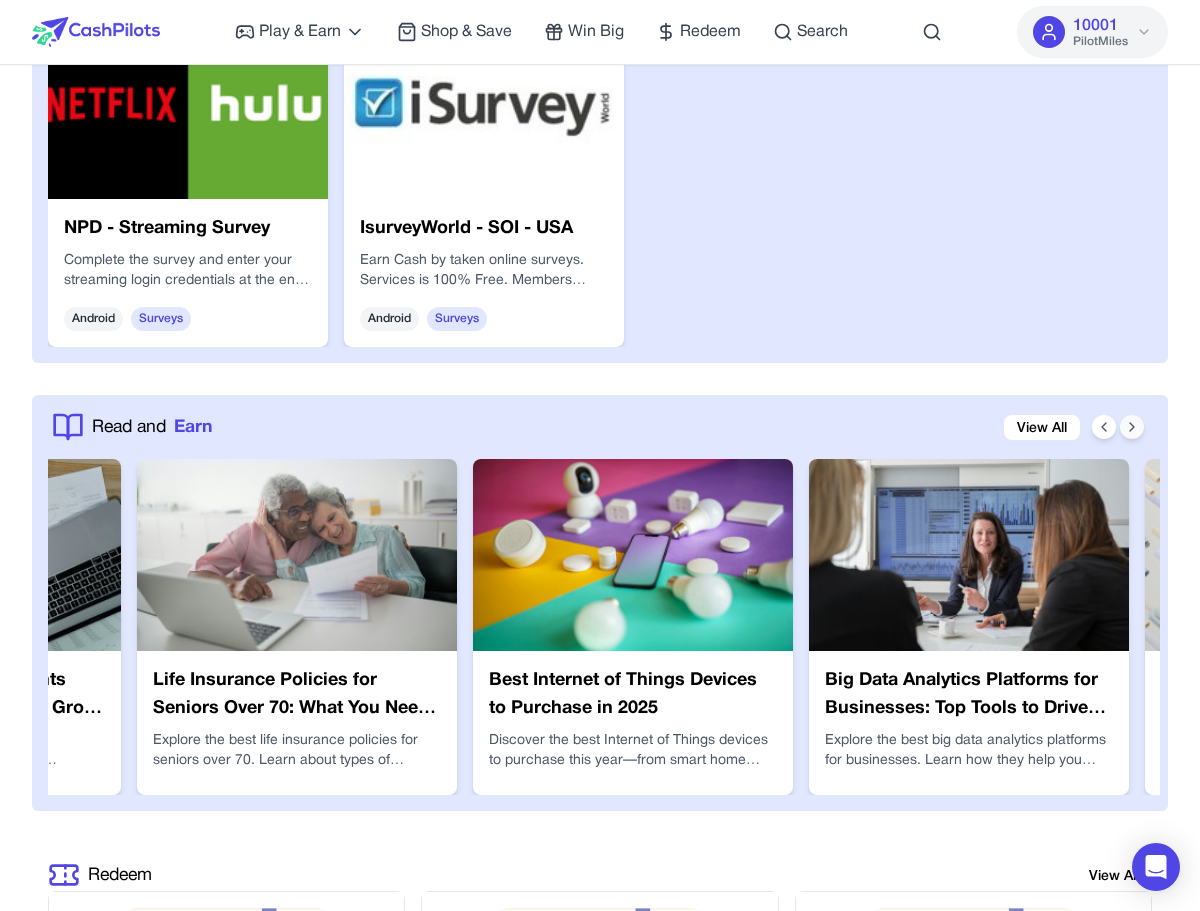 scroll, scrollTop: 0, scrollLeft: 7642, axis: horizontal 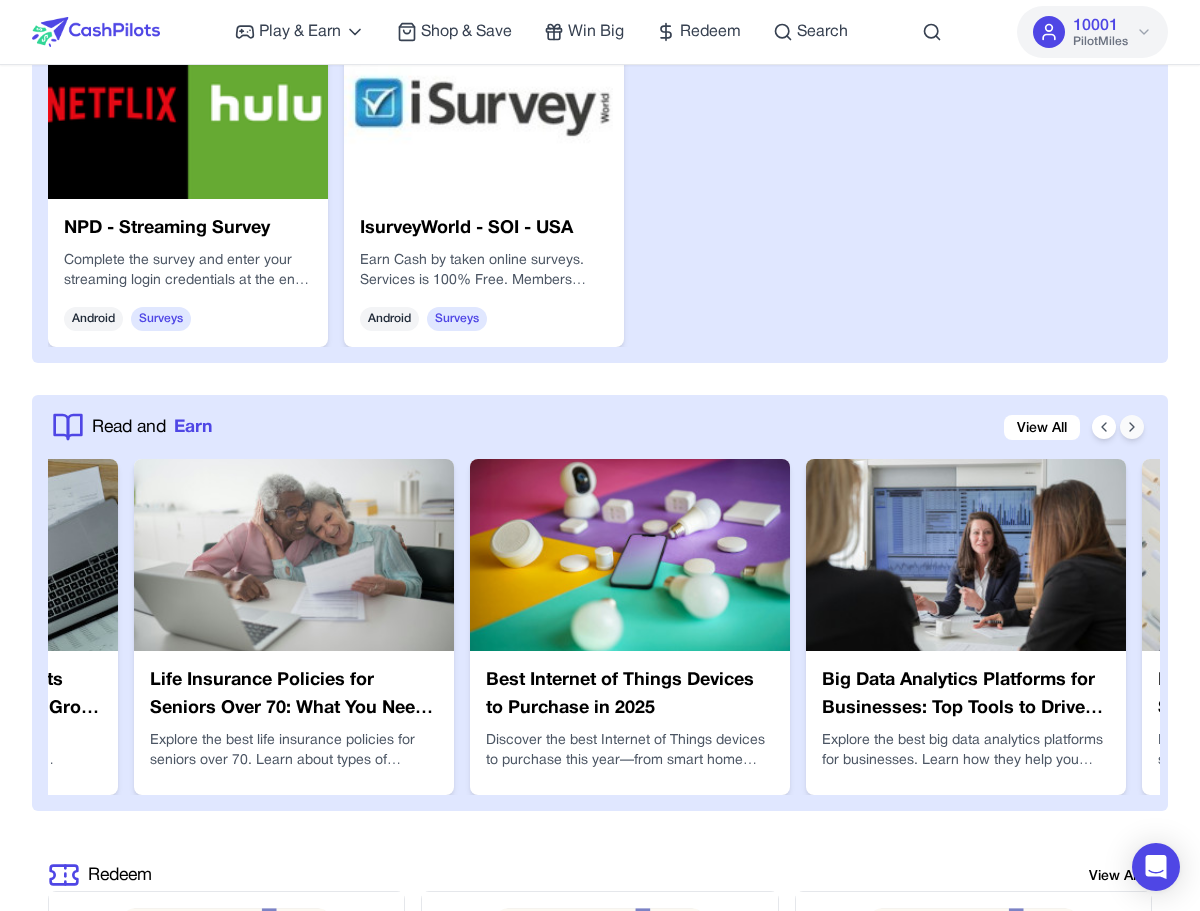 click 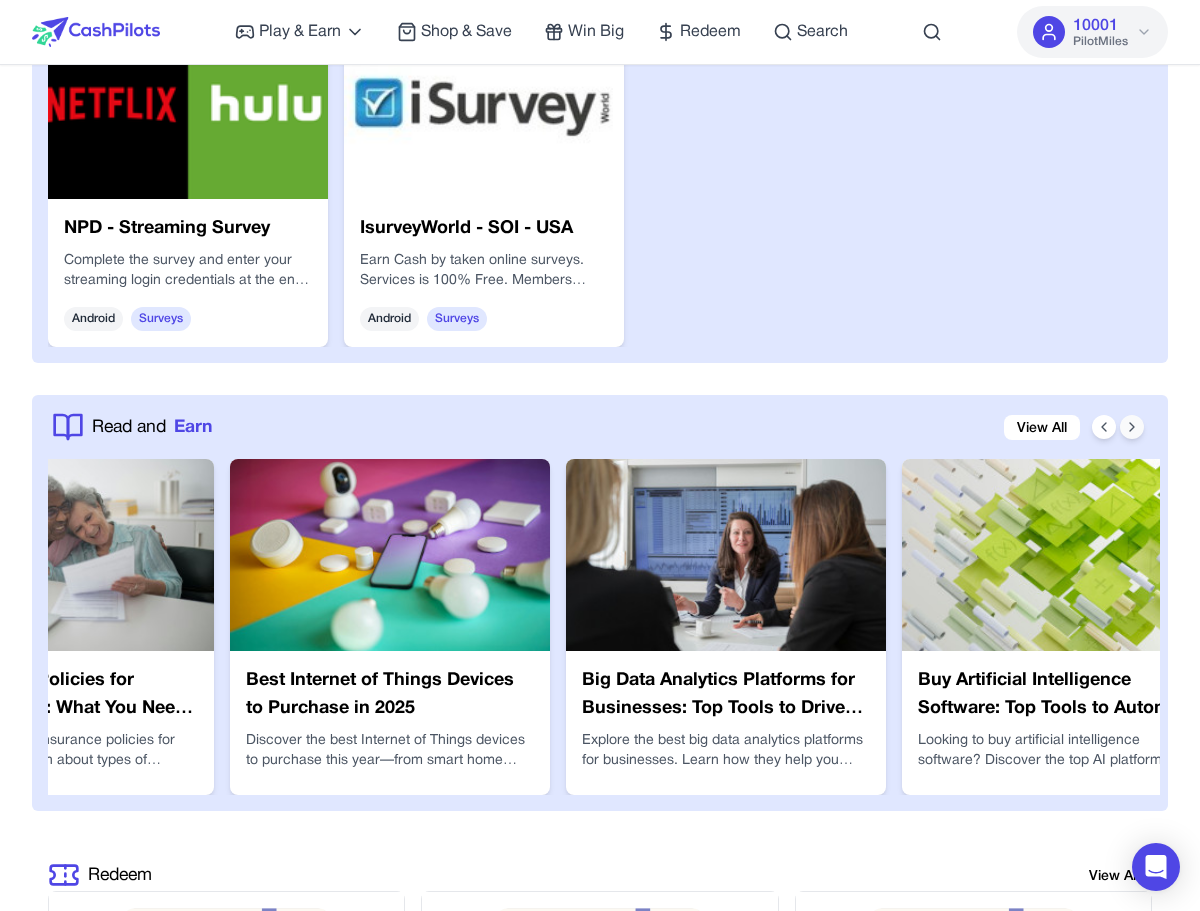 click 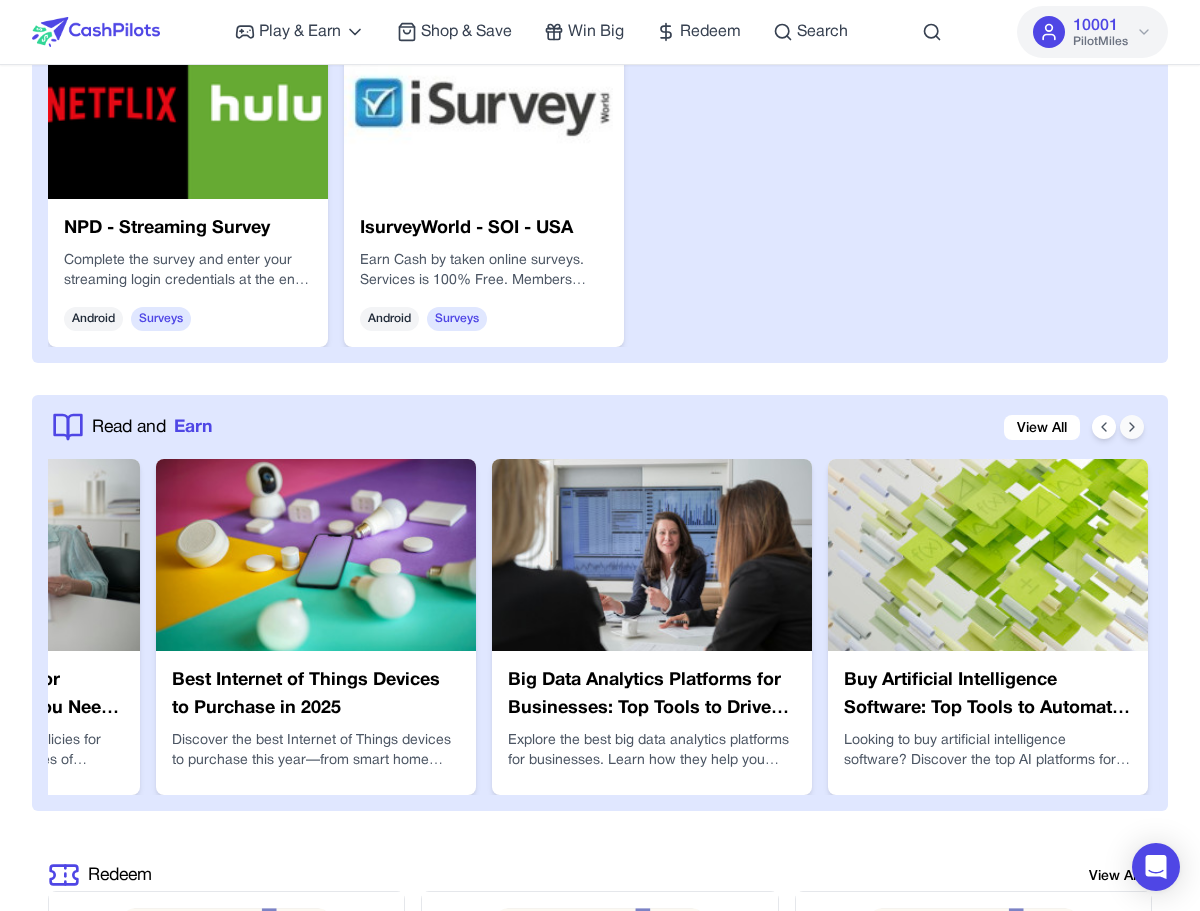click 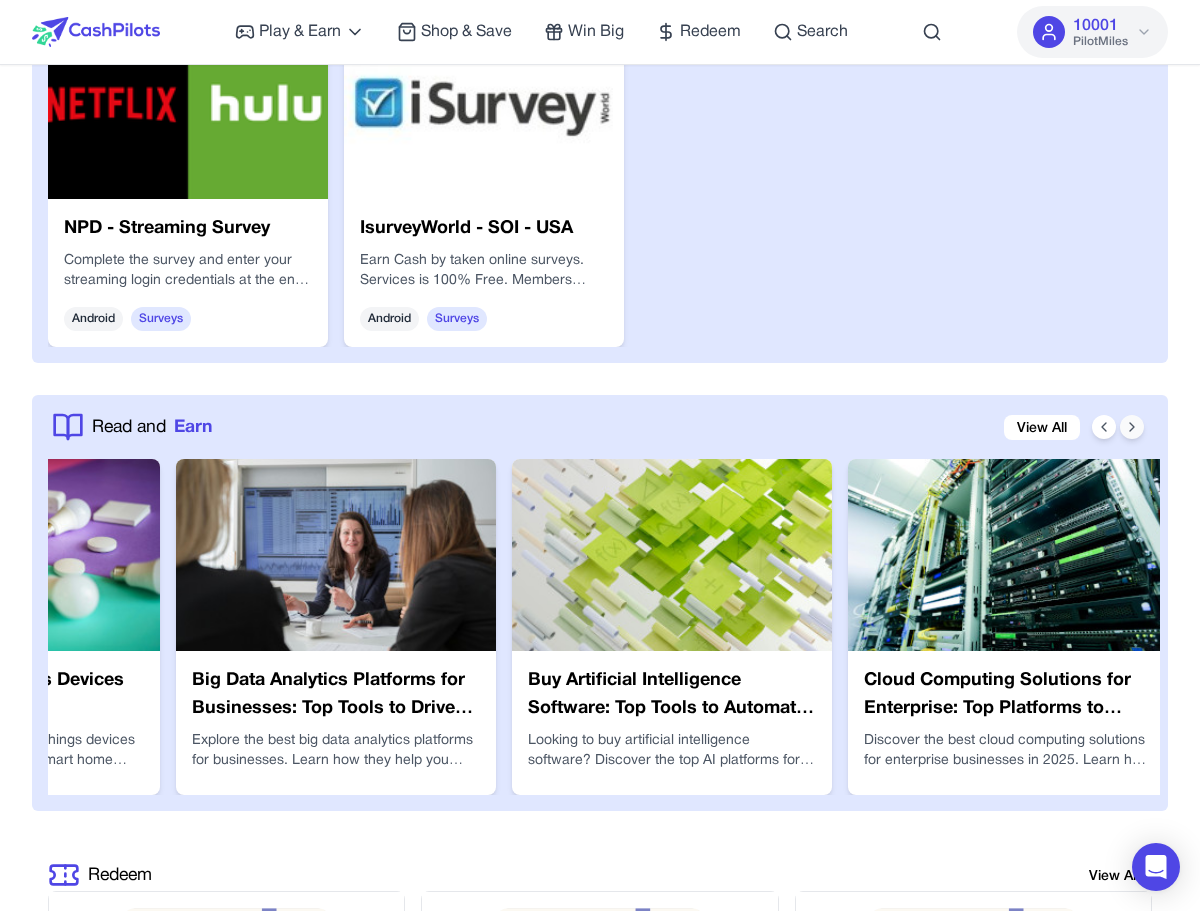 click 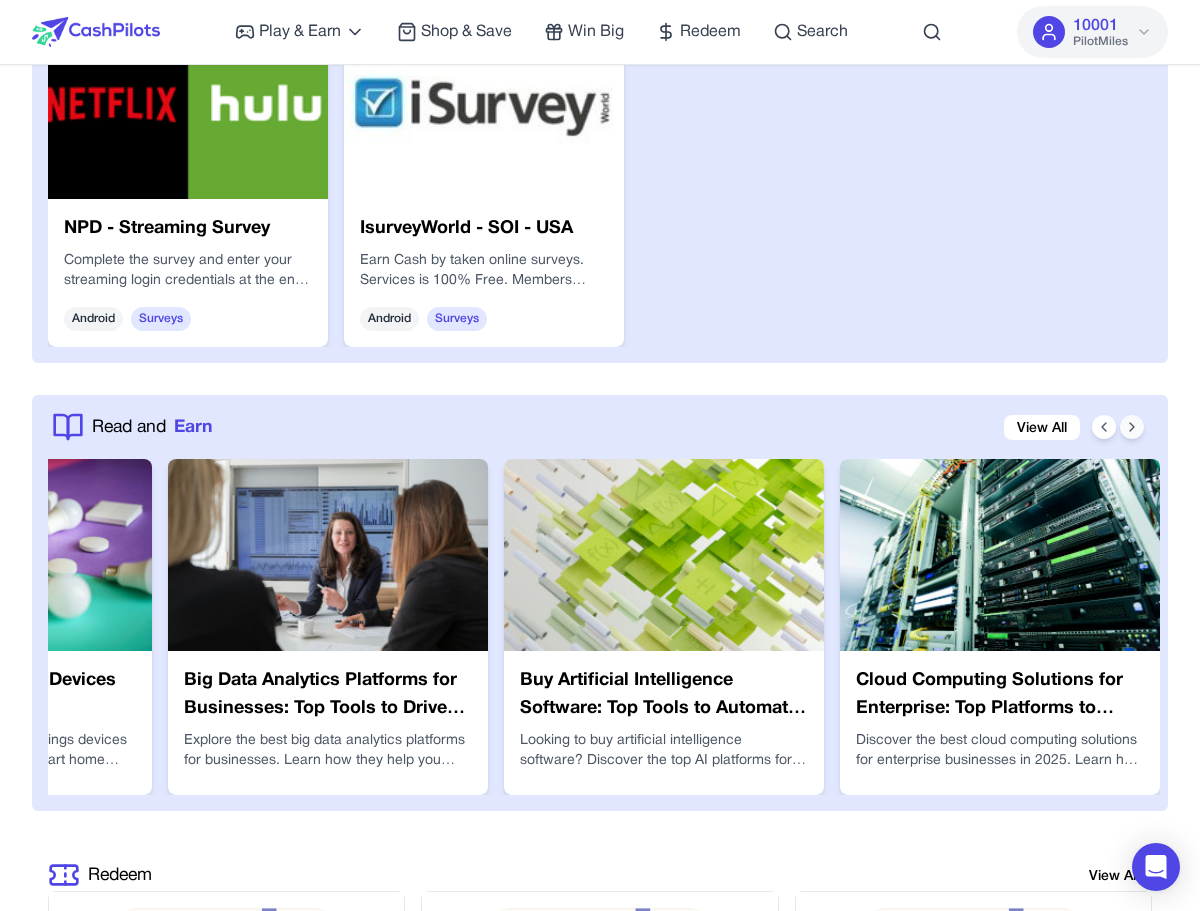 click 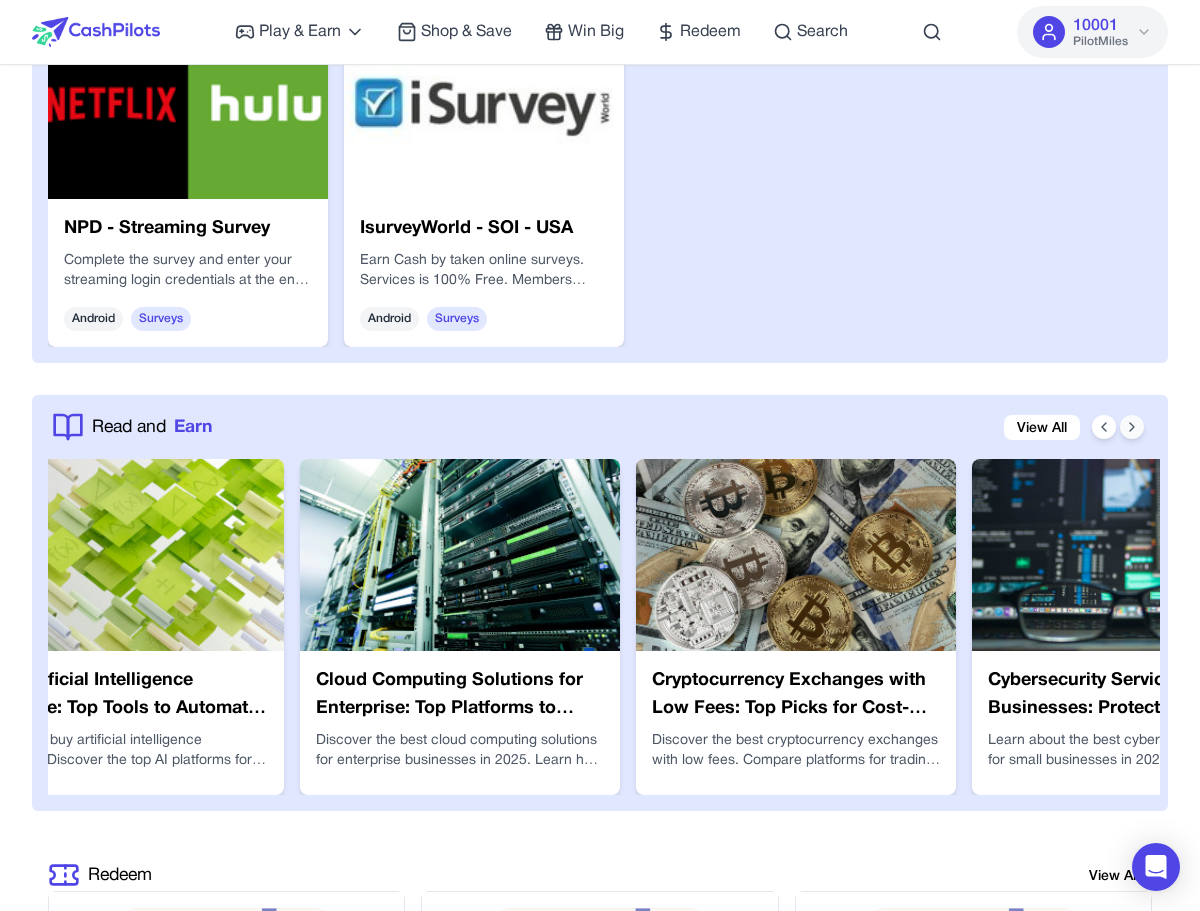 click 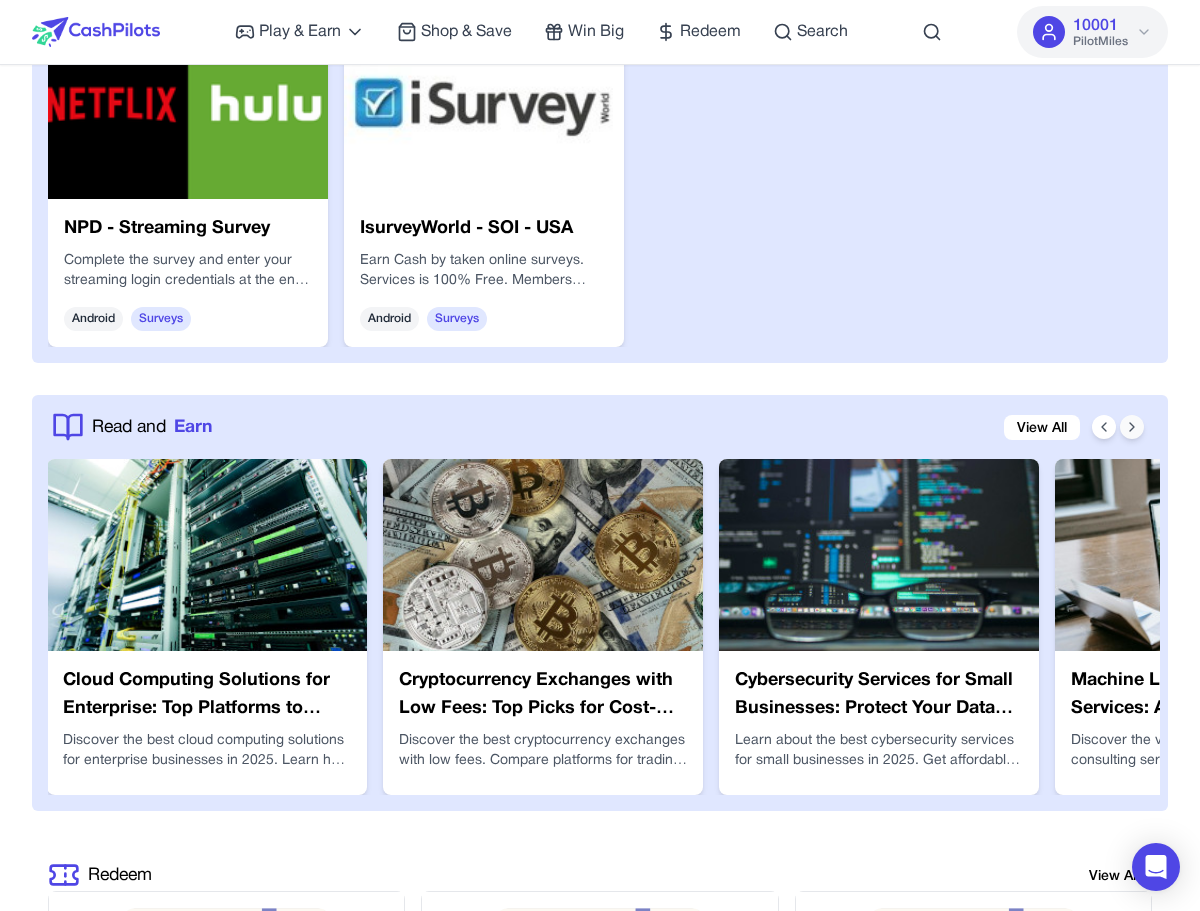 click 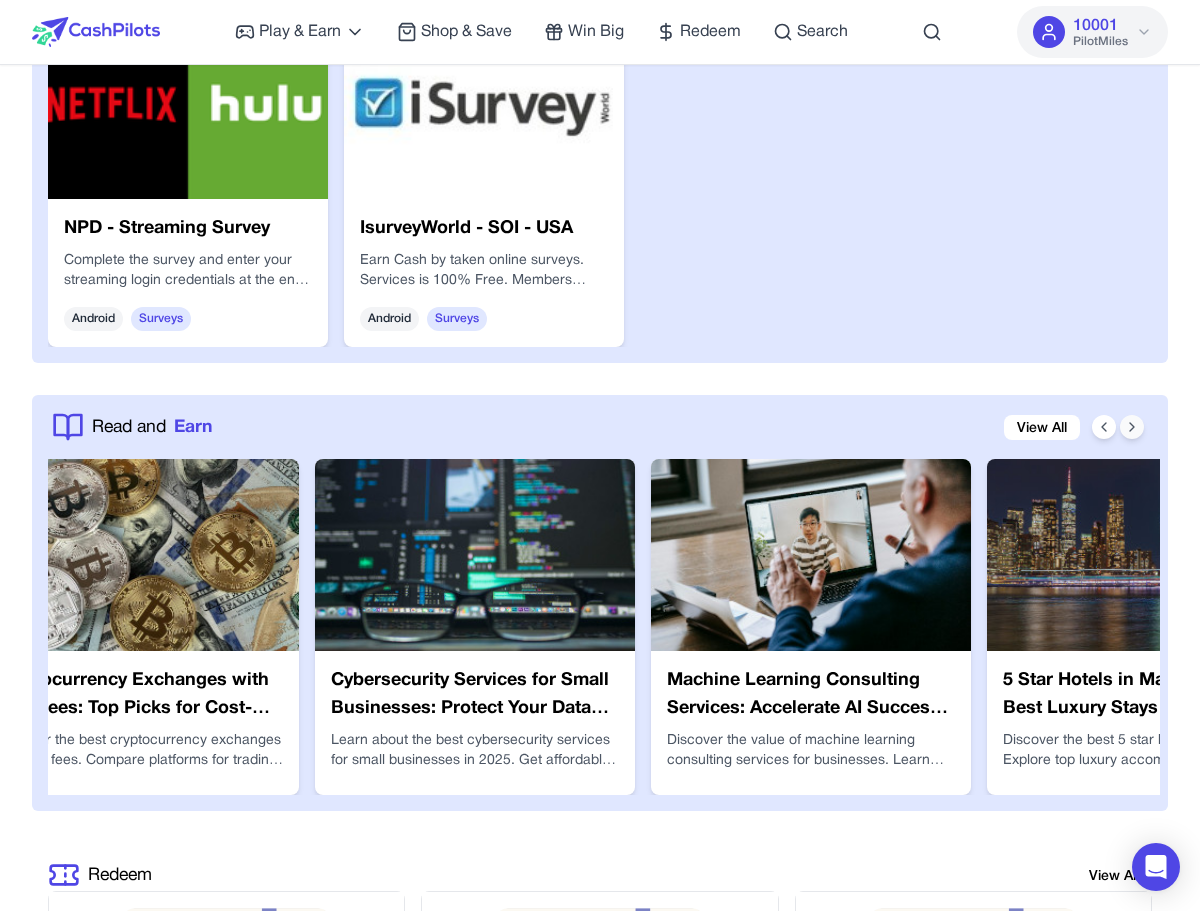 click 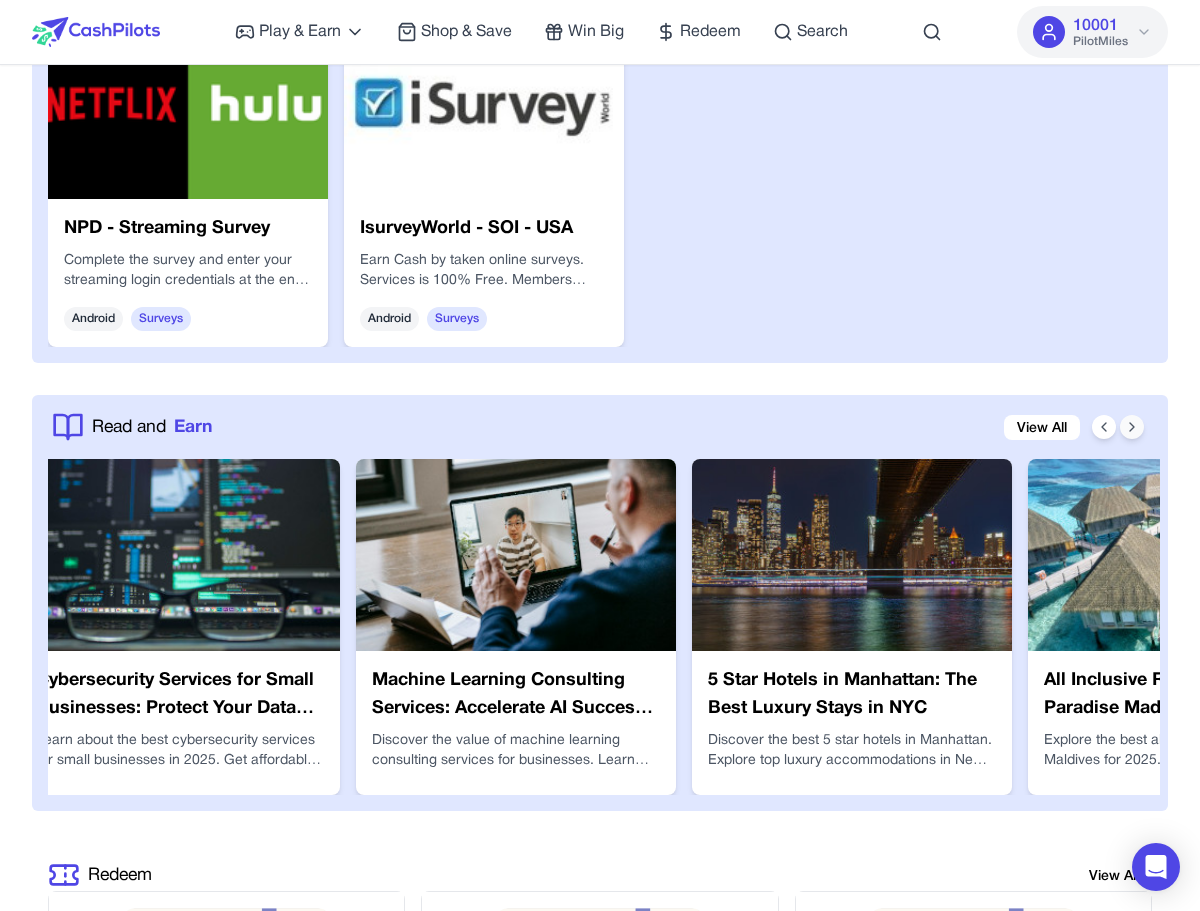 click 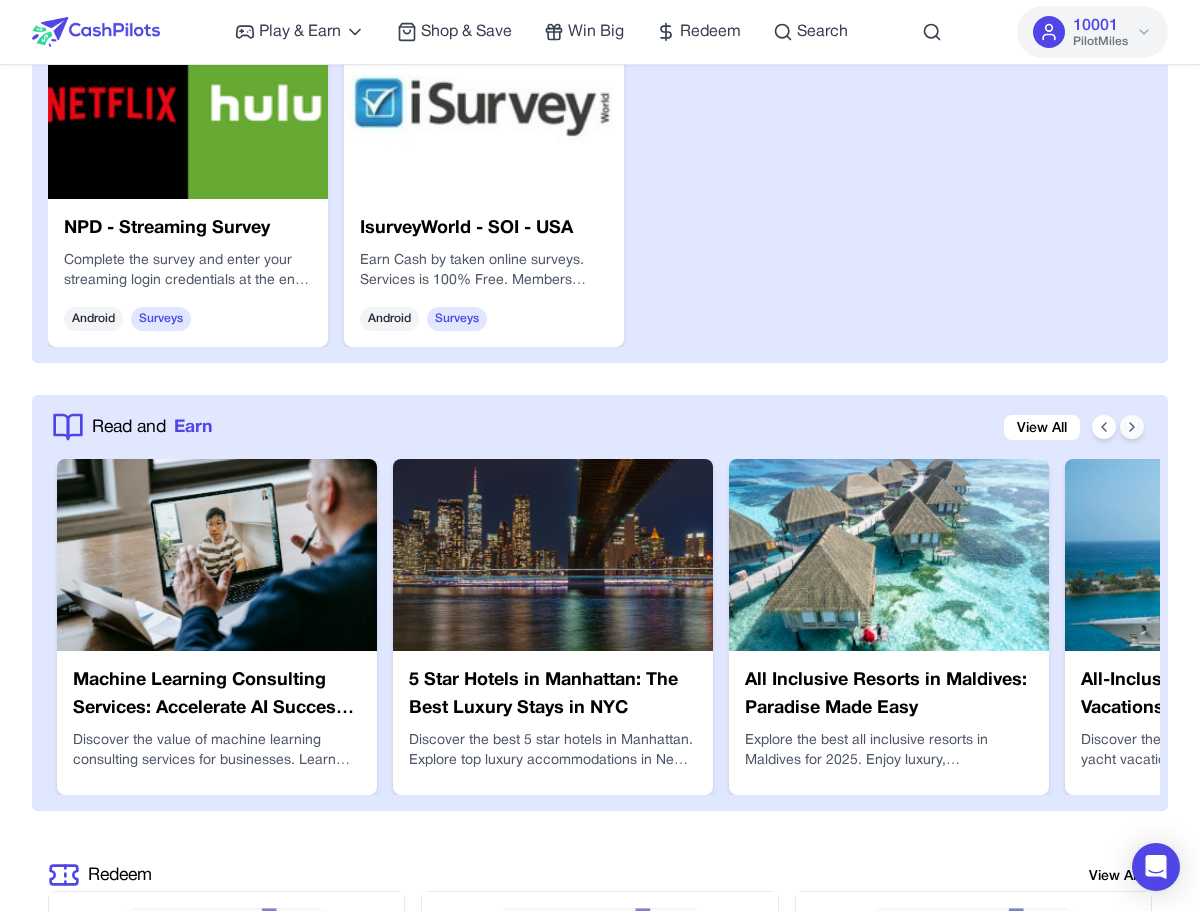 click 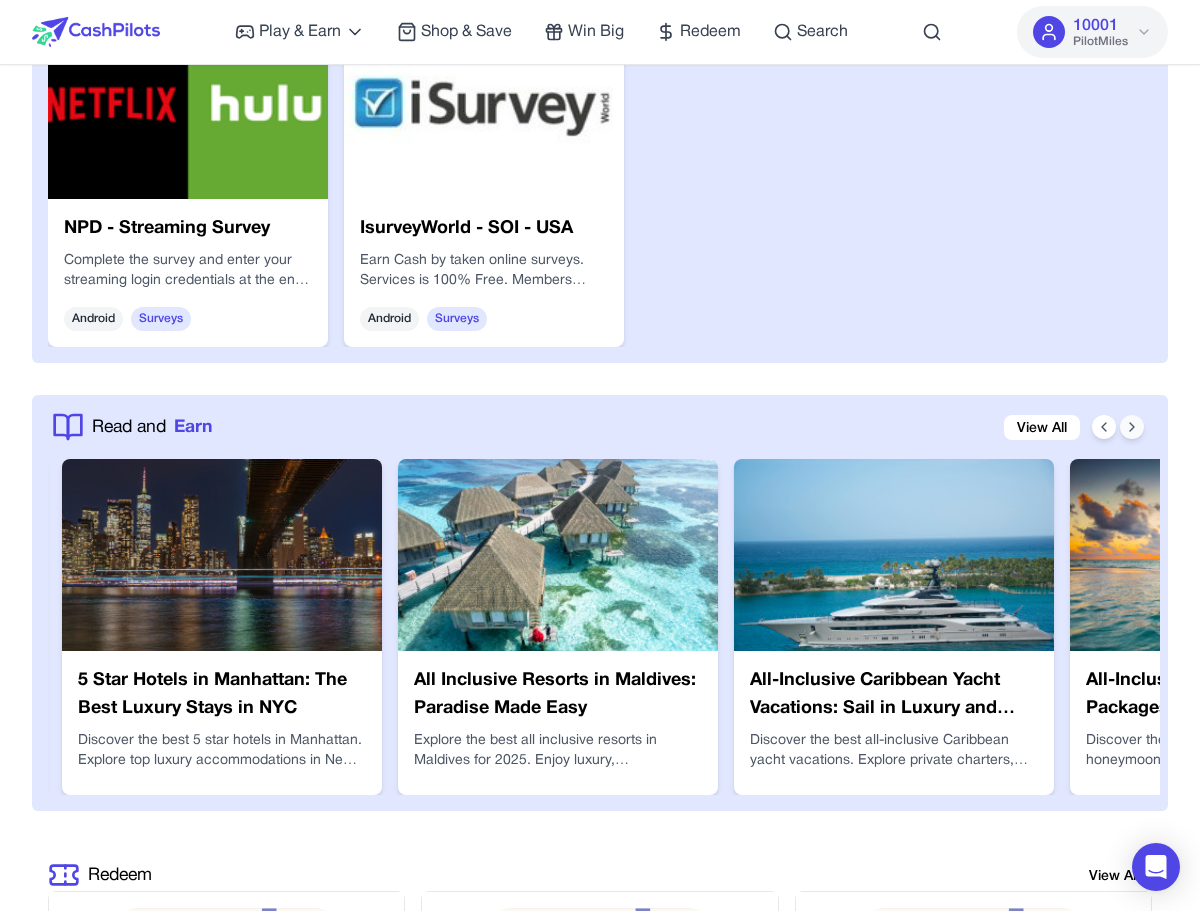 click 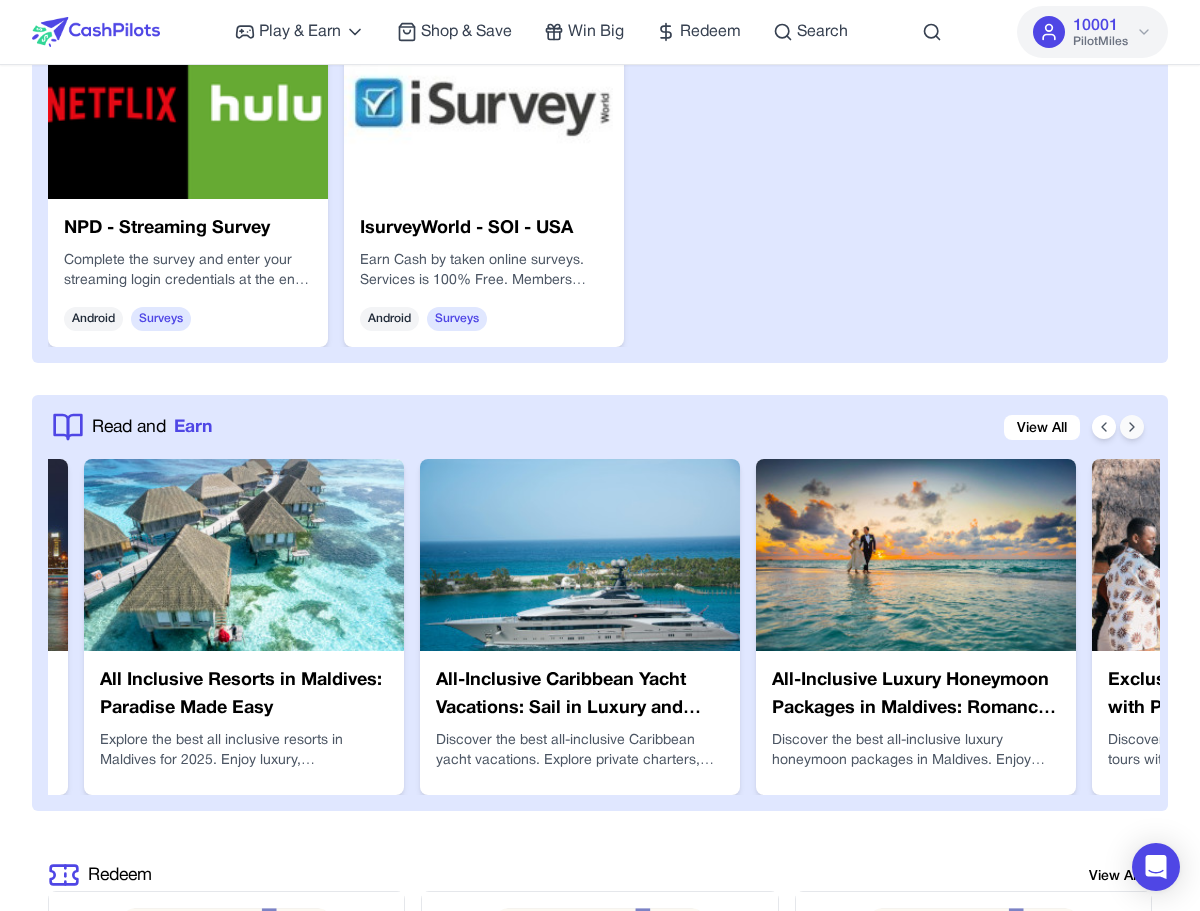 scroll, scrollTop: 0, scrollLeft: 10722, axis: horizontal 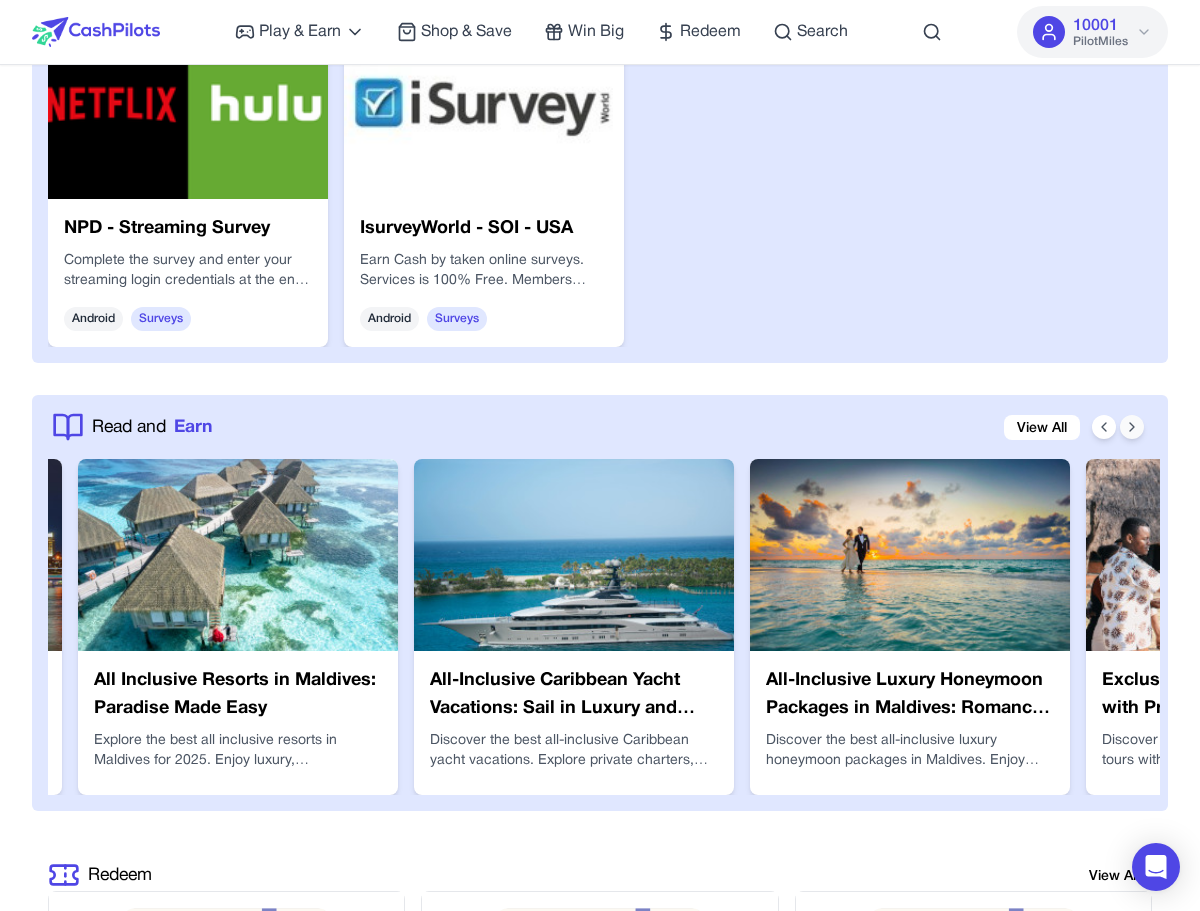 click 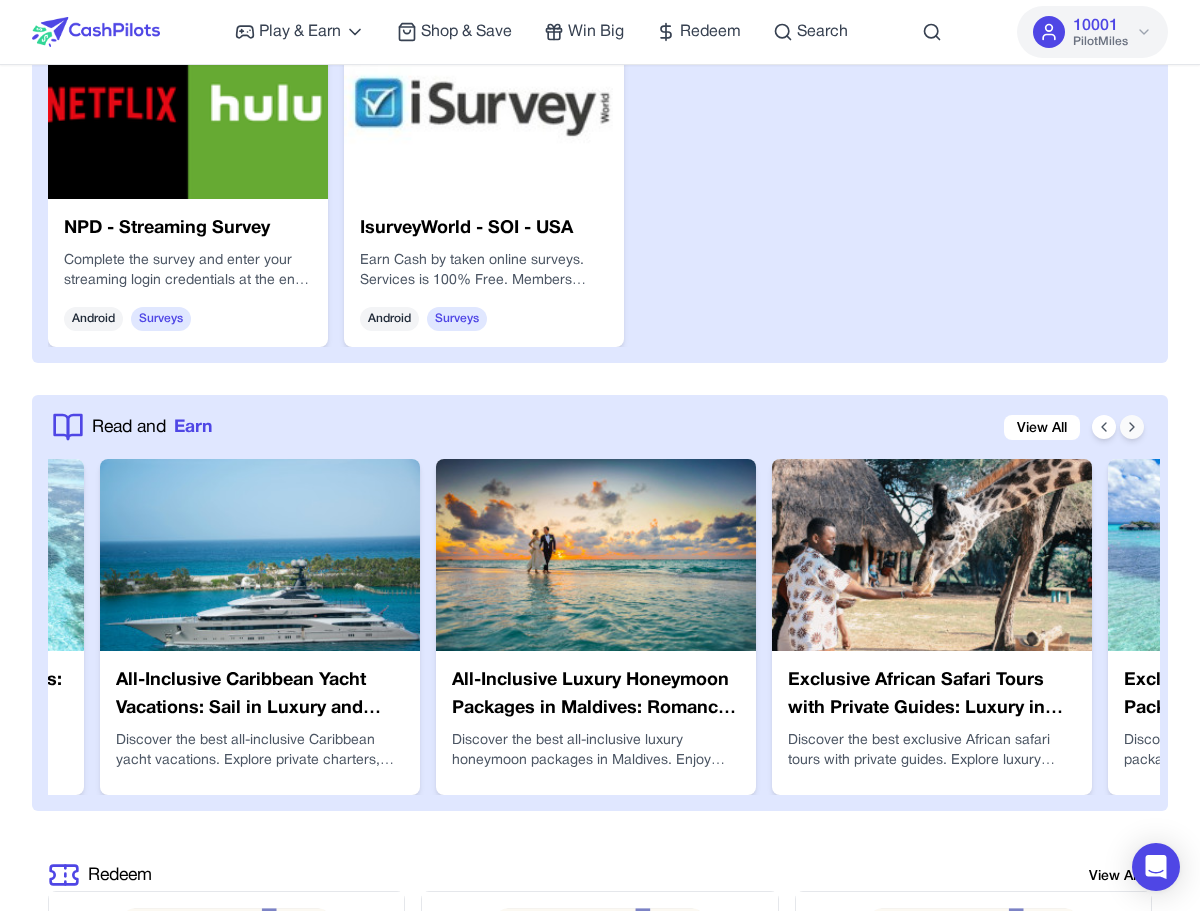 click 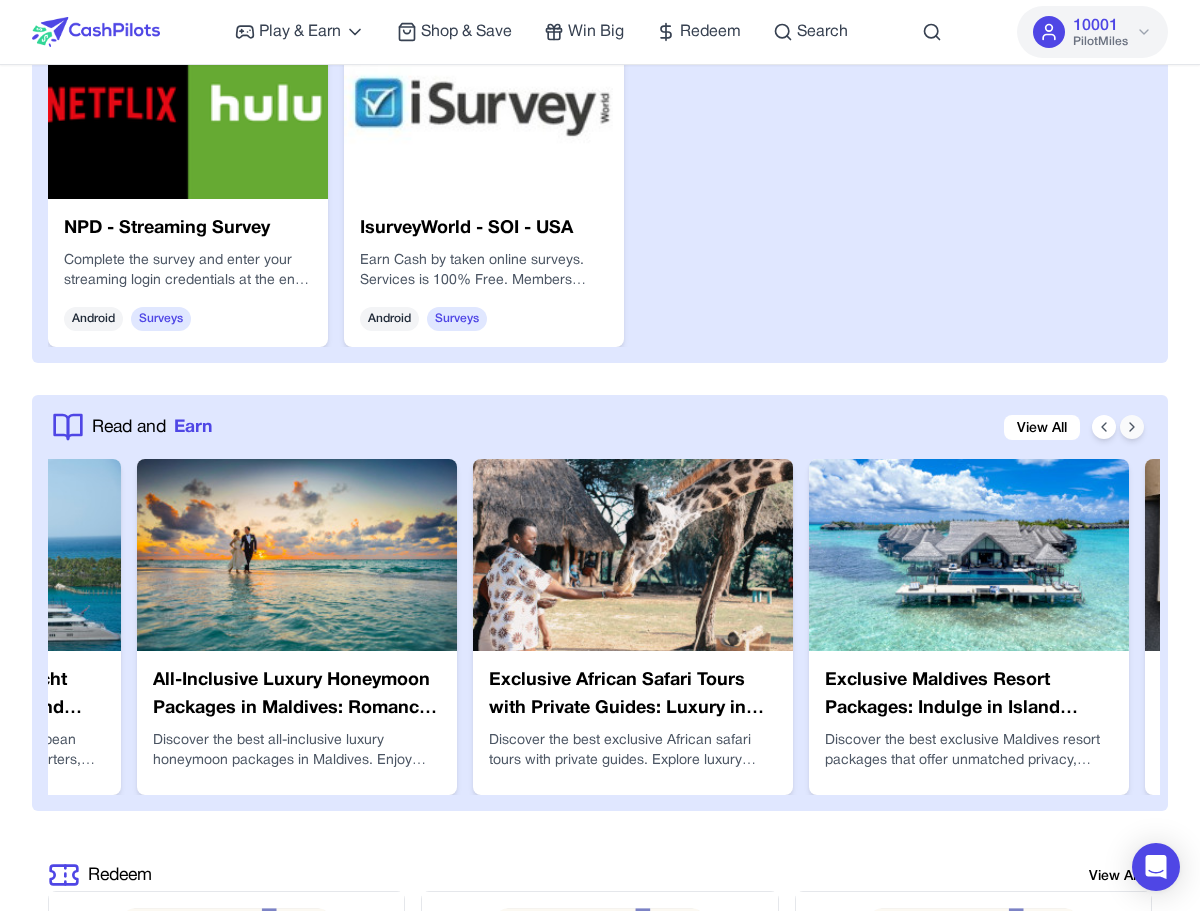 click 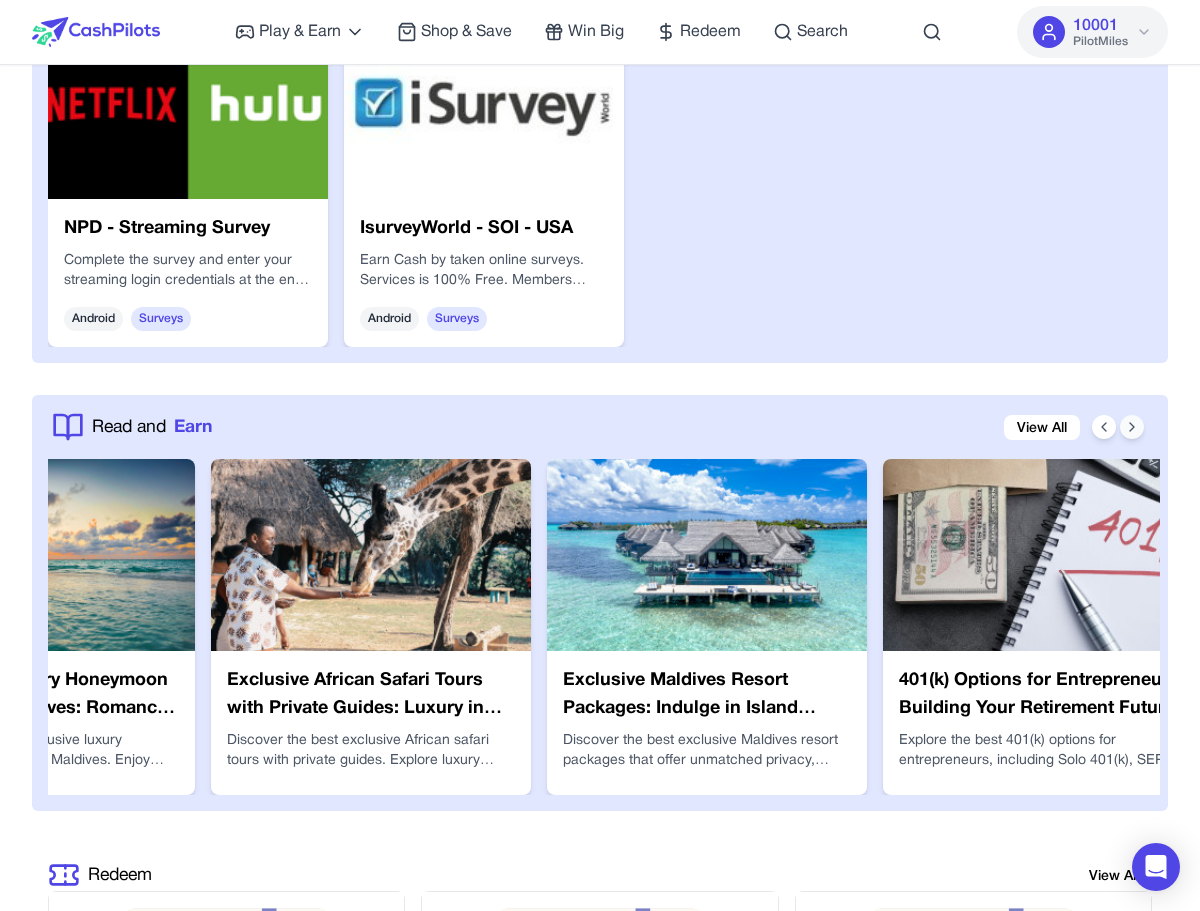 click 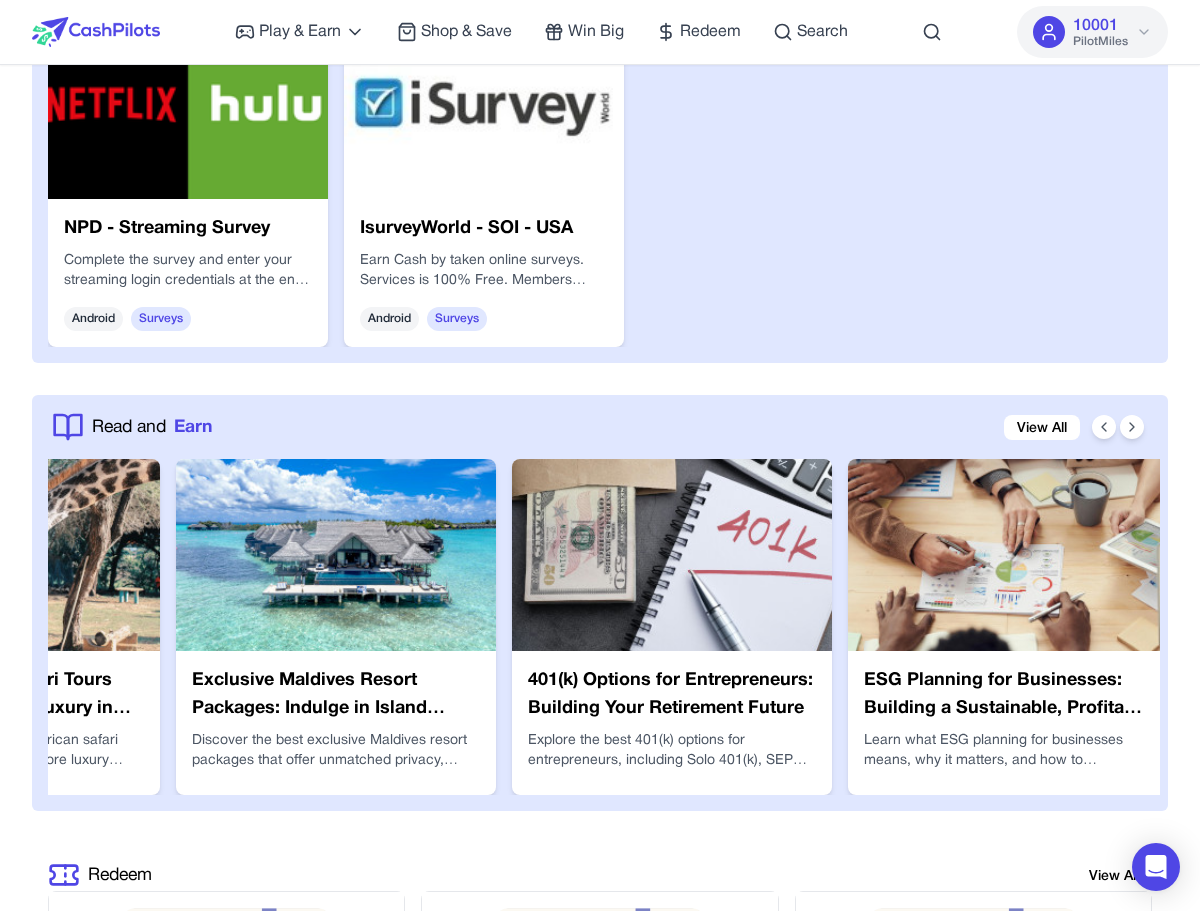 scroll, scrollTop: 0, scrollLeft: 11974, axis: horizontal 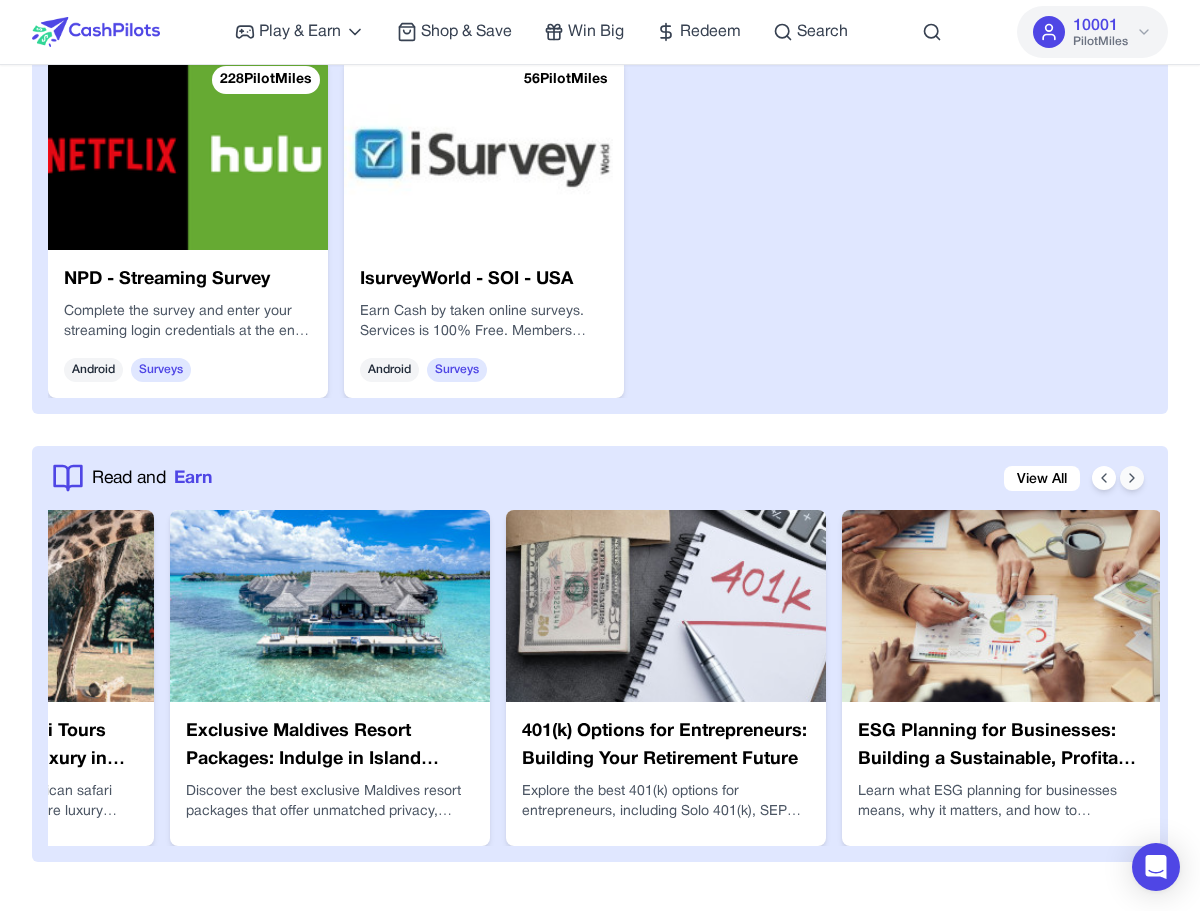 click 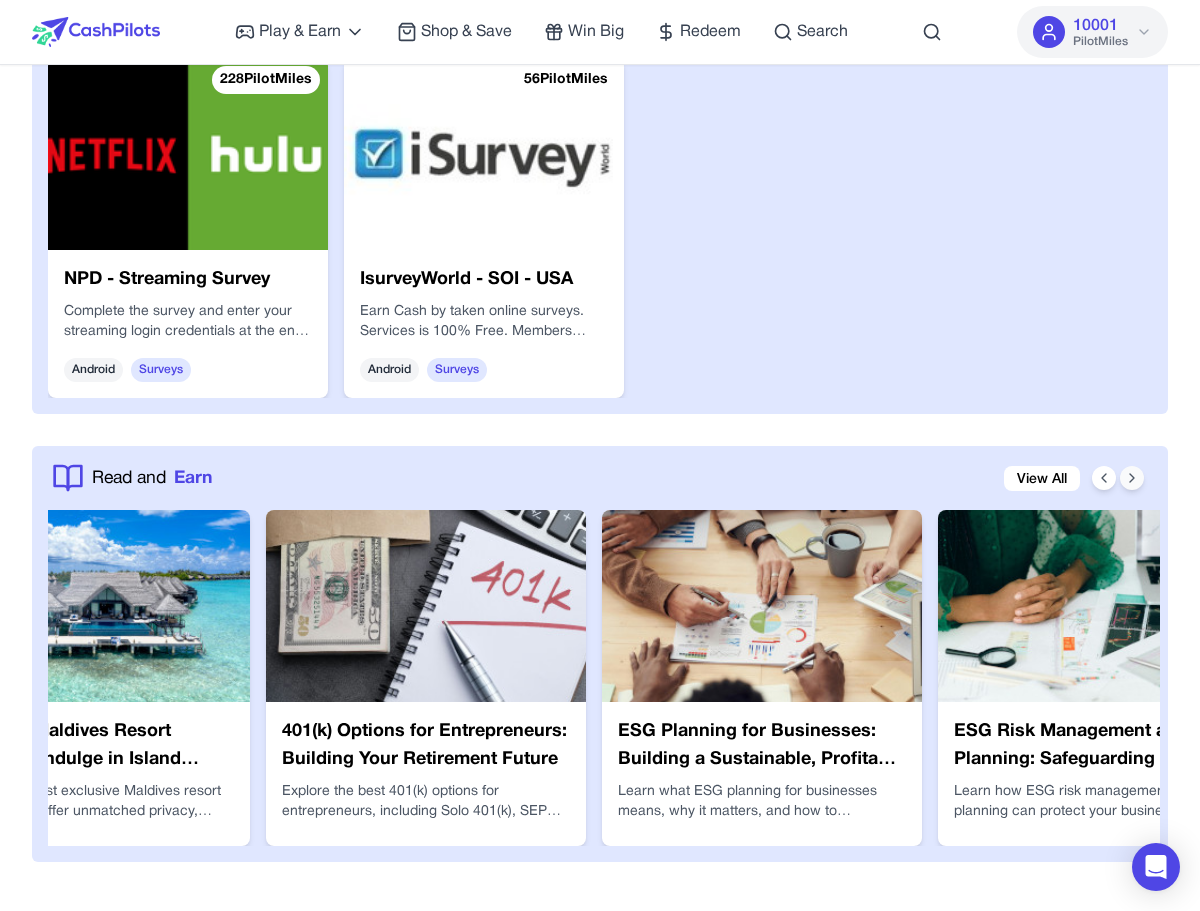 click 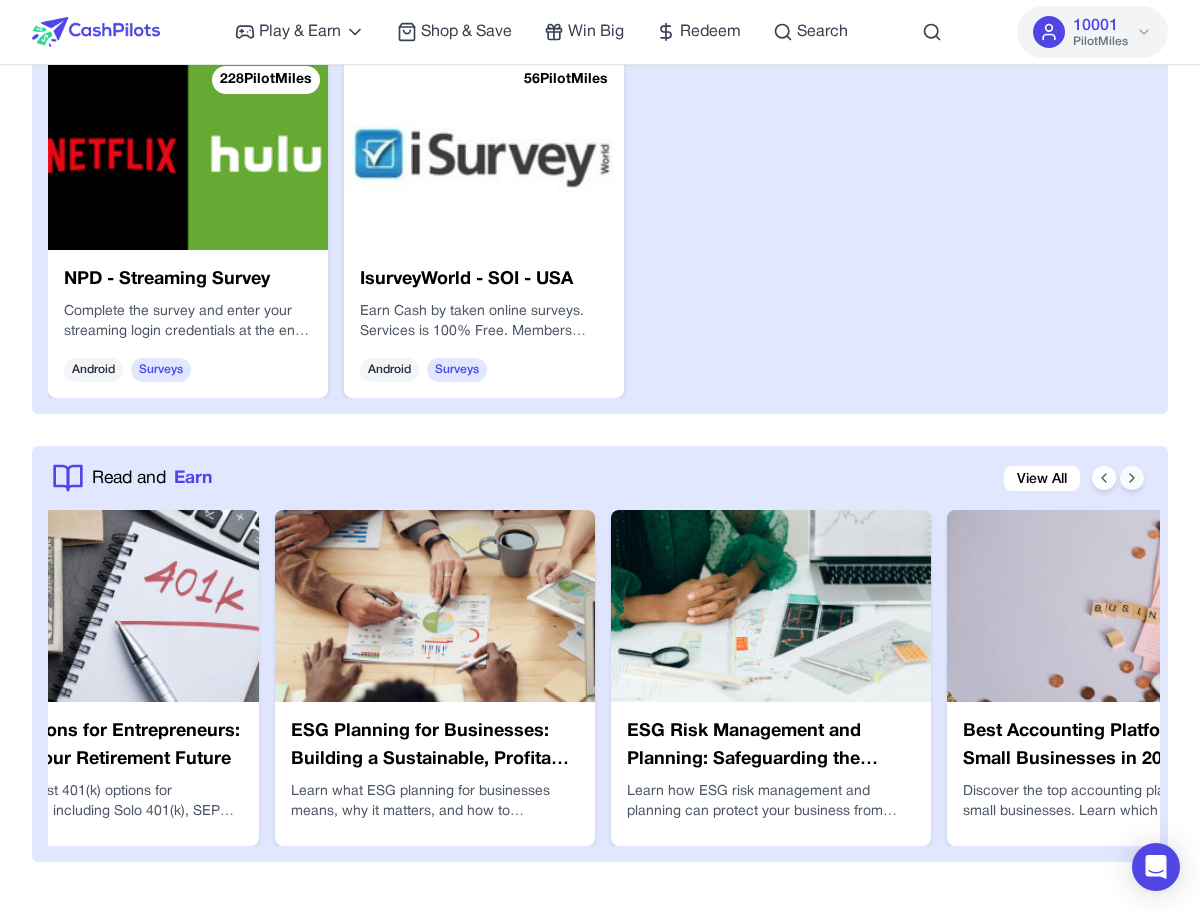 click 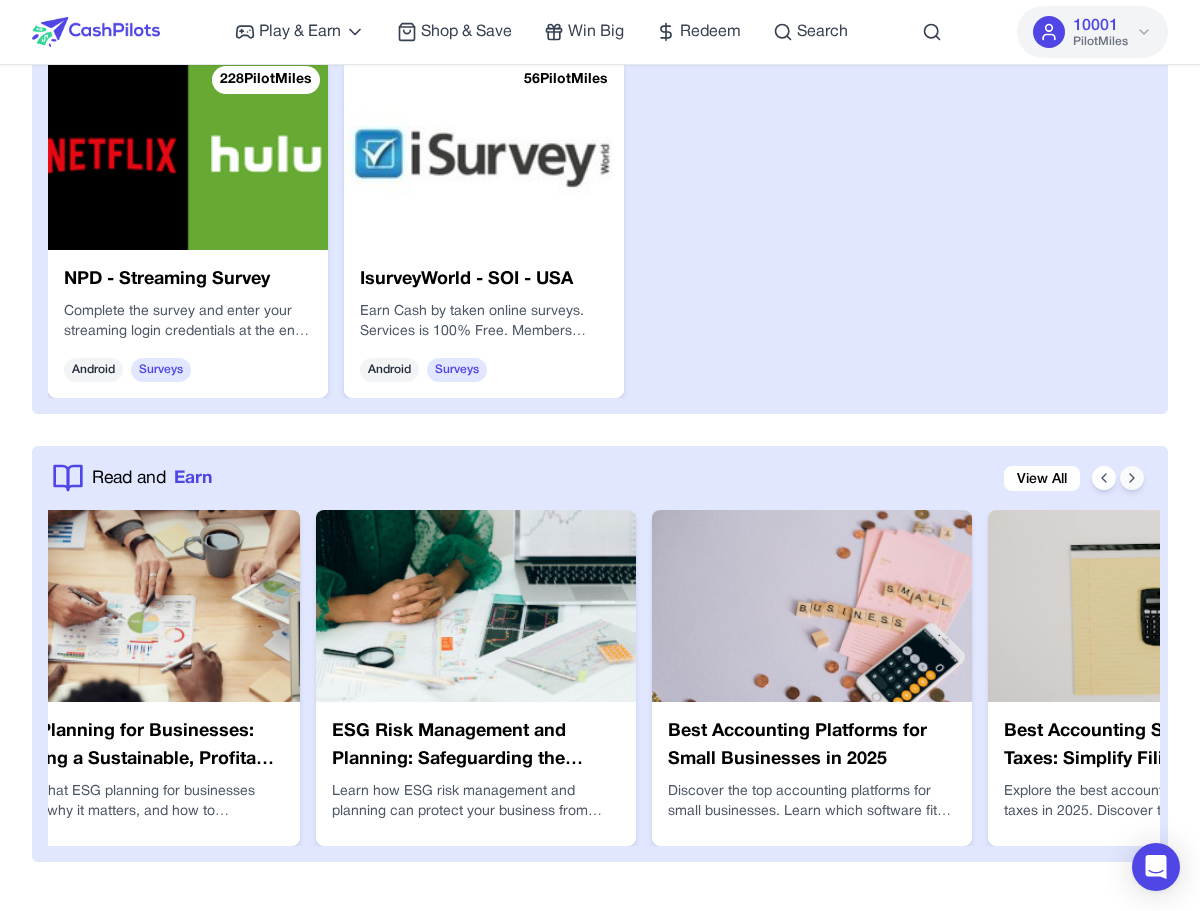click 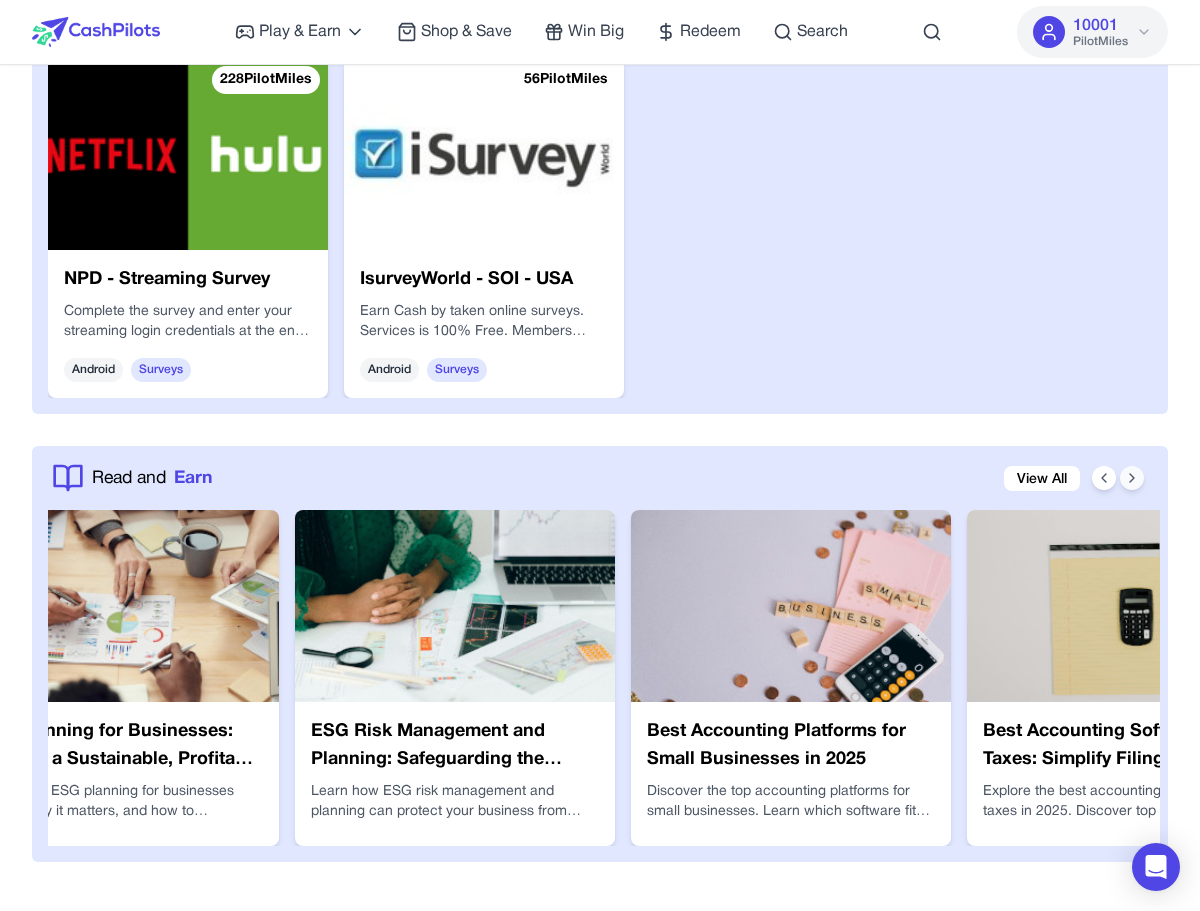 click 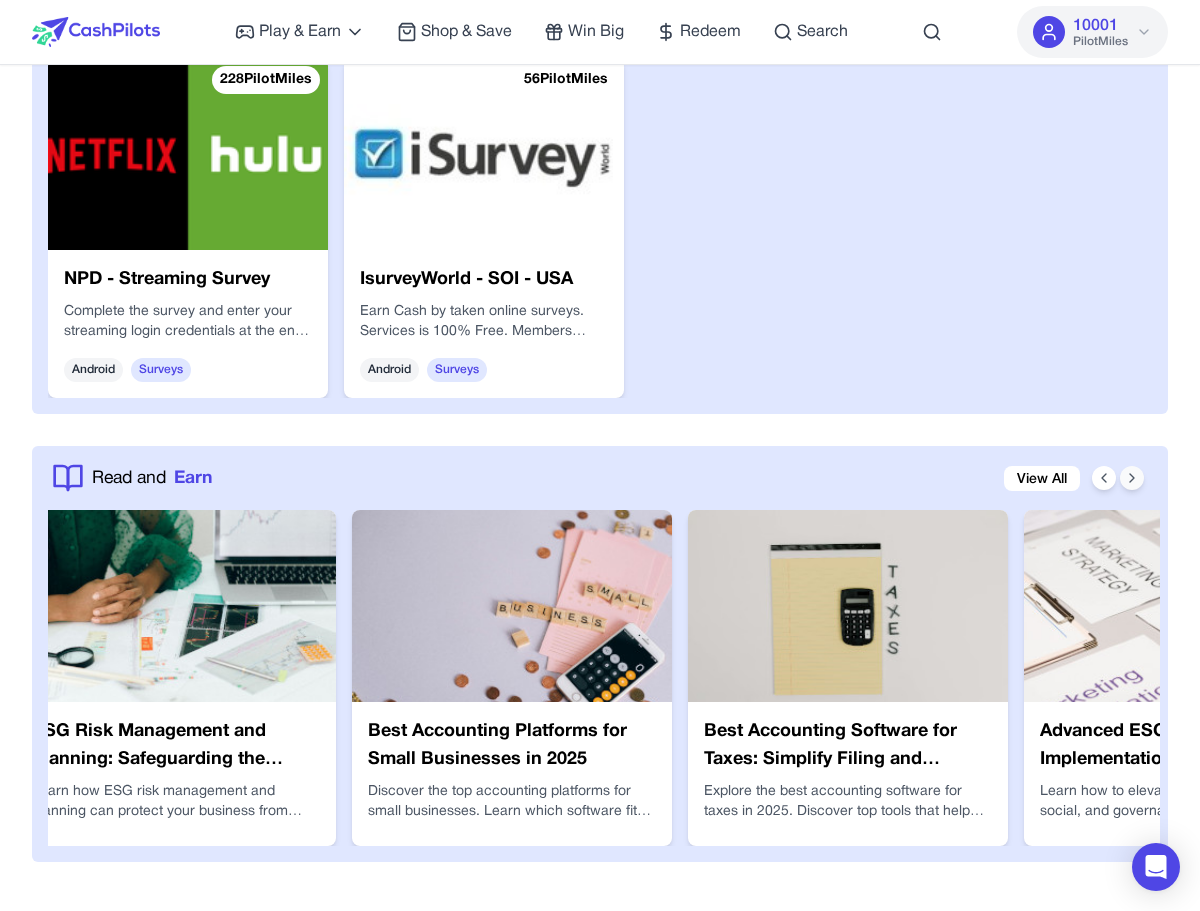 click 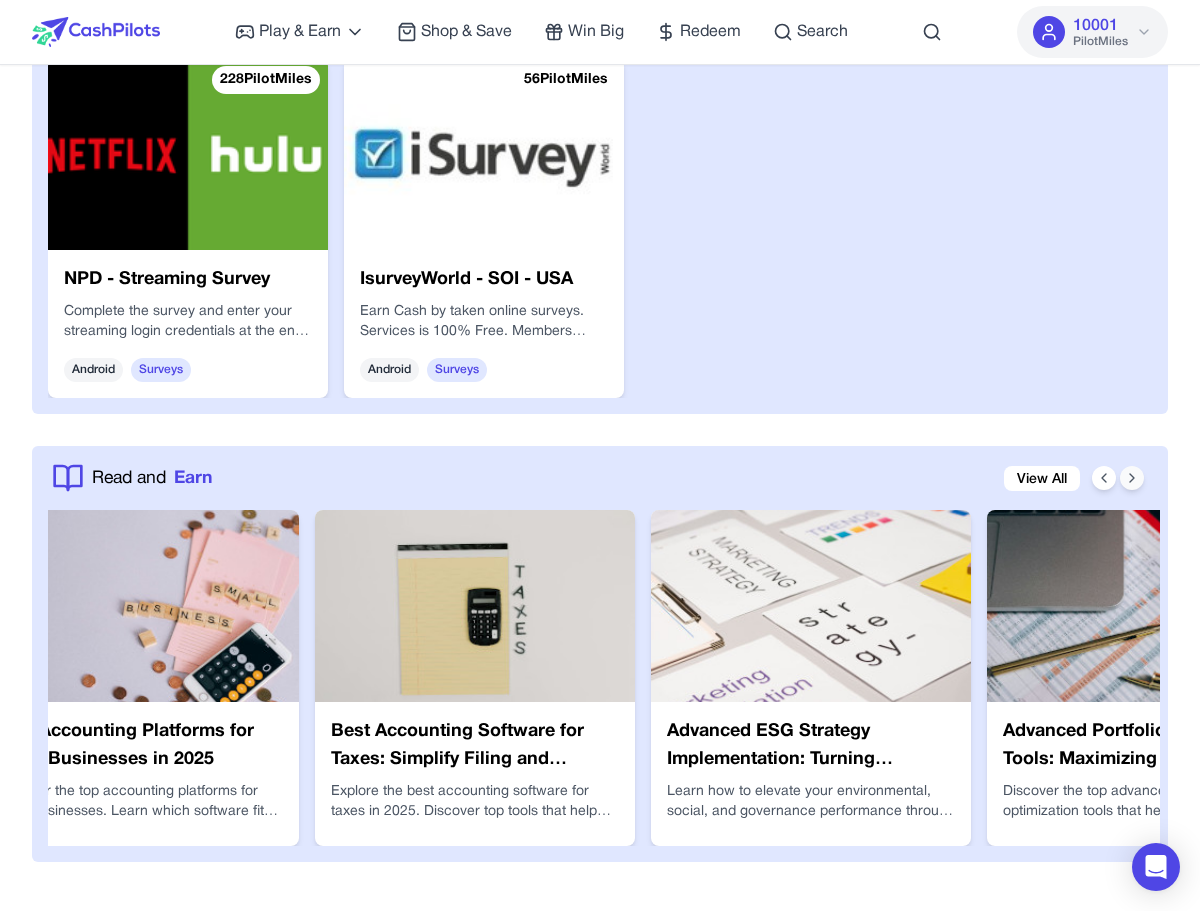 click 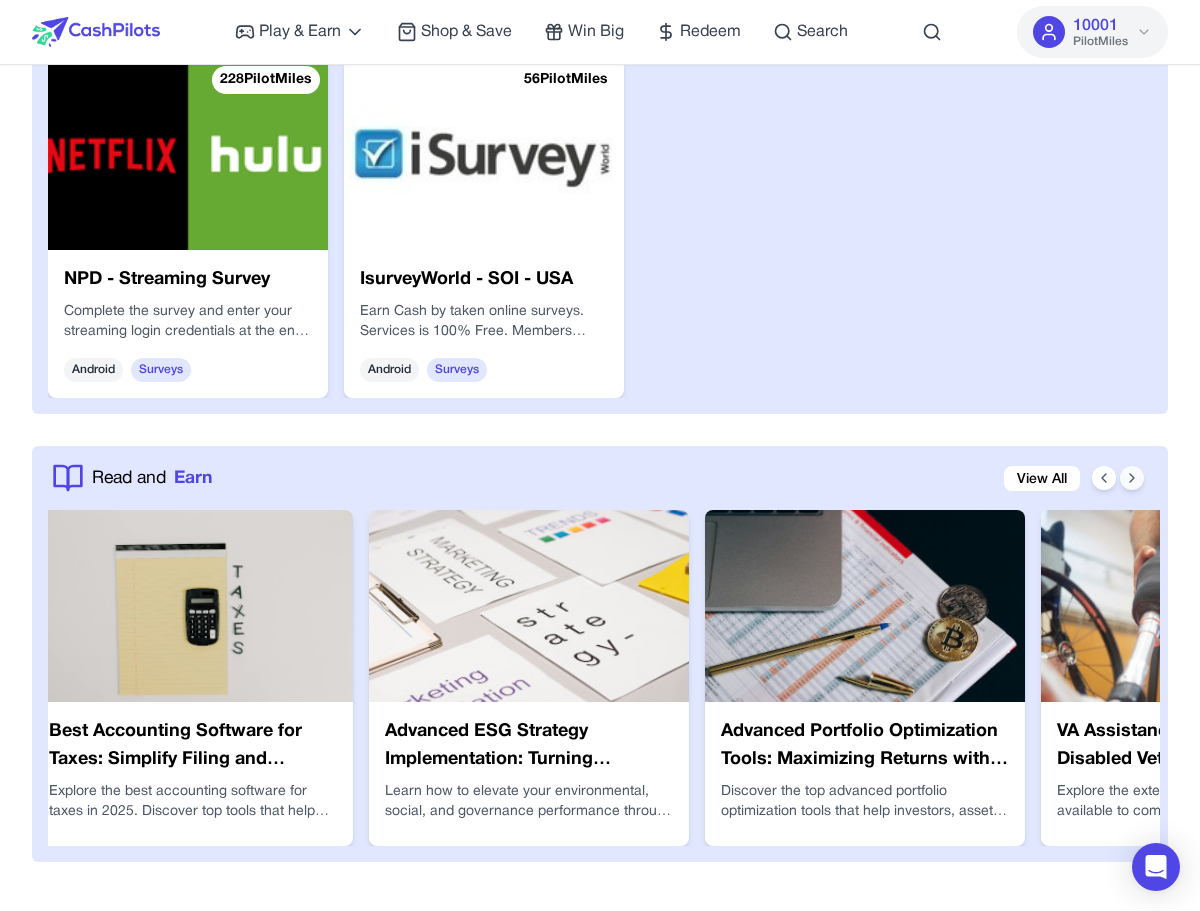 click 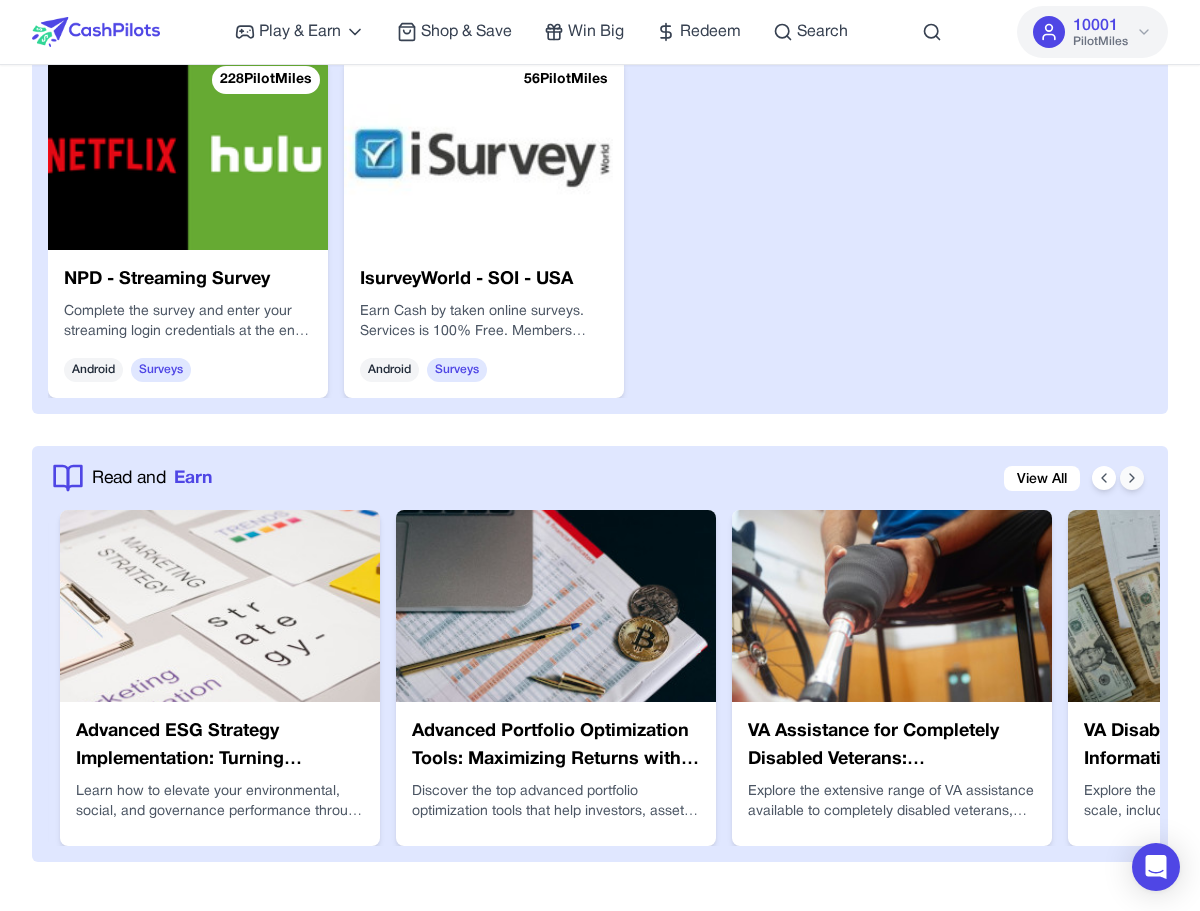 click 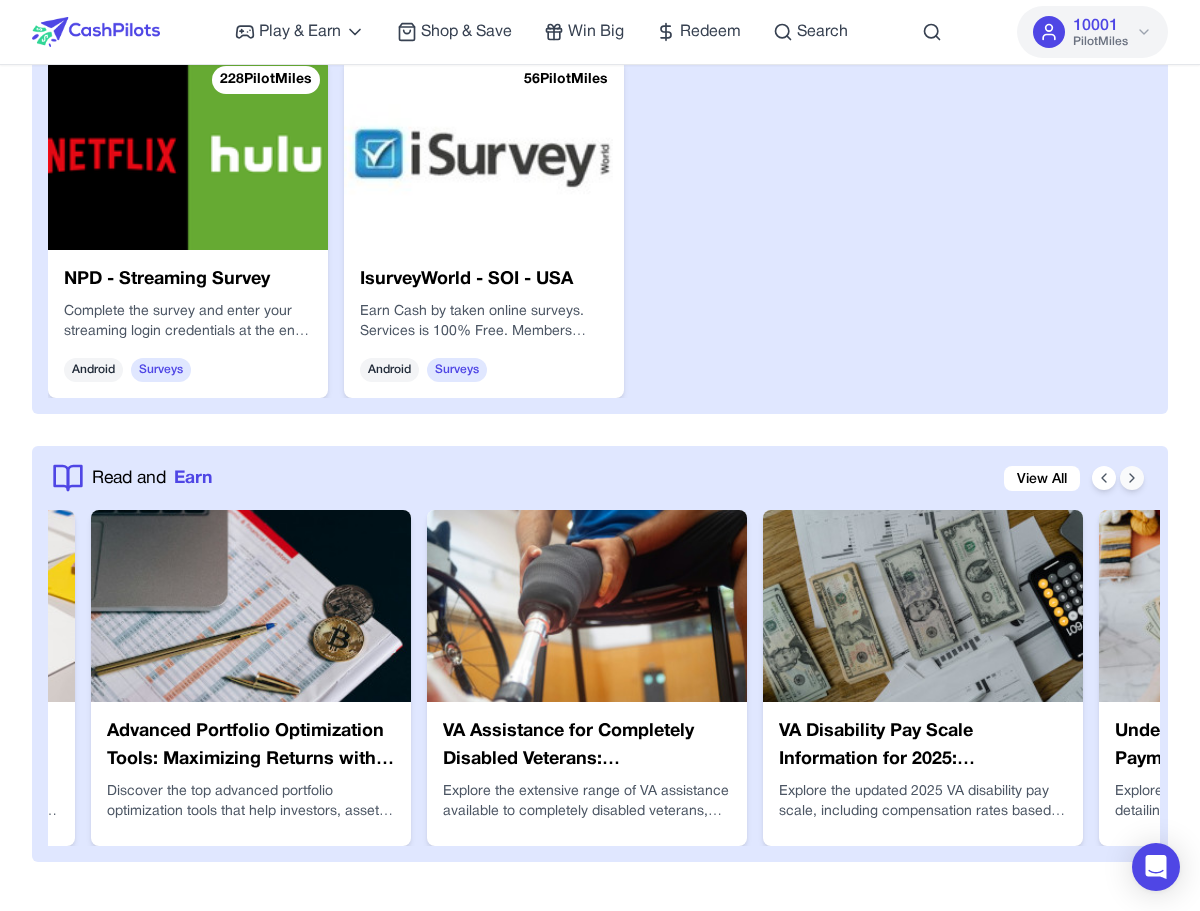 click 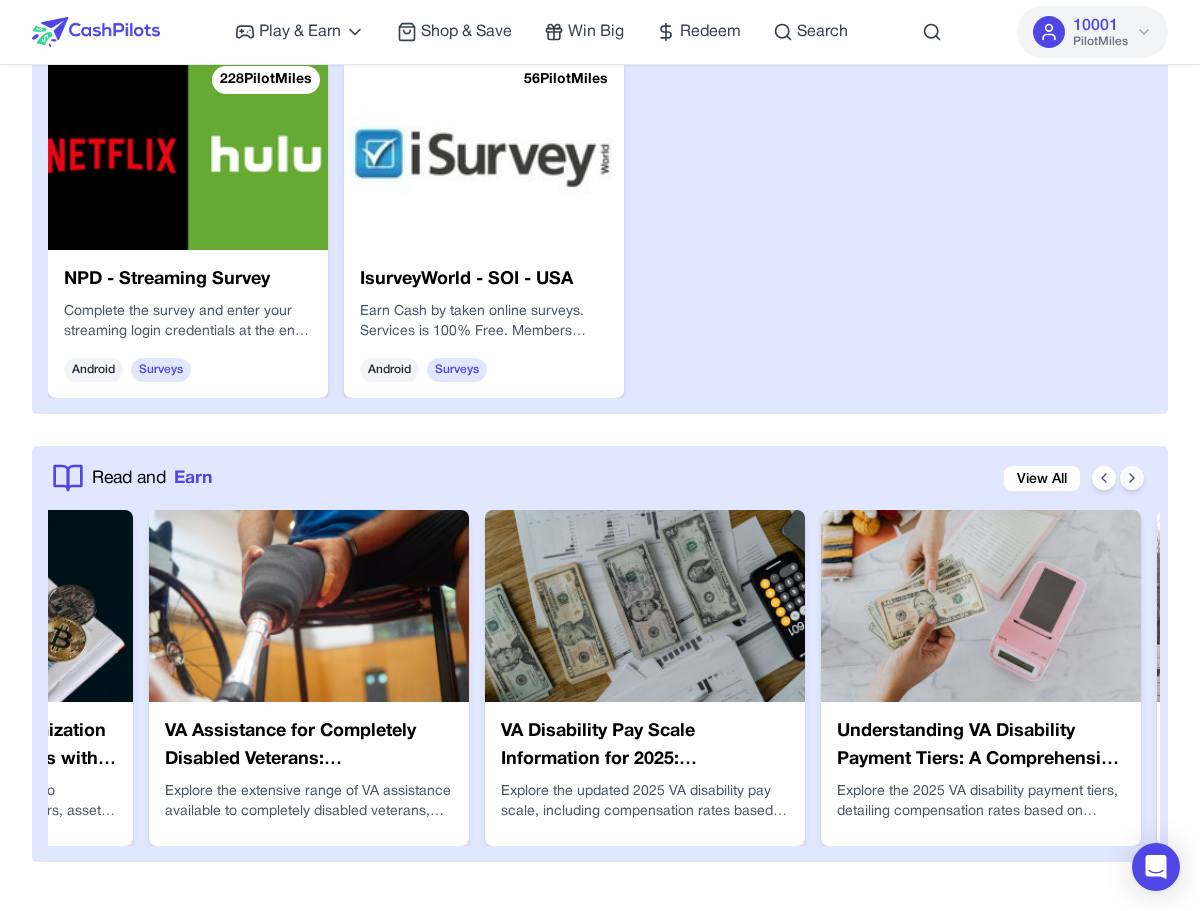 click 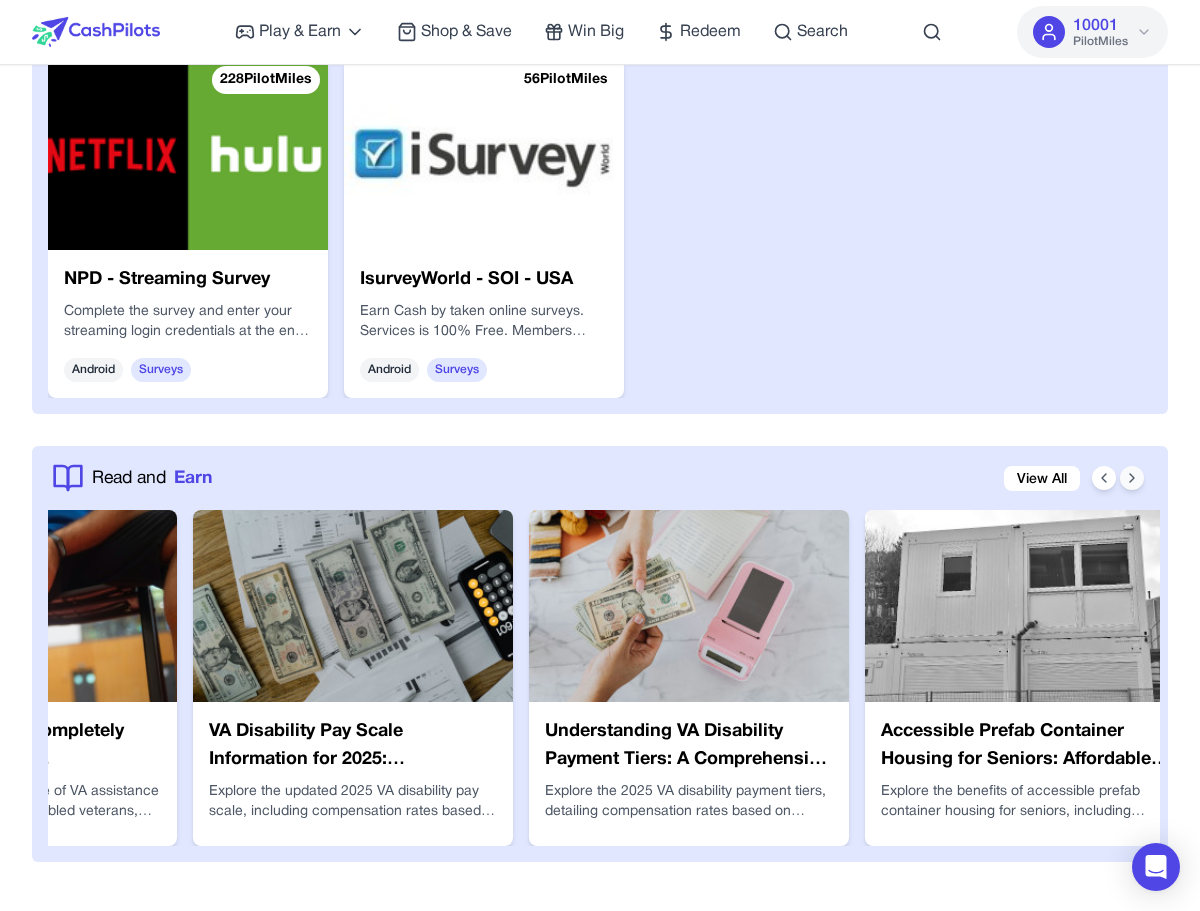 click 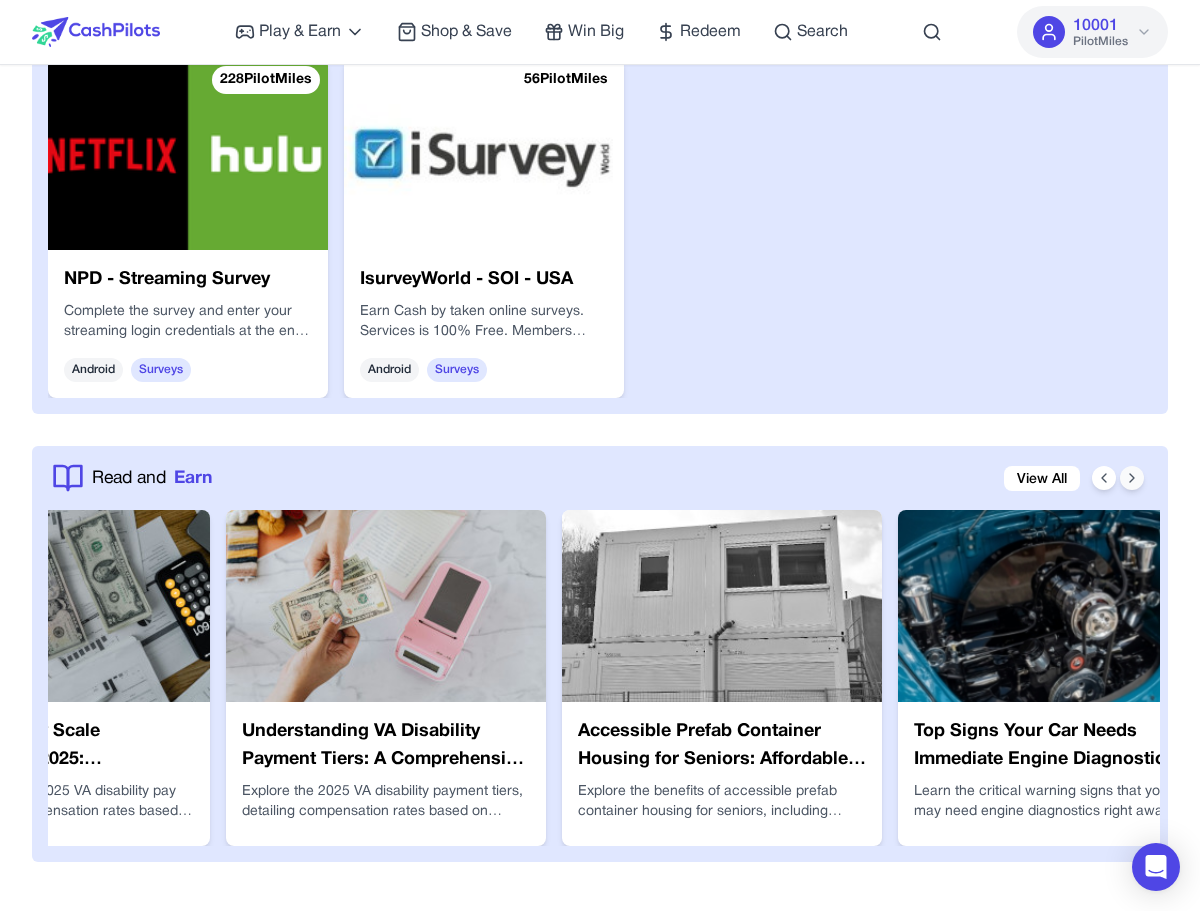 click 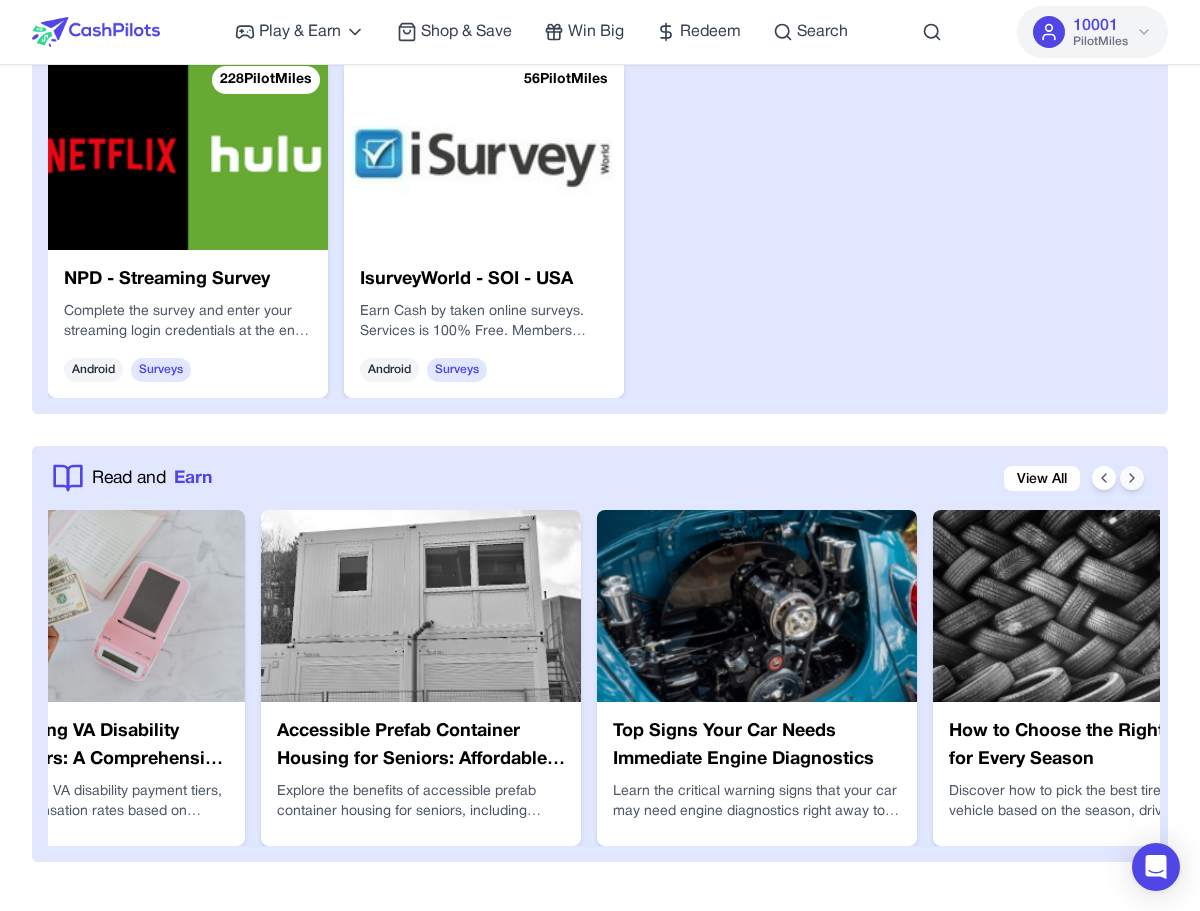 click 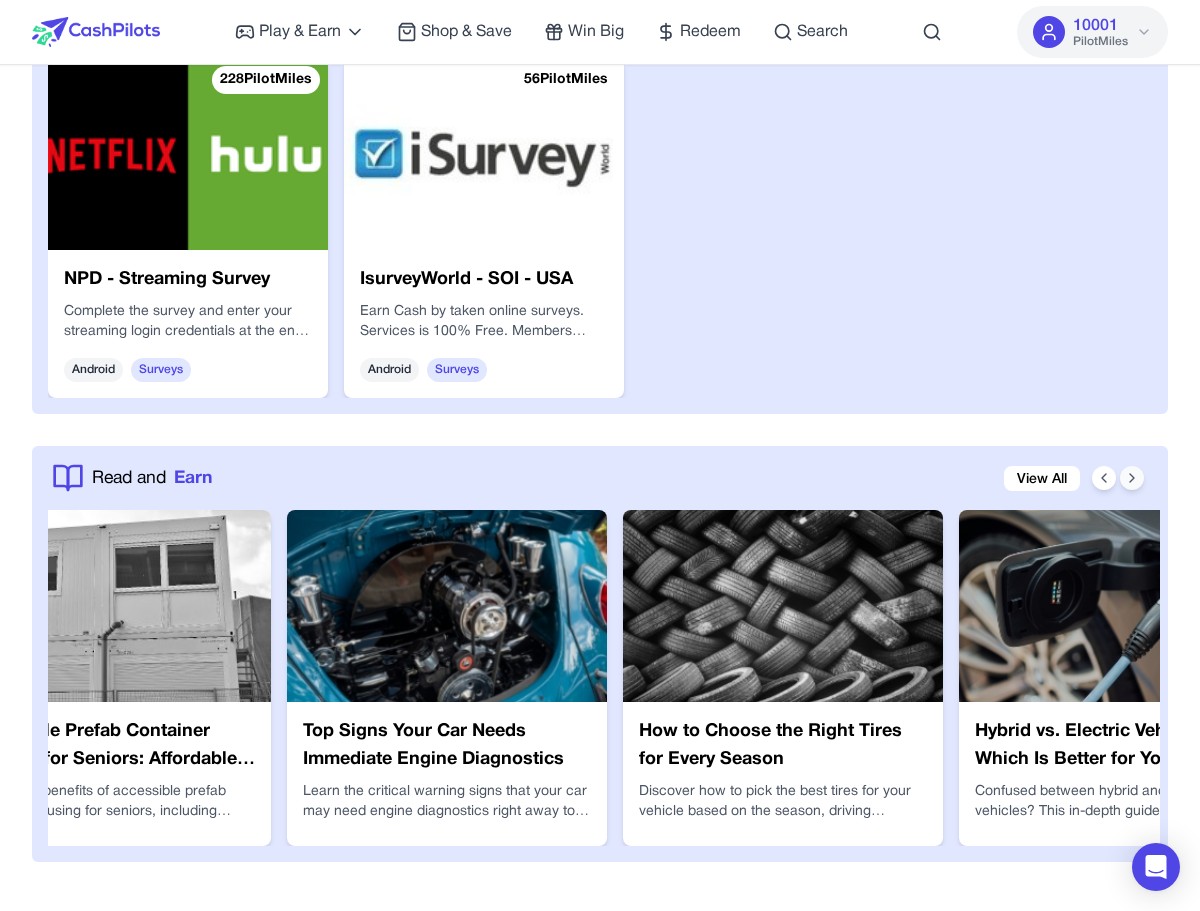 click 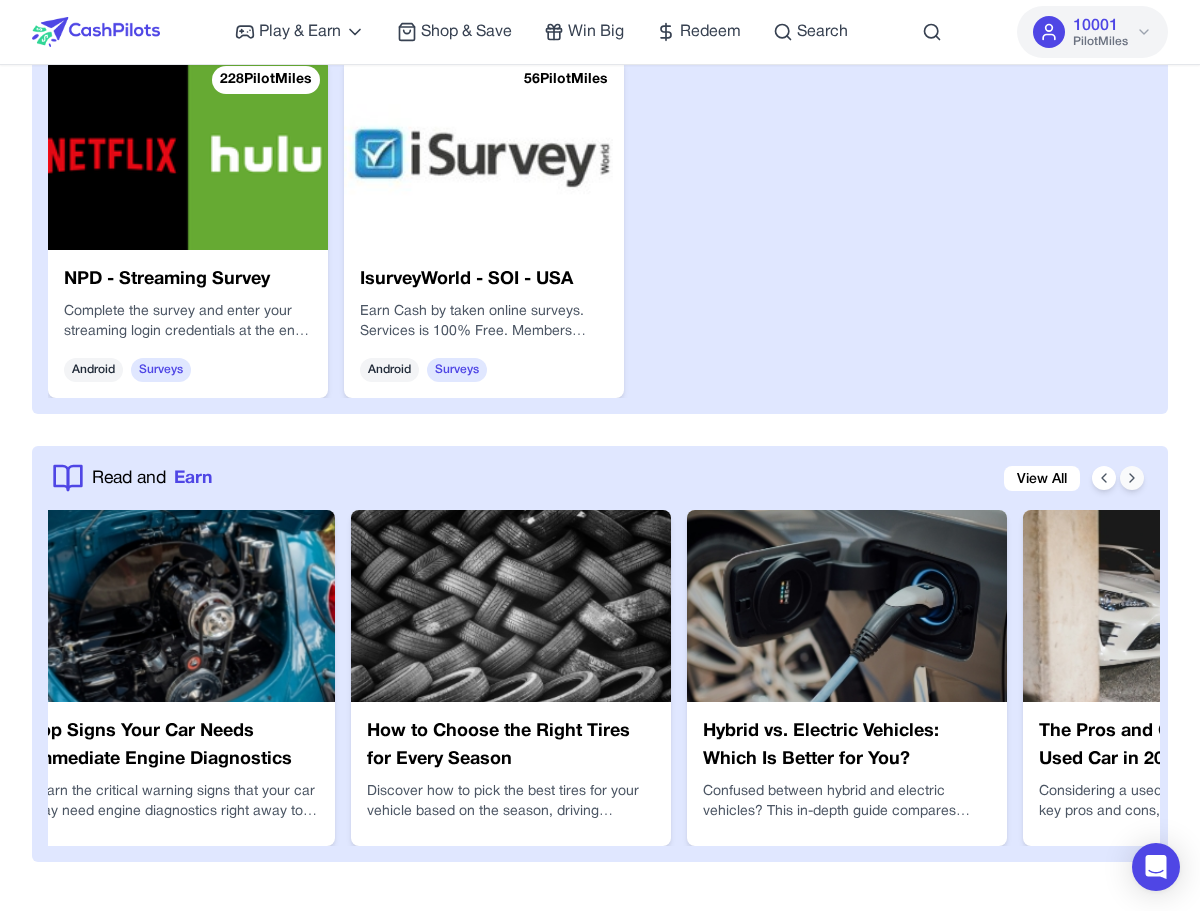click 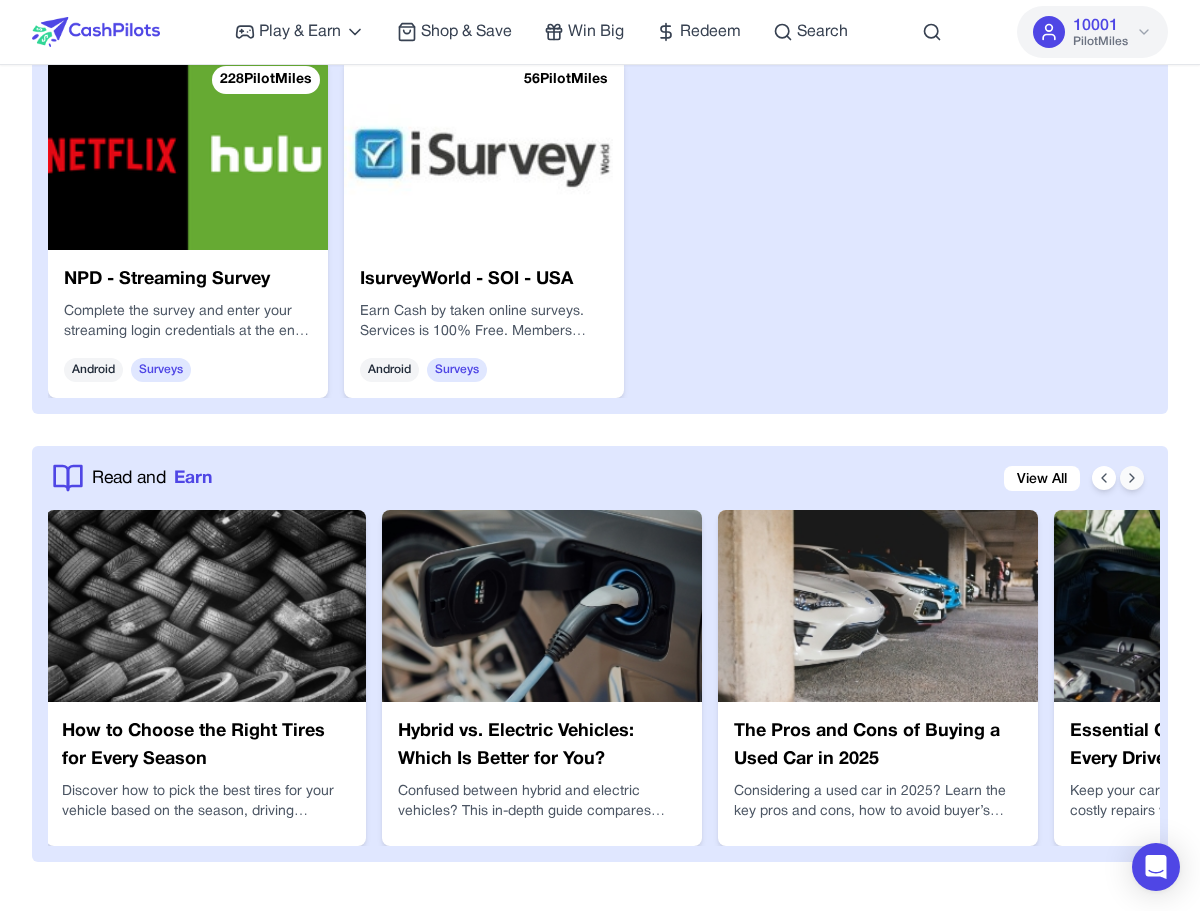 click 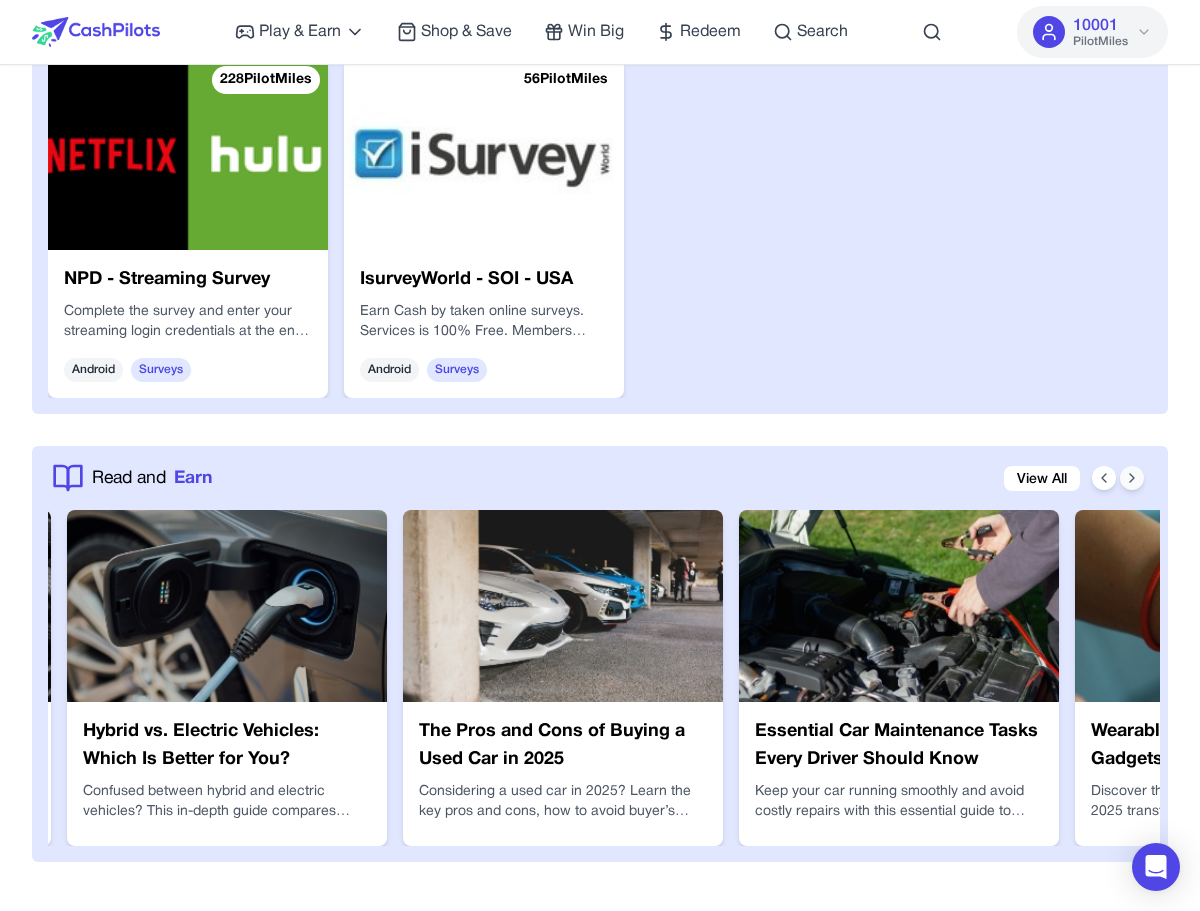 click 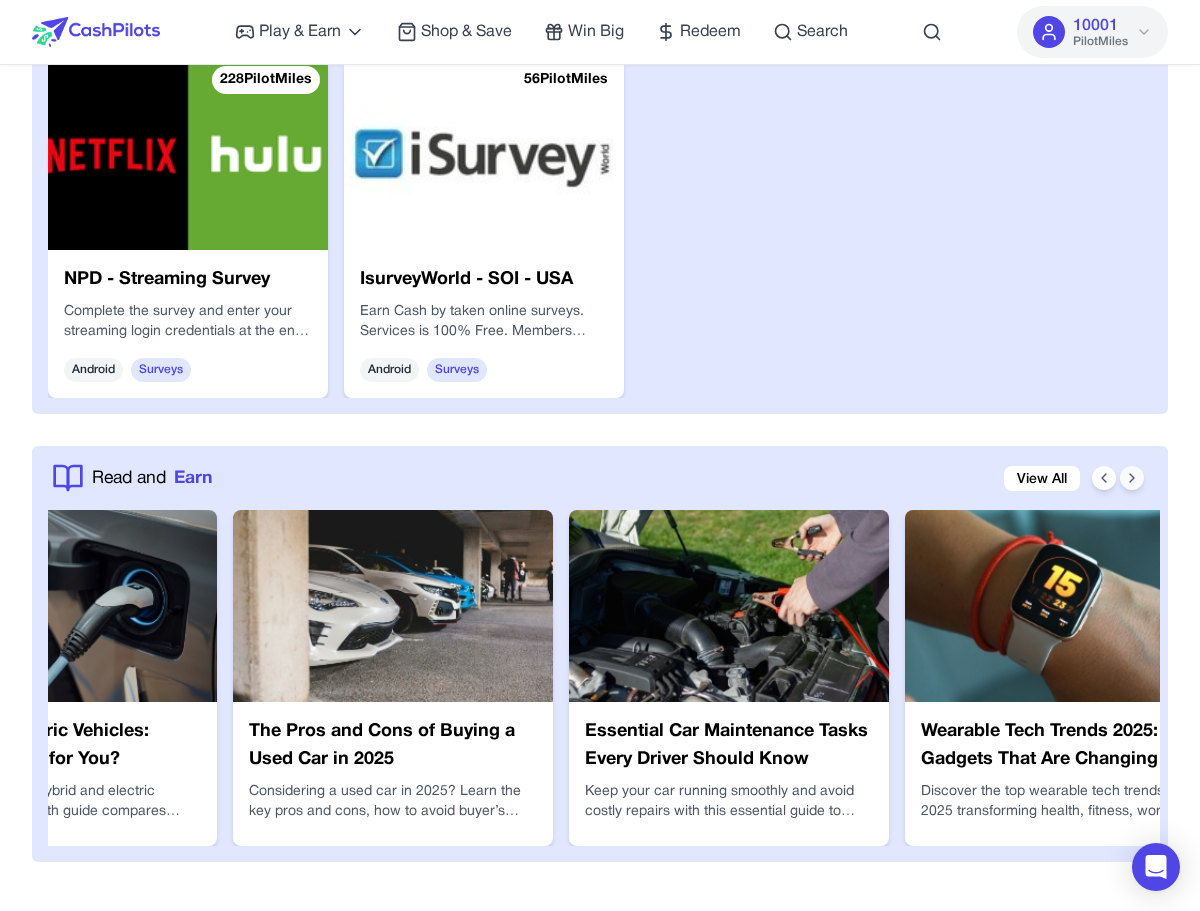 click 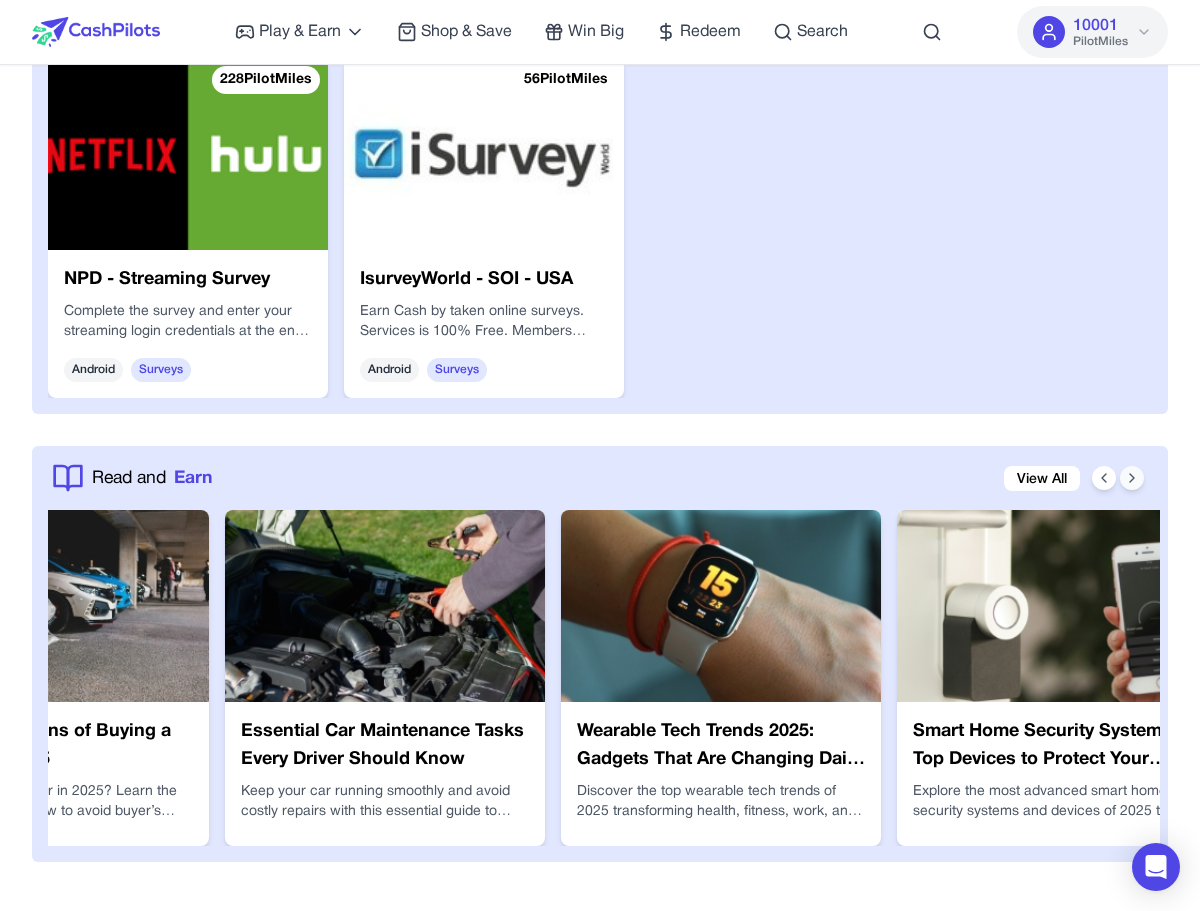 click 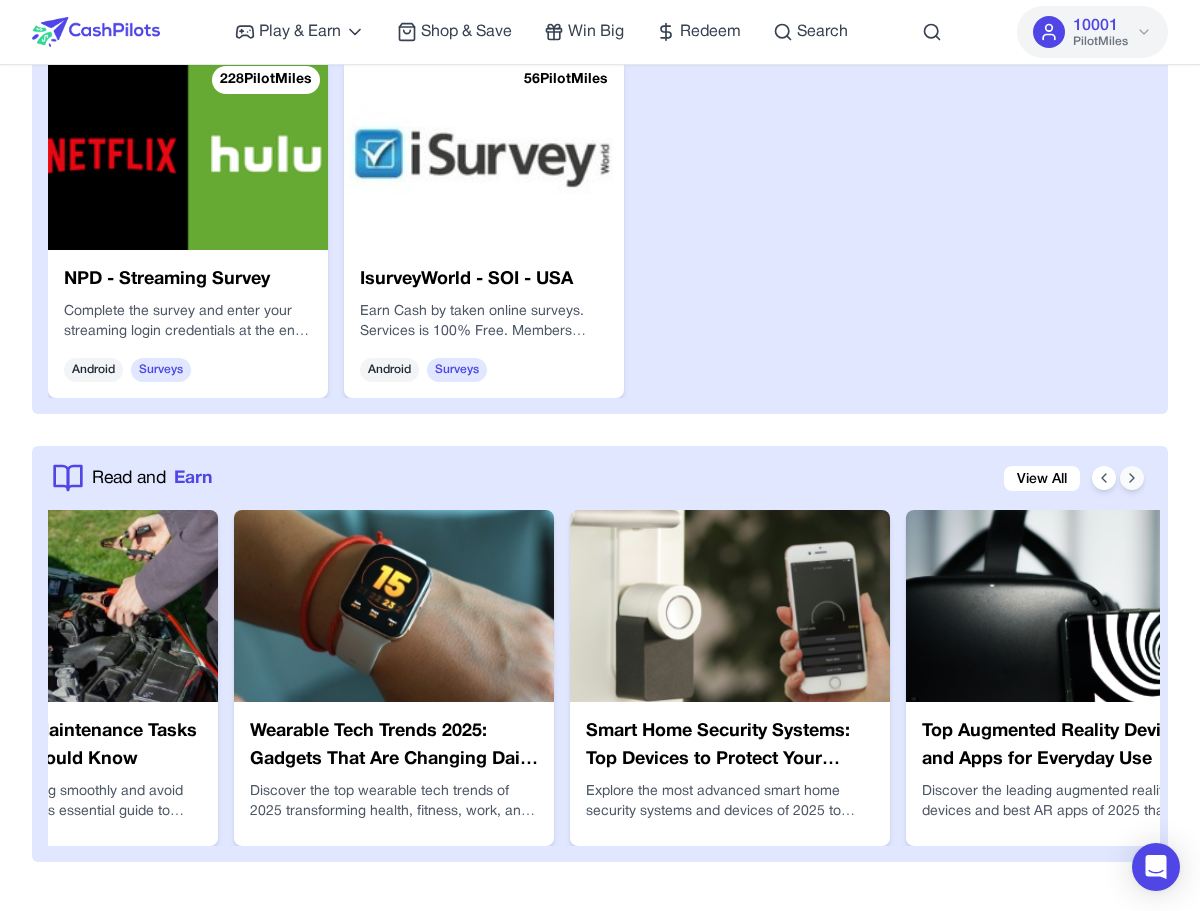 click 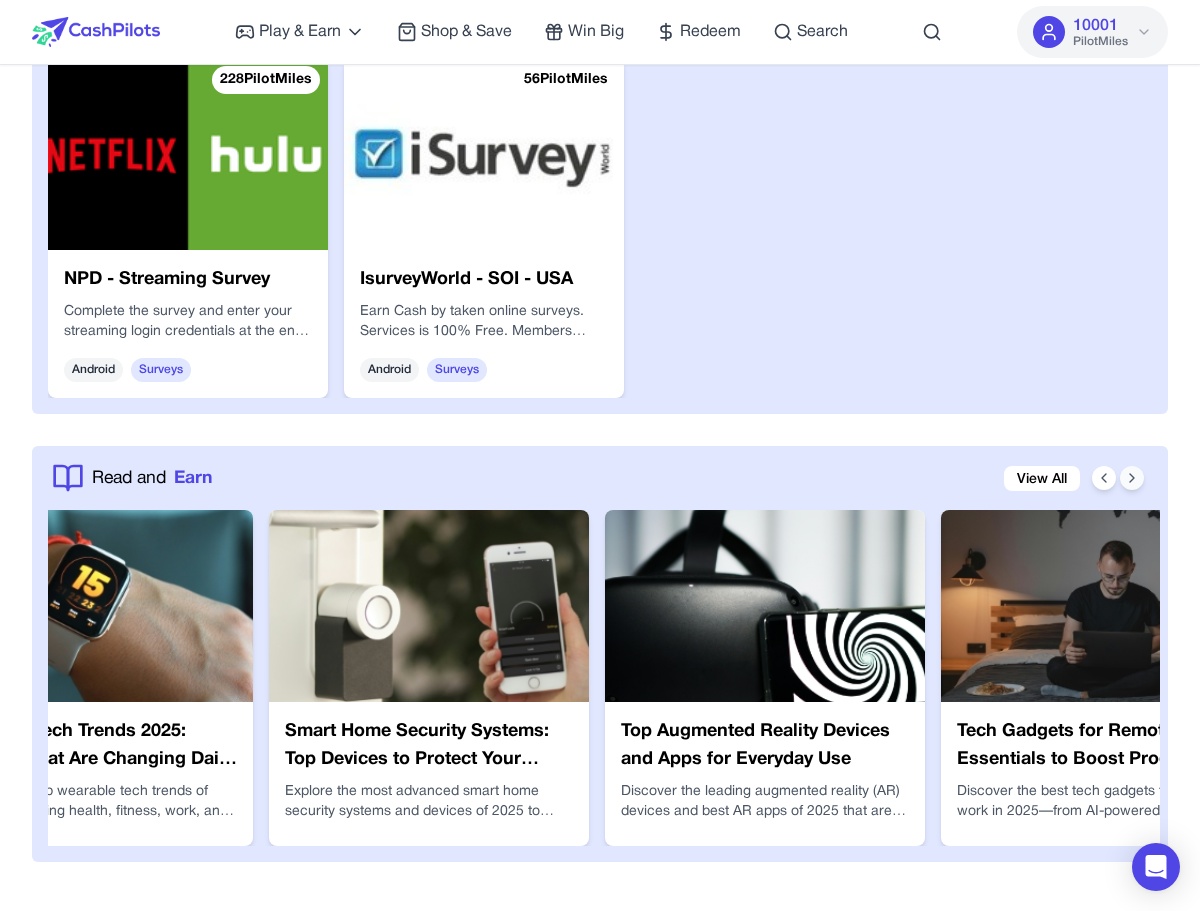 click 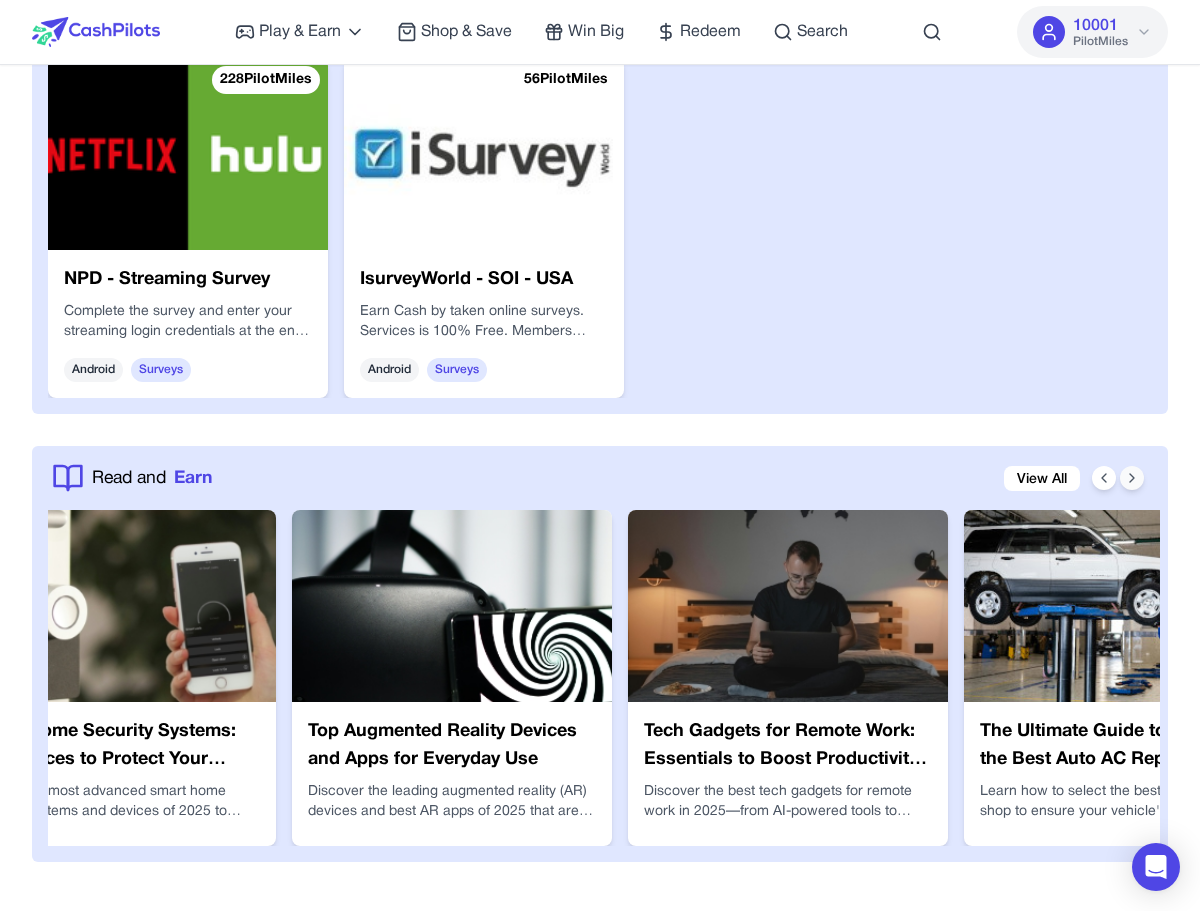 click 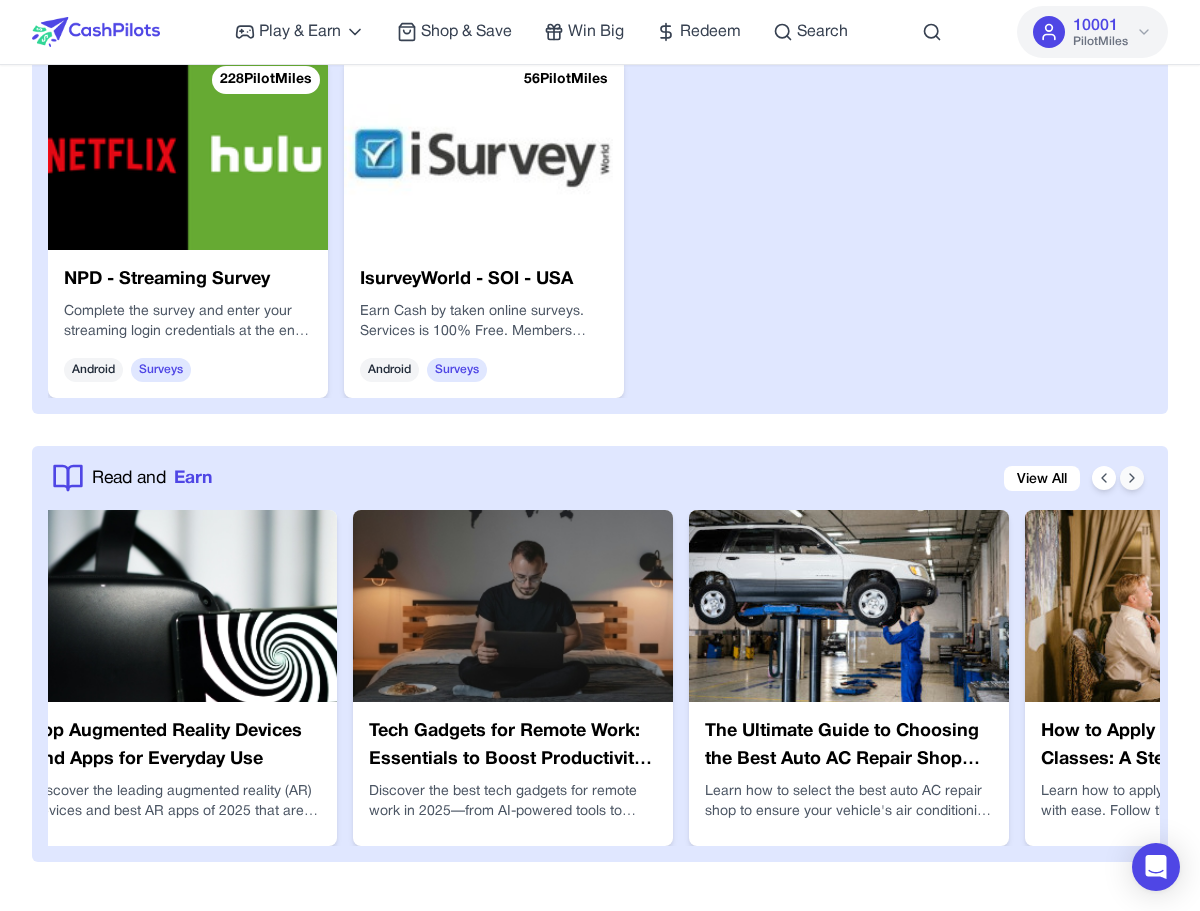 click 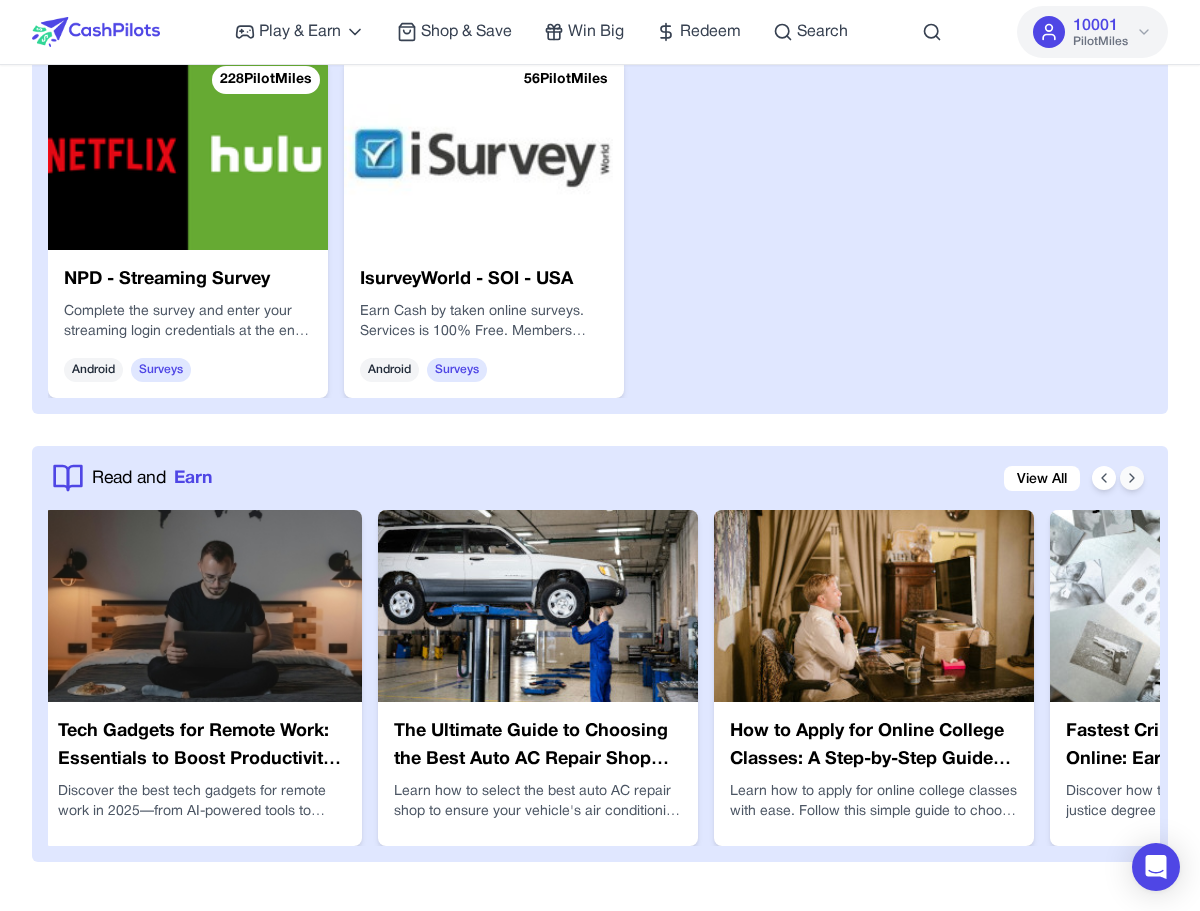 click 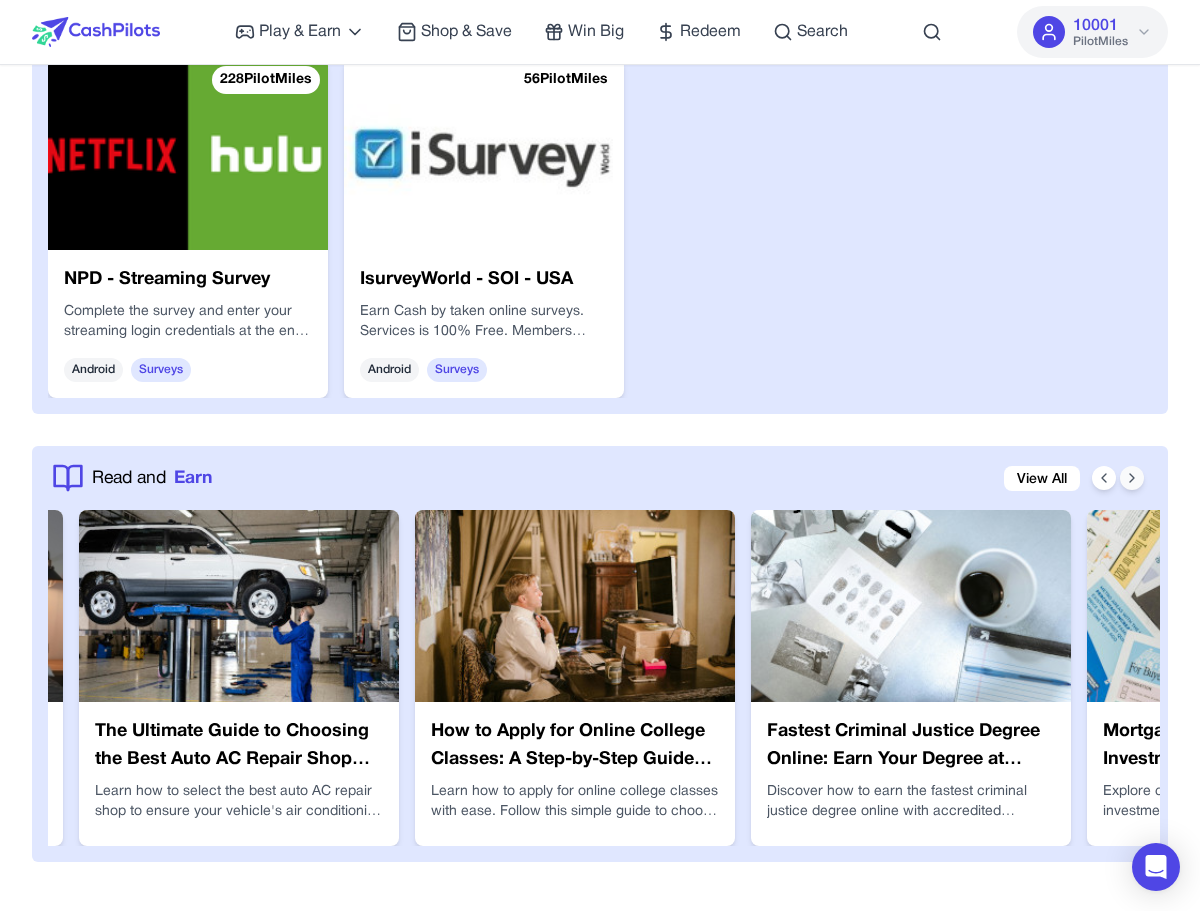 click 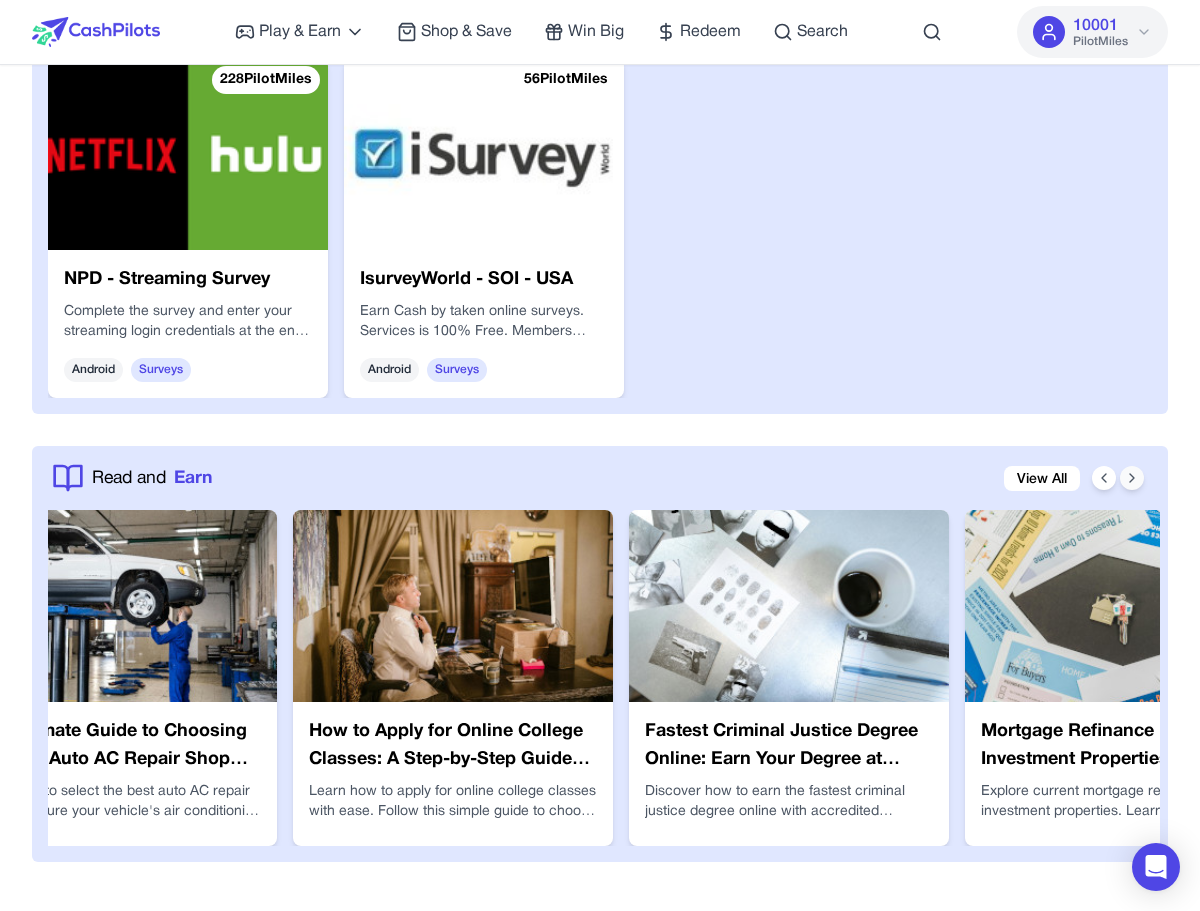 click 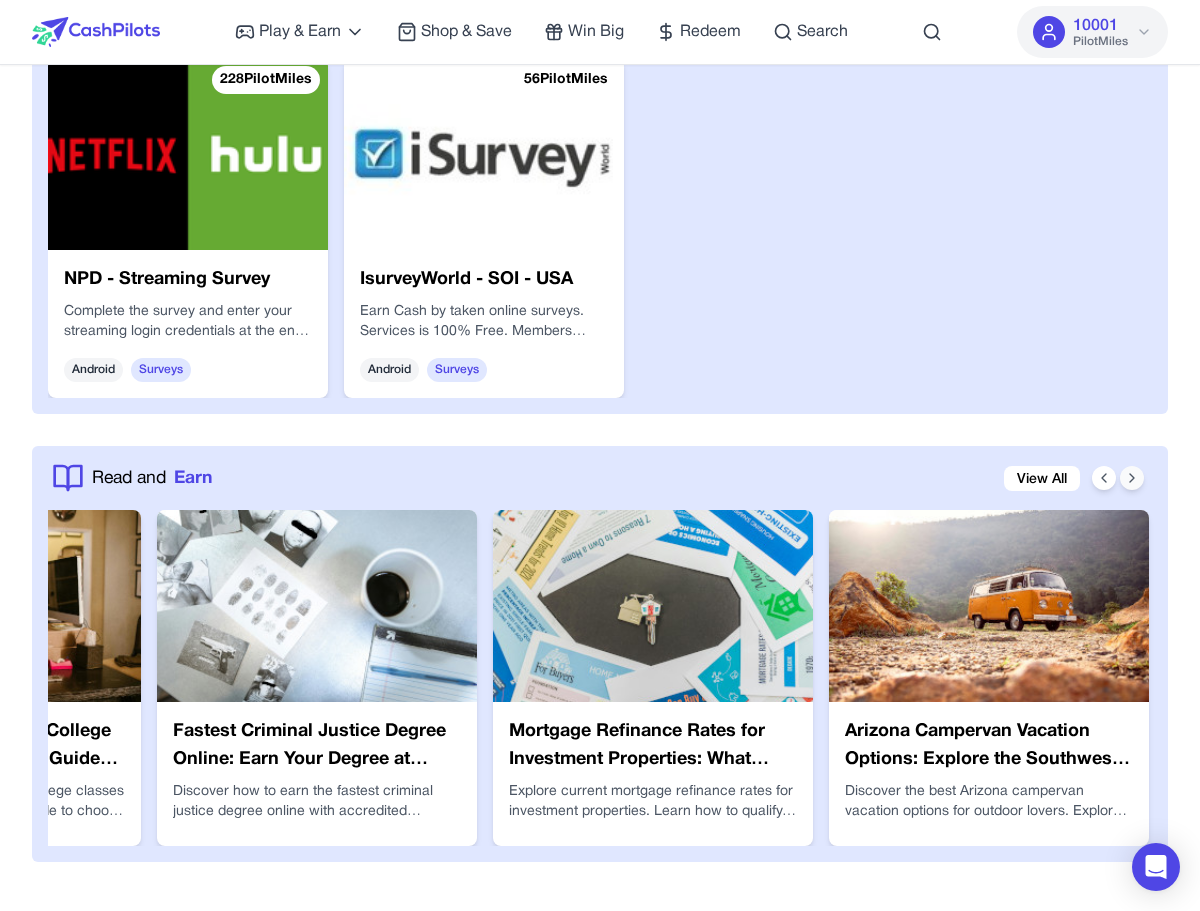click 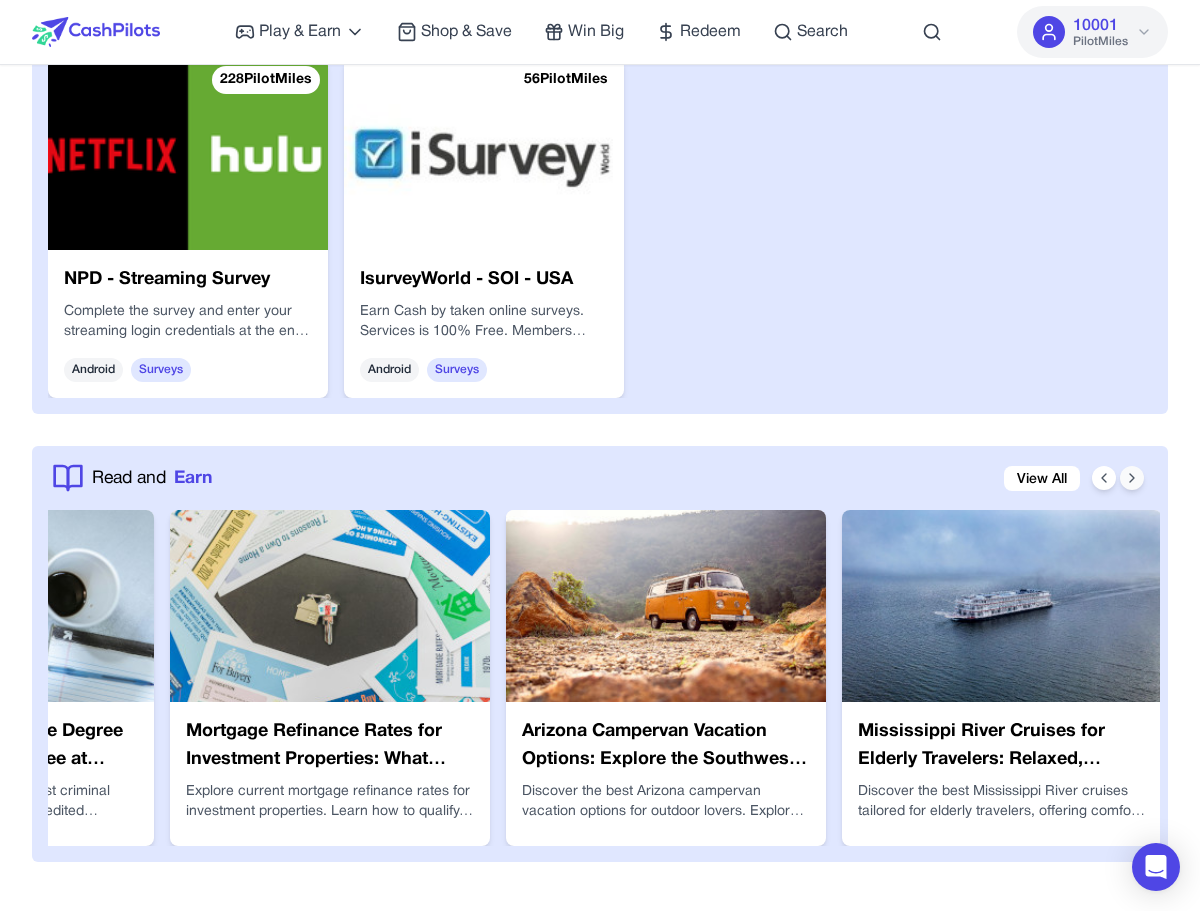click 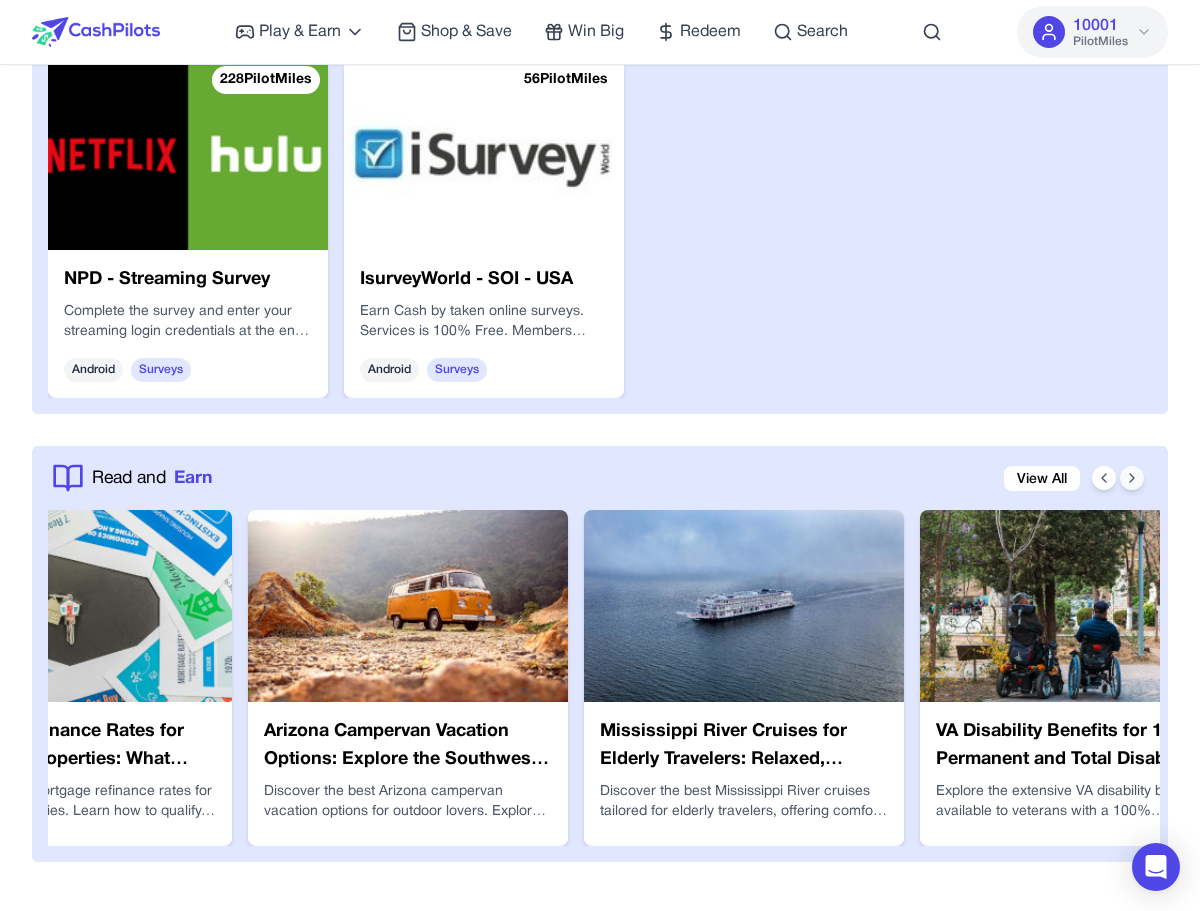click 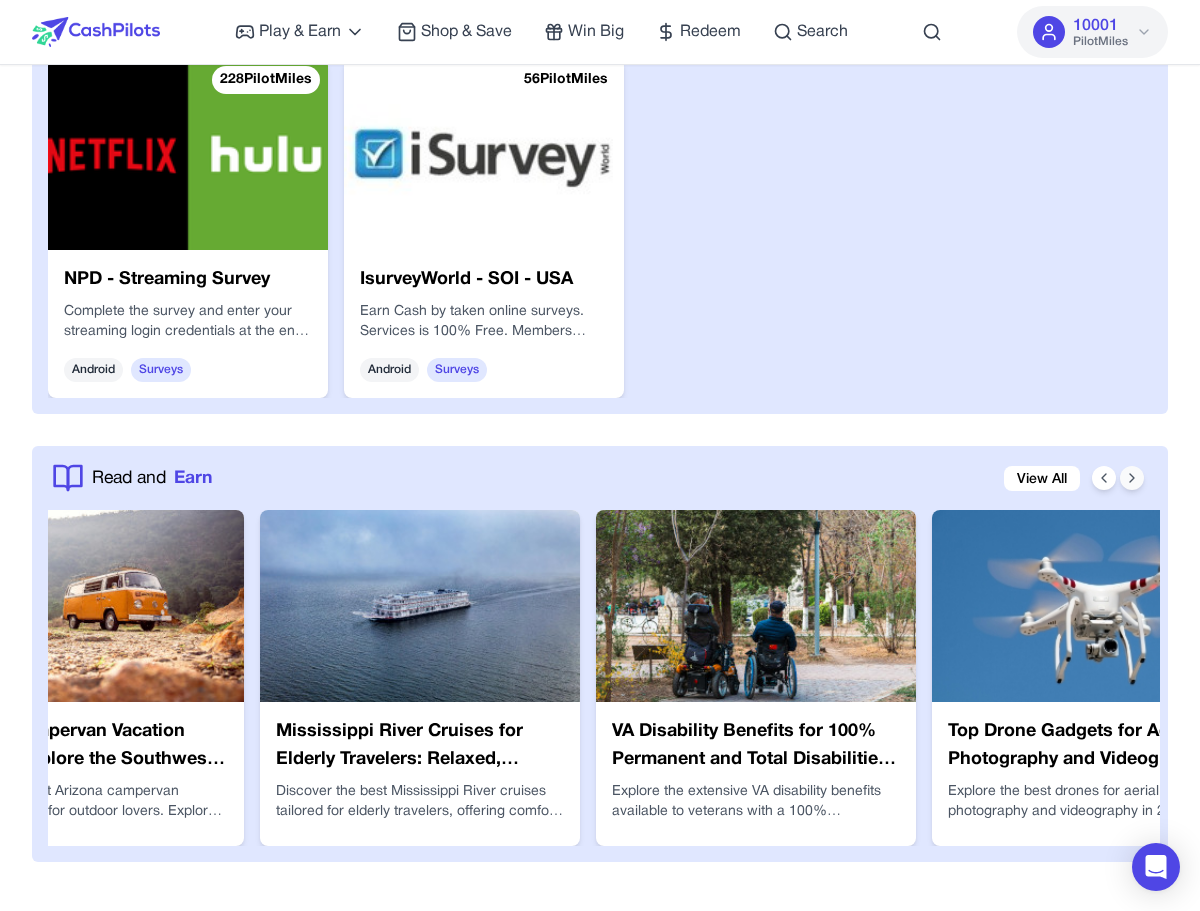 click 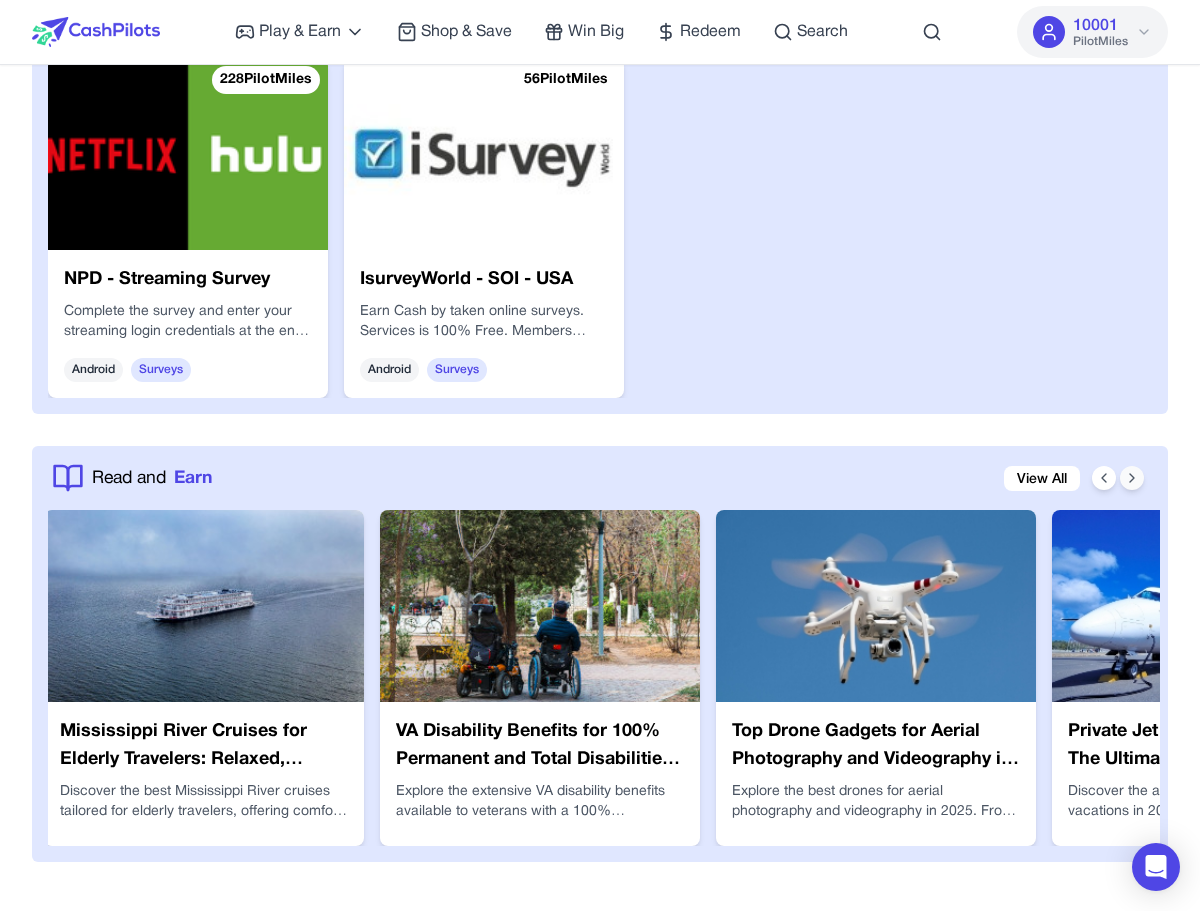 click 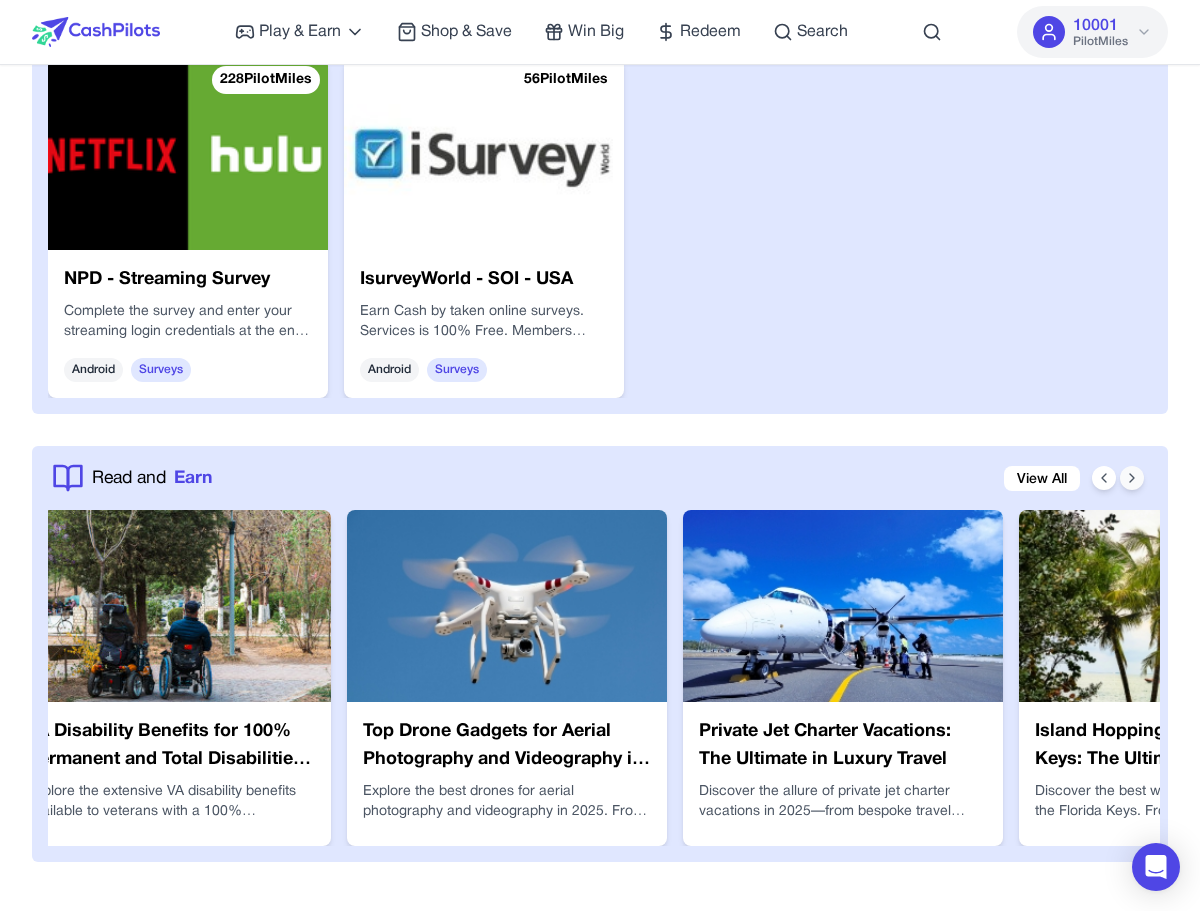 click 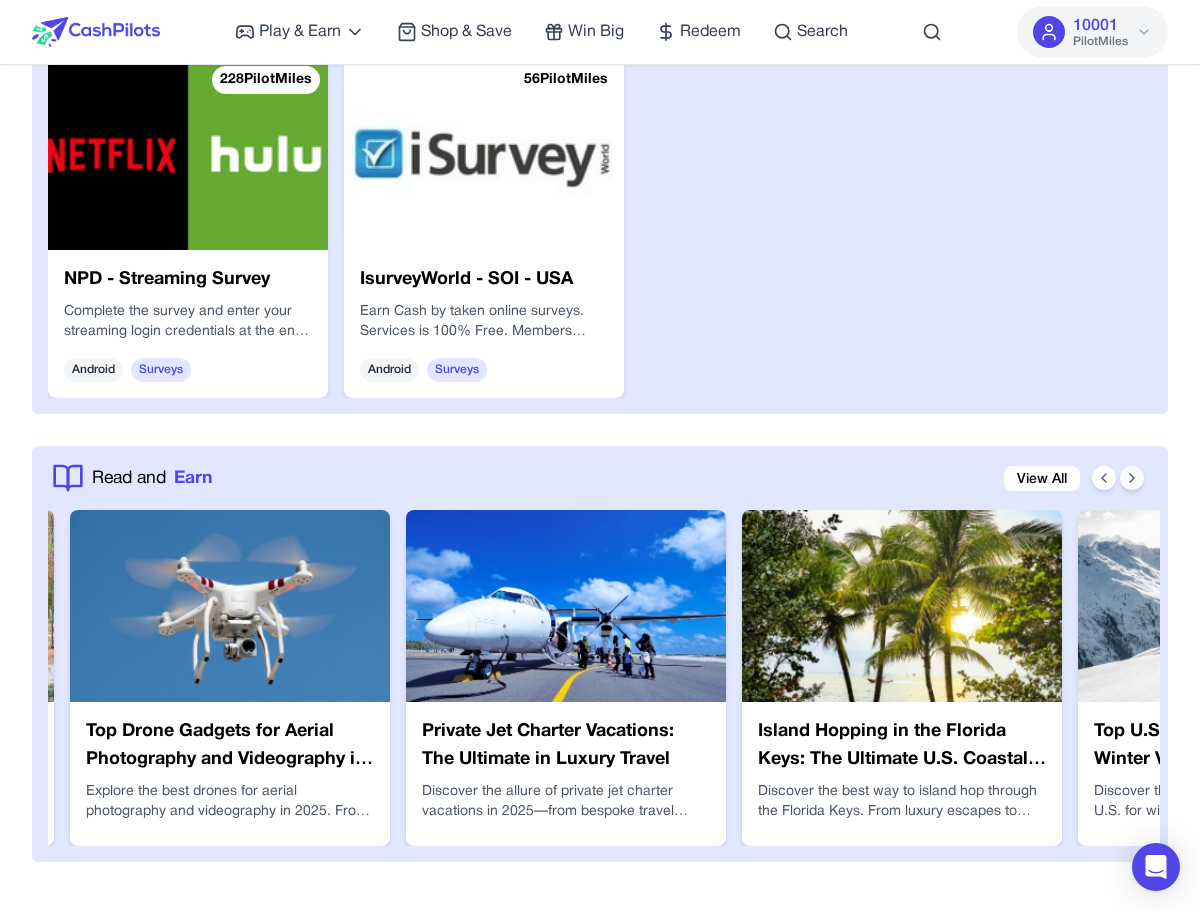 click 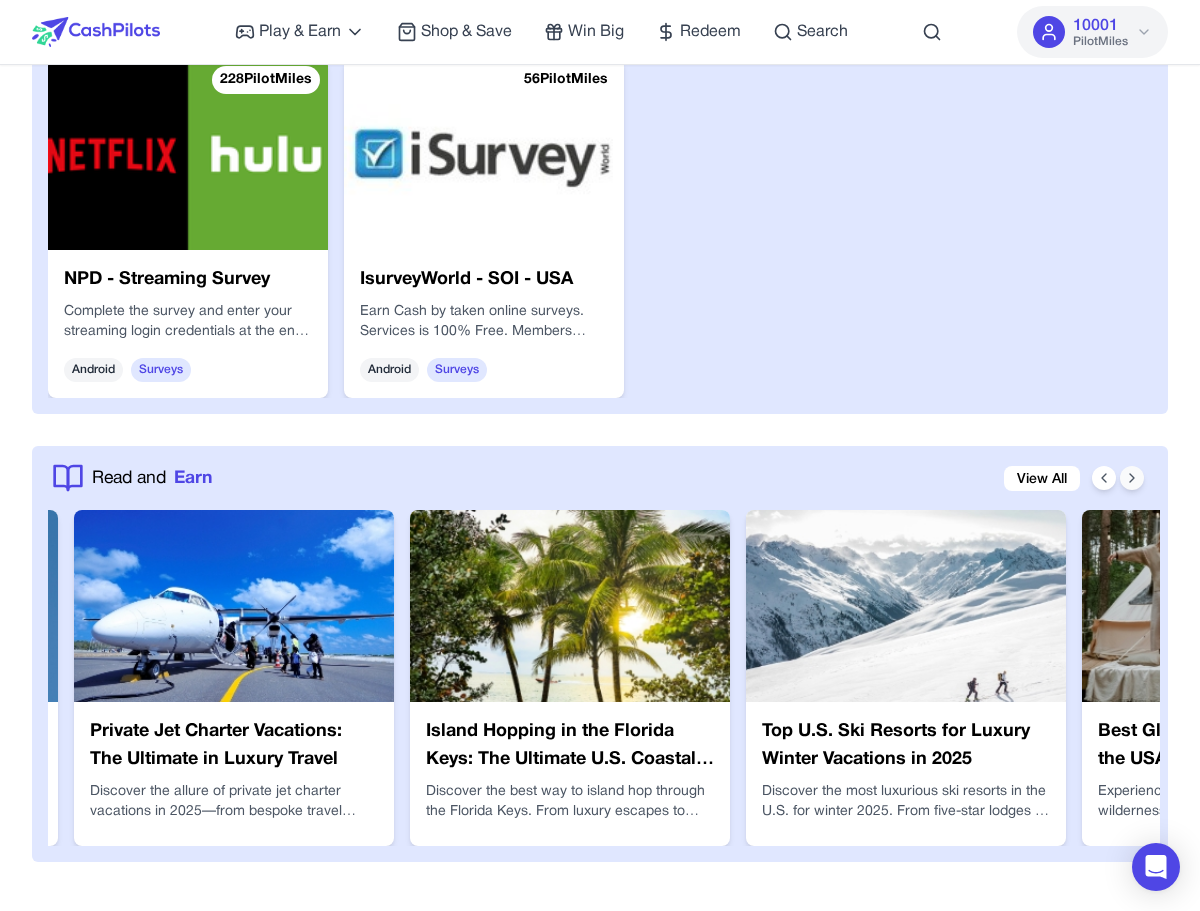 click 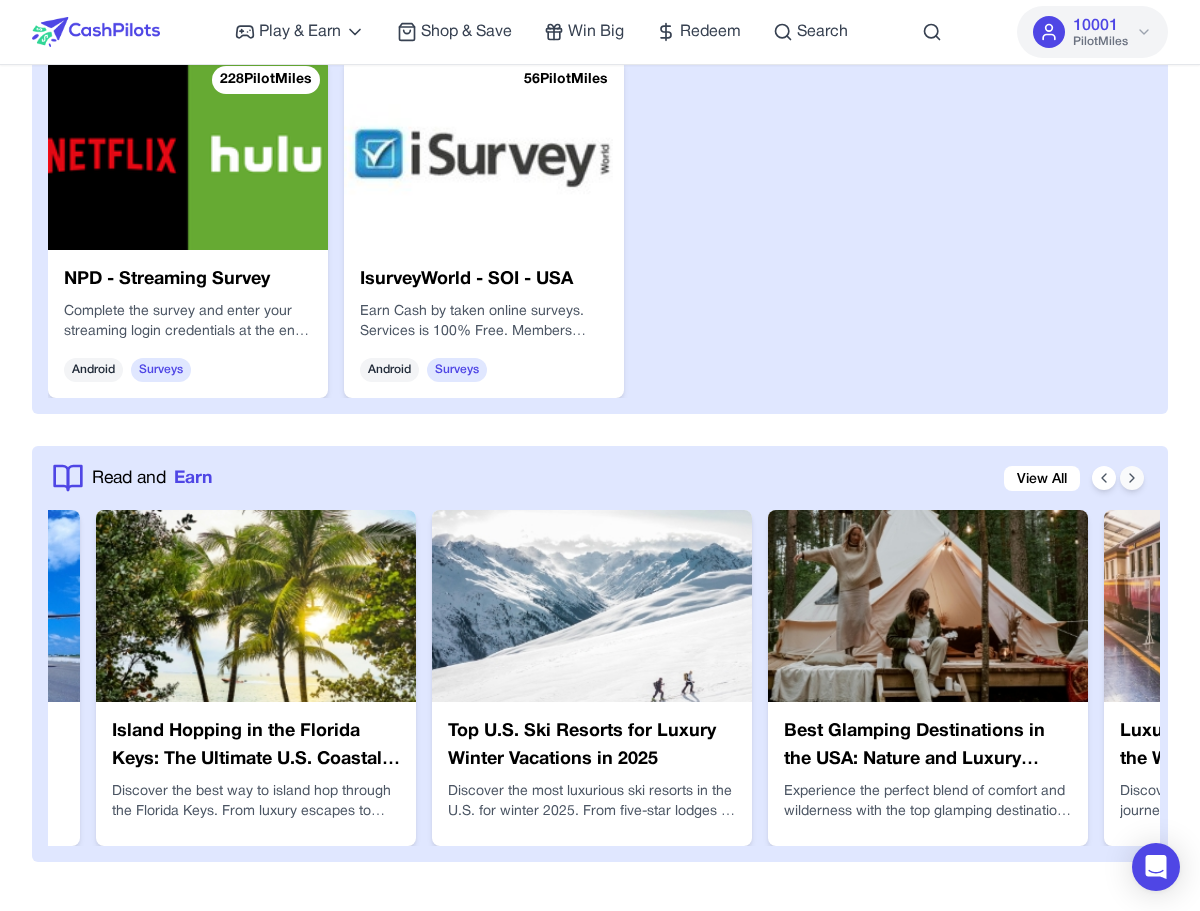 click 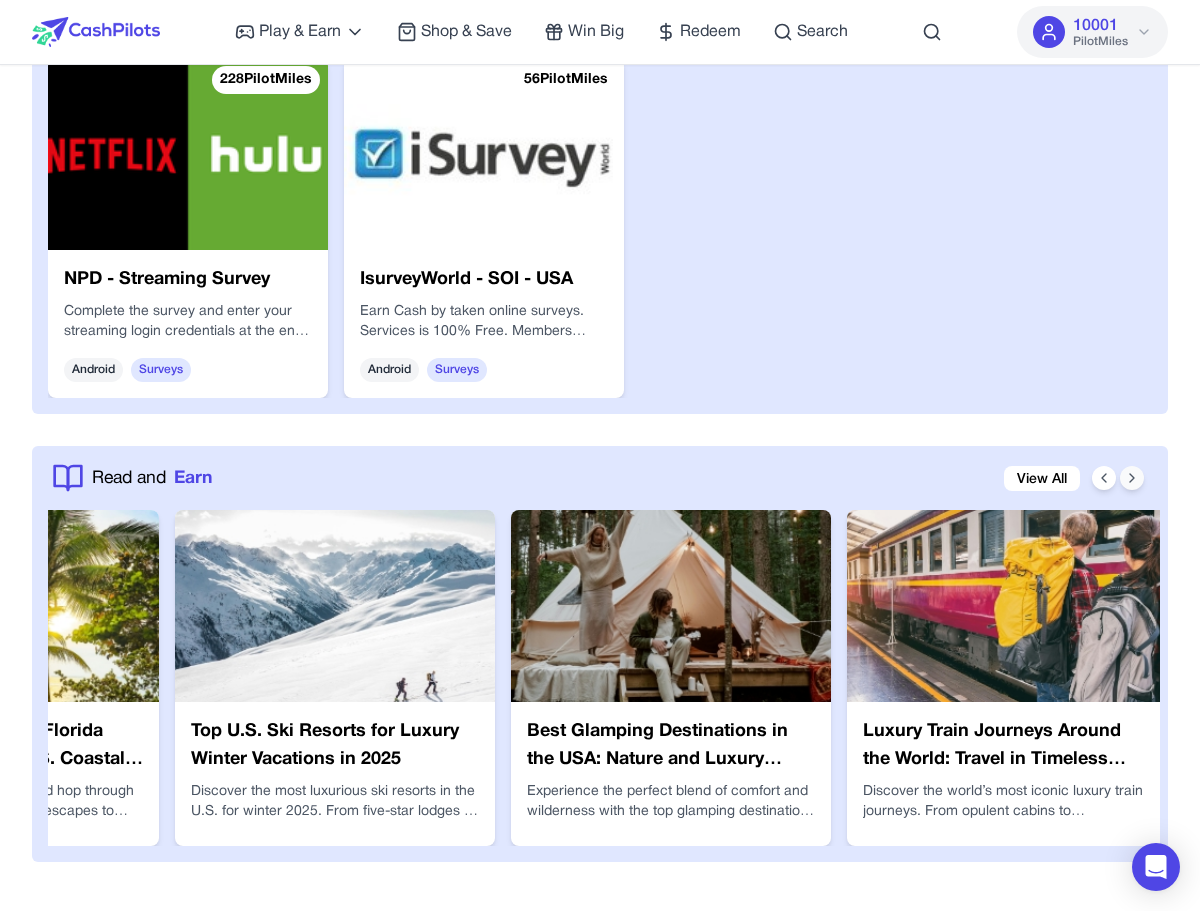 click 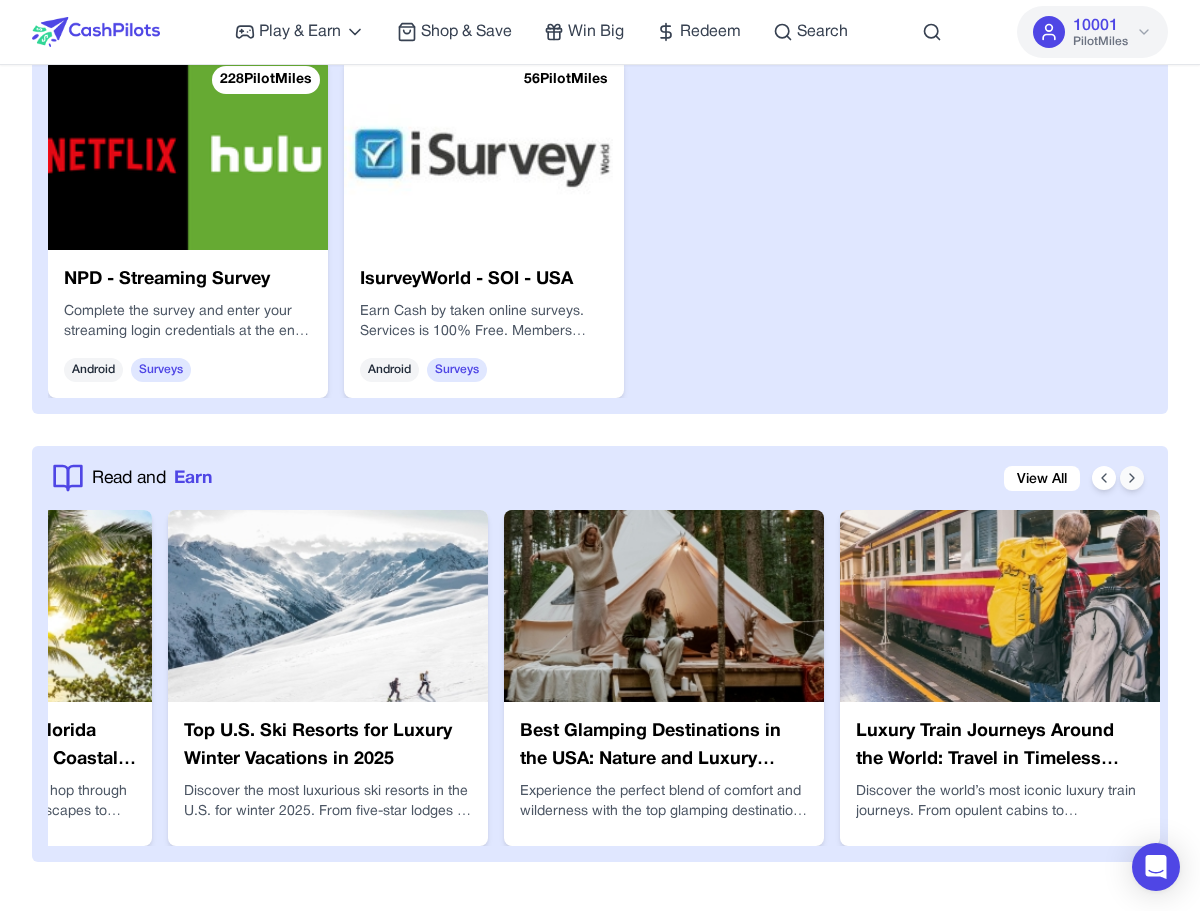 click 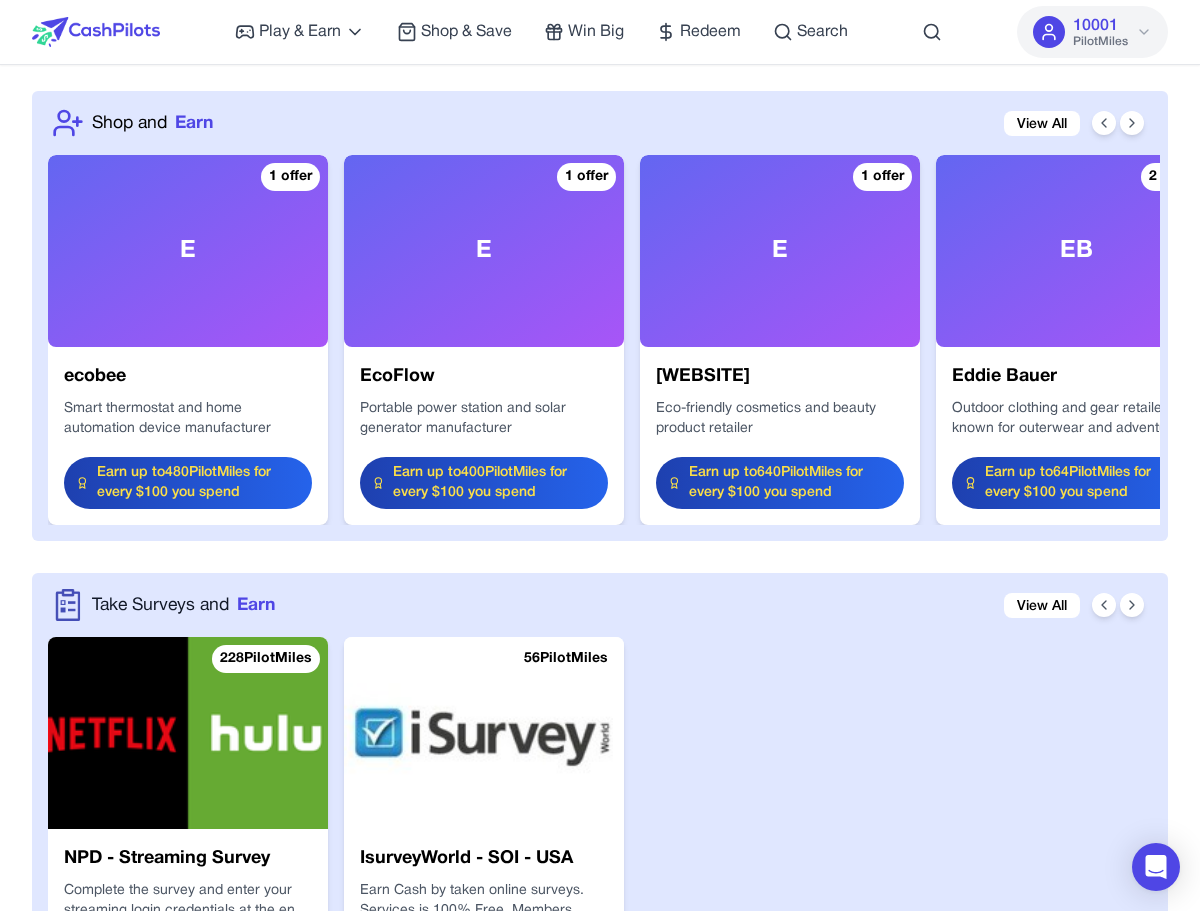 scroll, scrollTop: 2242, scrollLeft: 0, axis: vertical 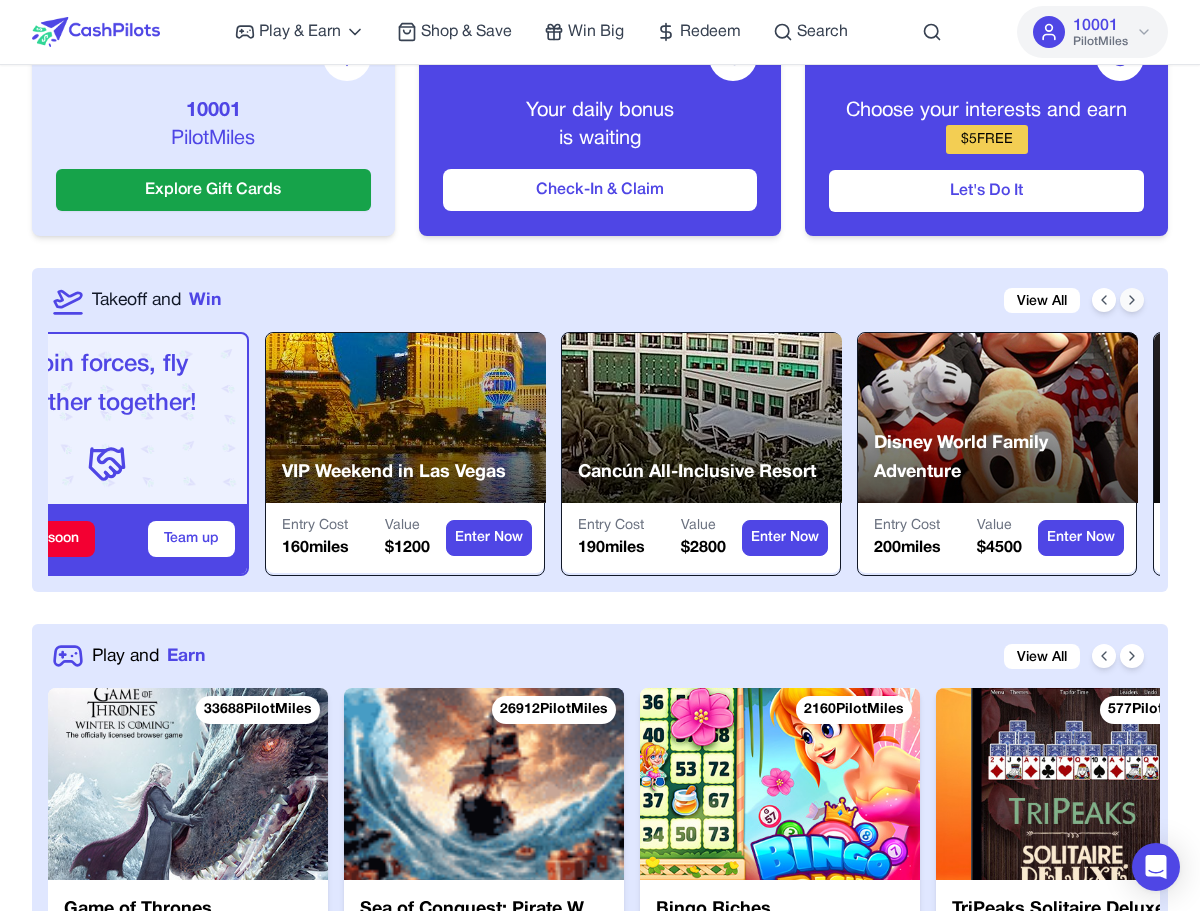 click at bounding box center (1132, 300) 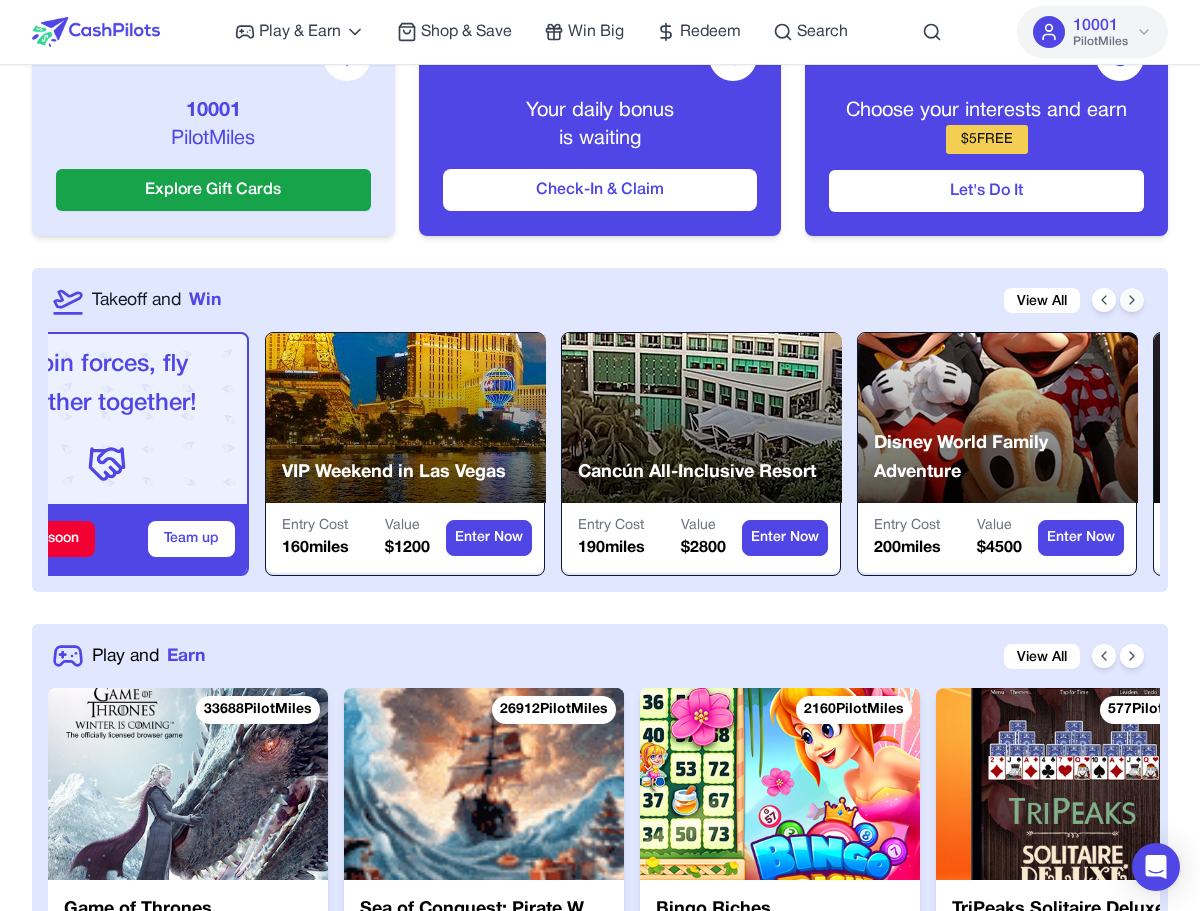 click at bounding box center (1132, 300) 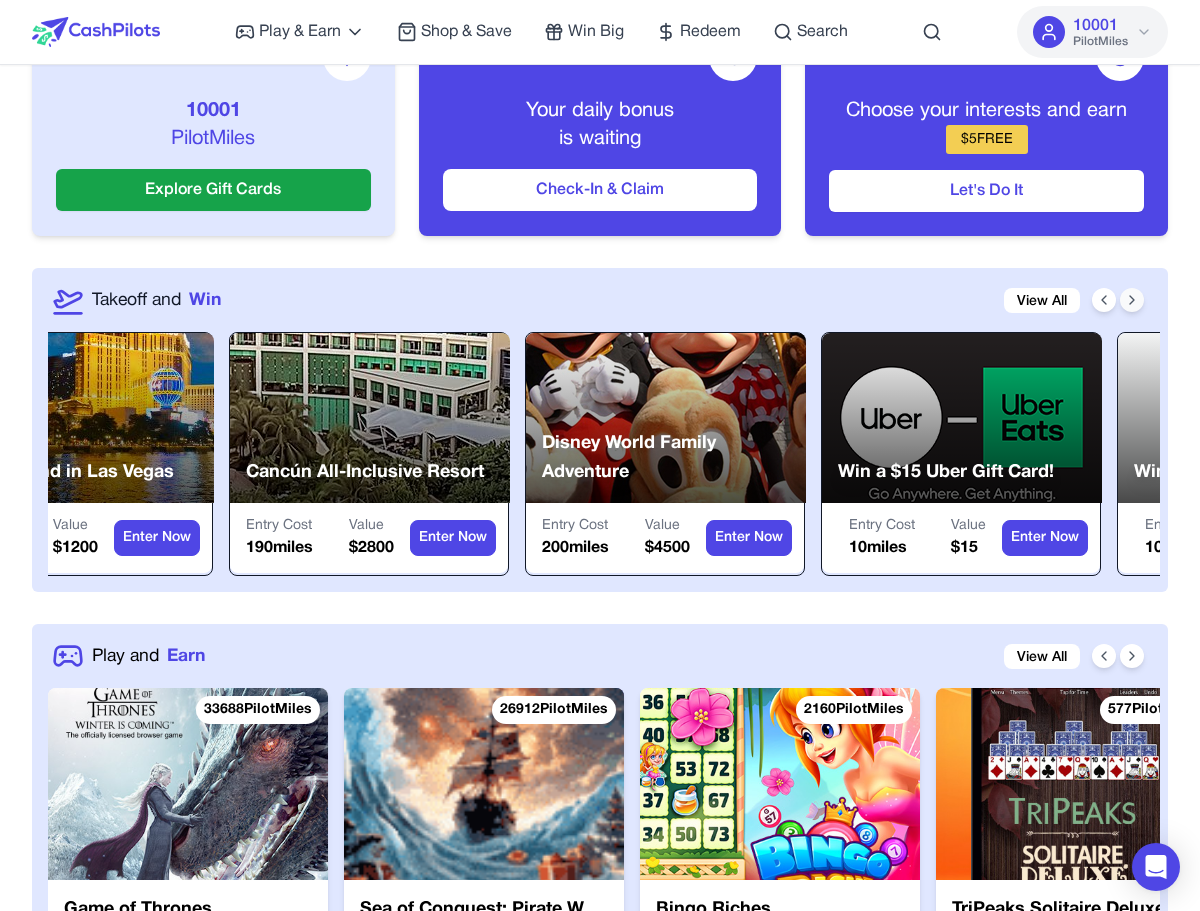 click at bounding box center (1132, 300) 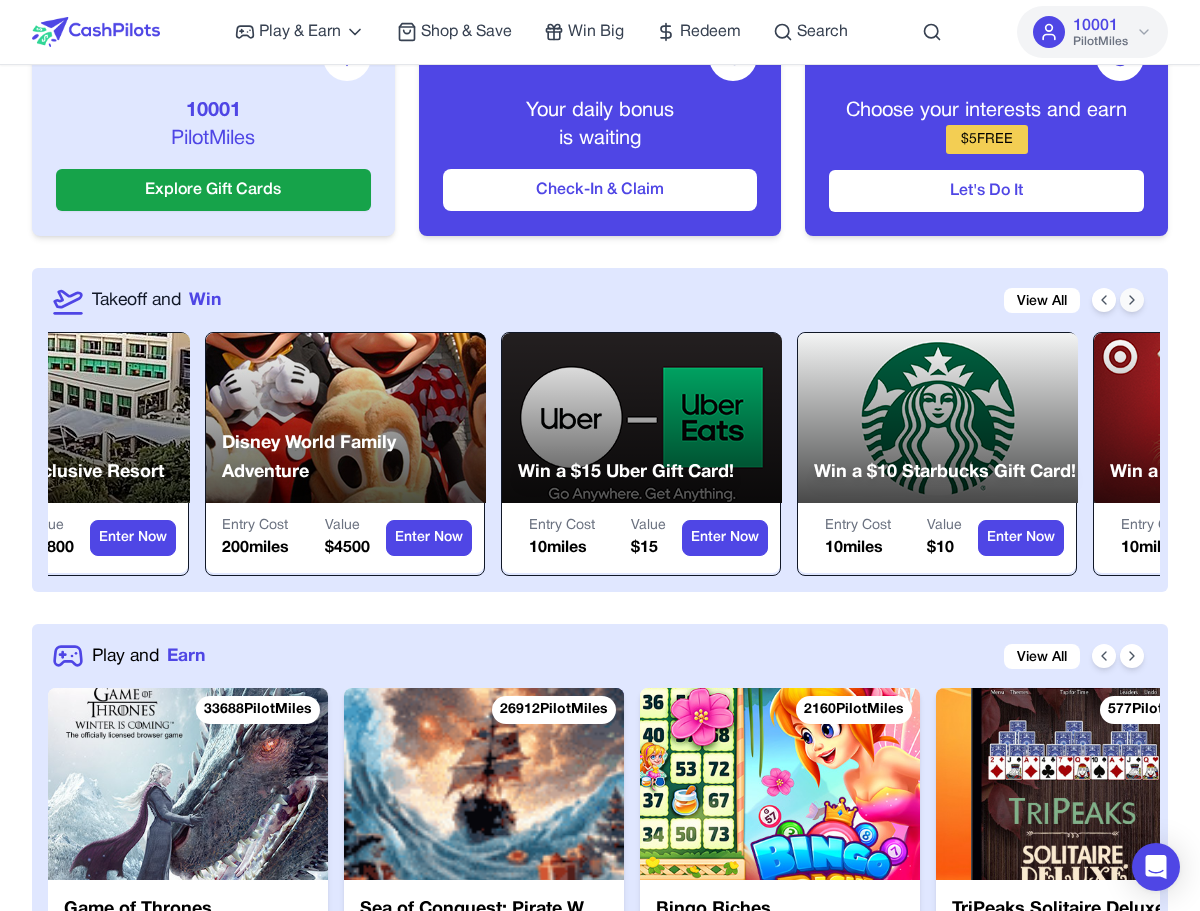 click at bounding box center (1132, 300) 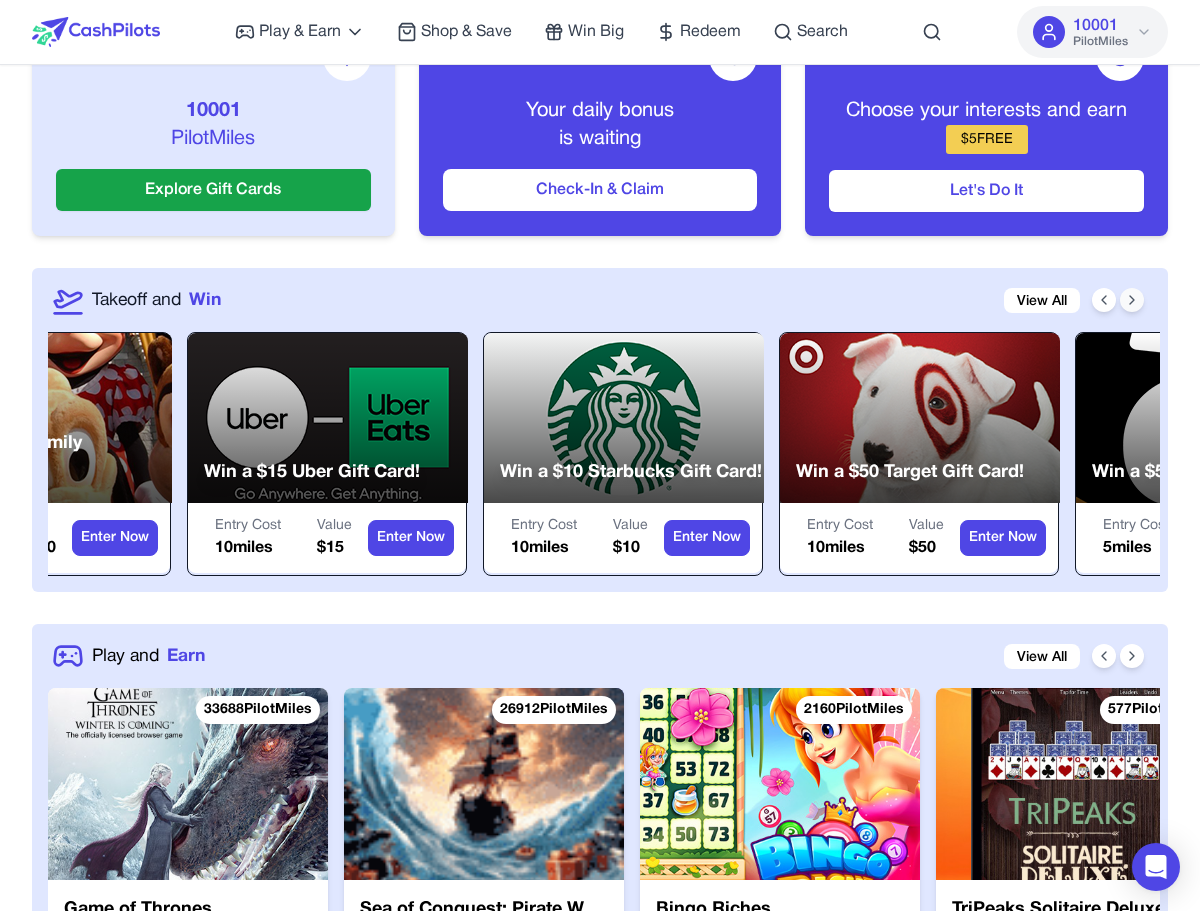 scroll, scrollTop: 0, scrollLeft: 1055, axis: horizontal 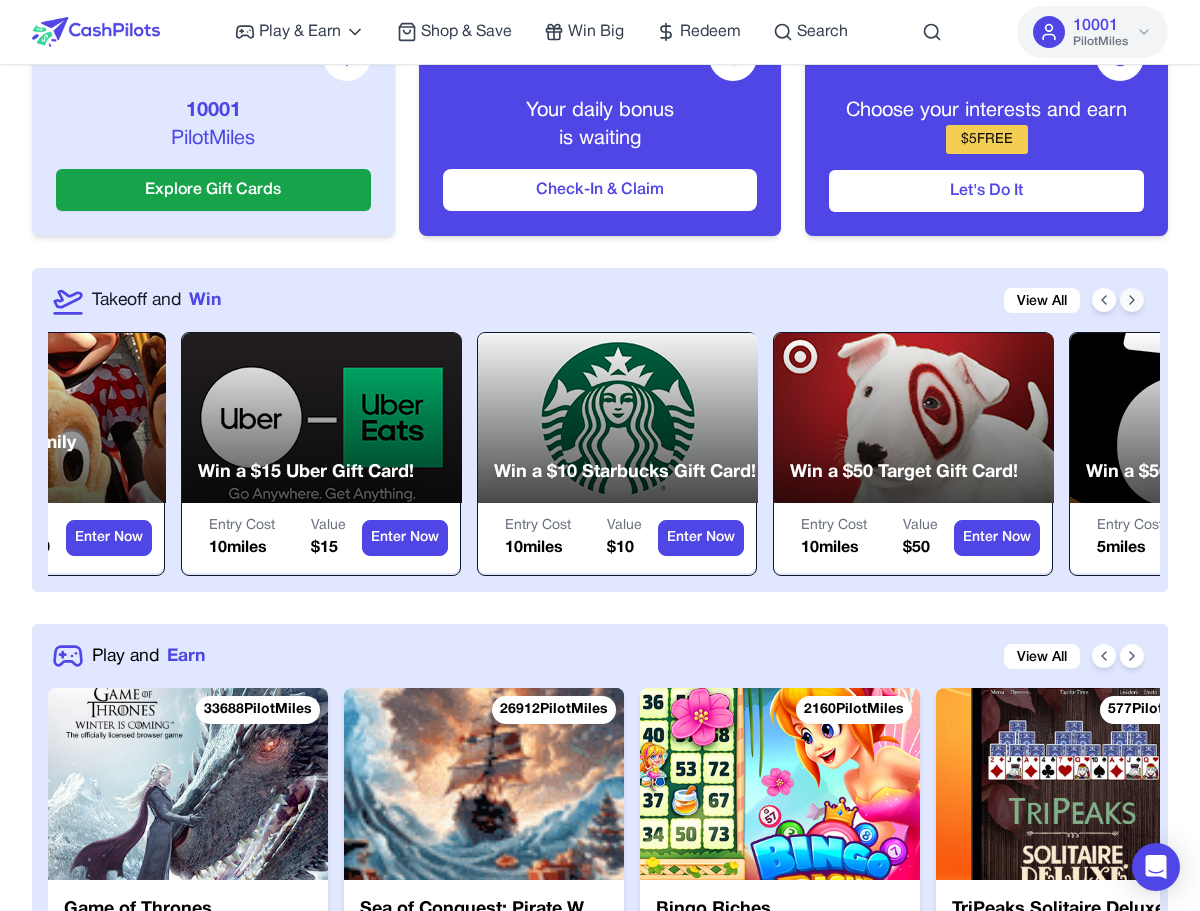 click 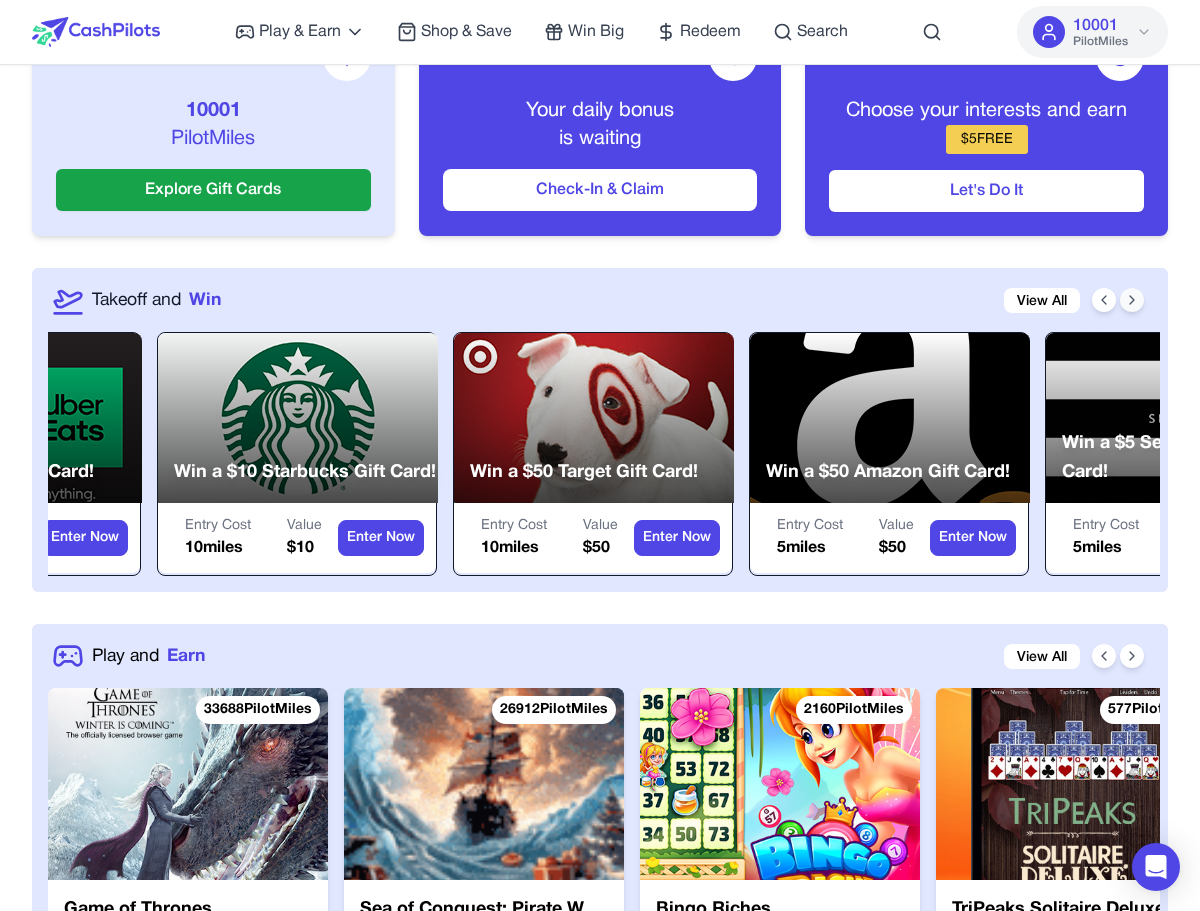 click 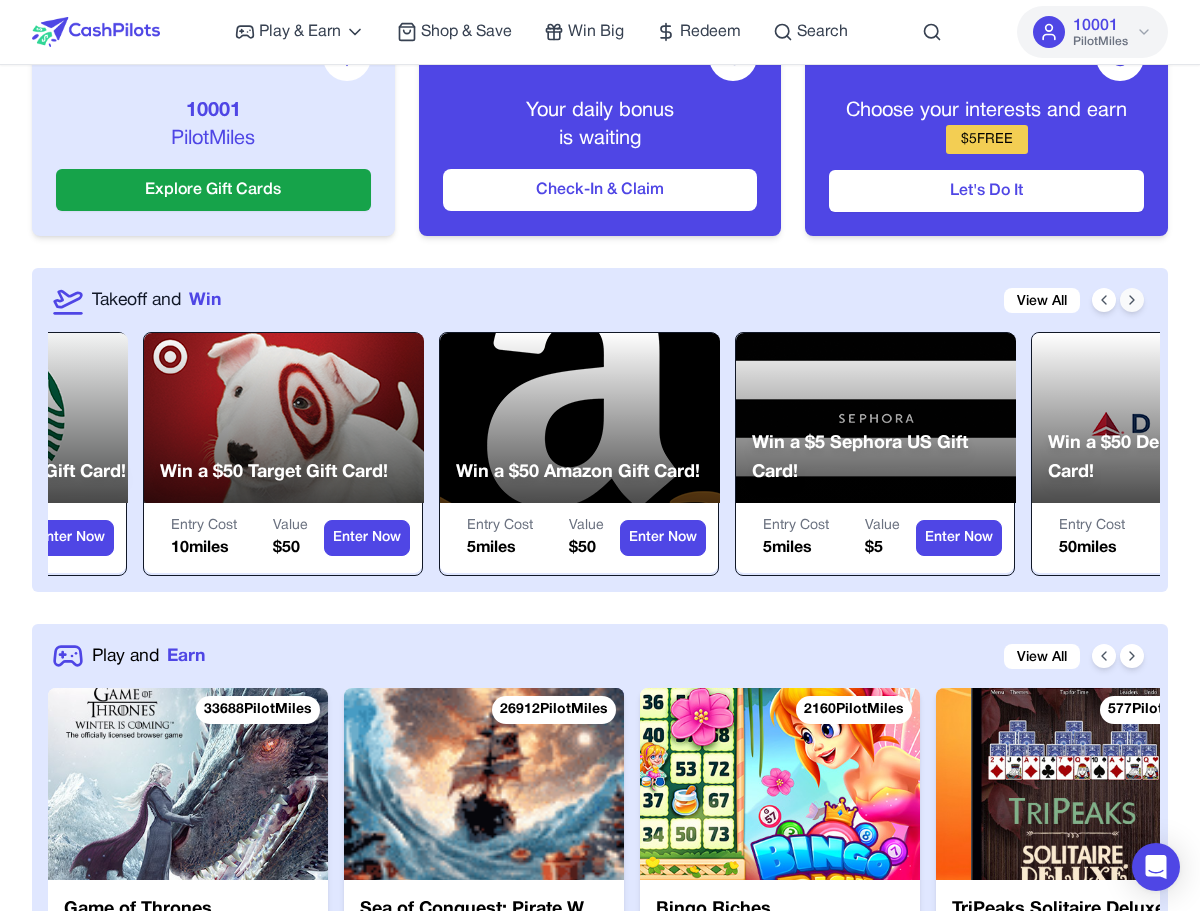 click 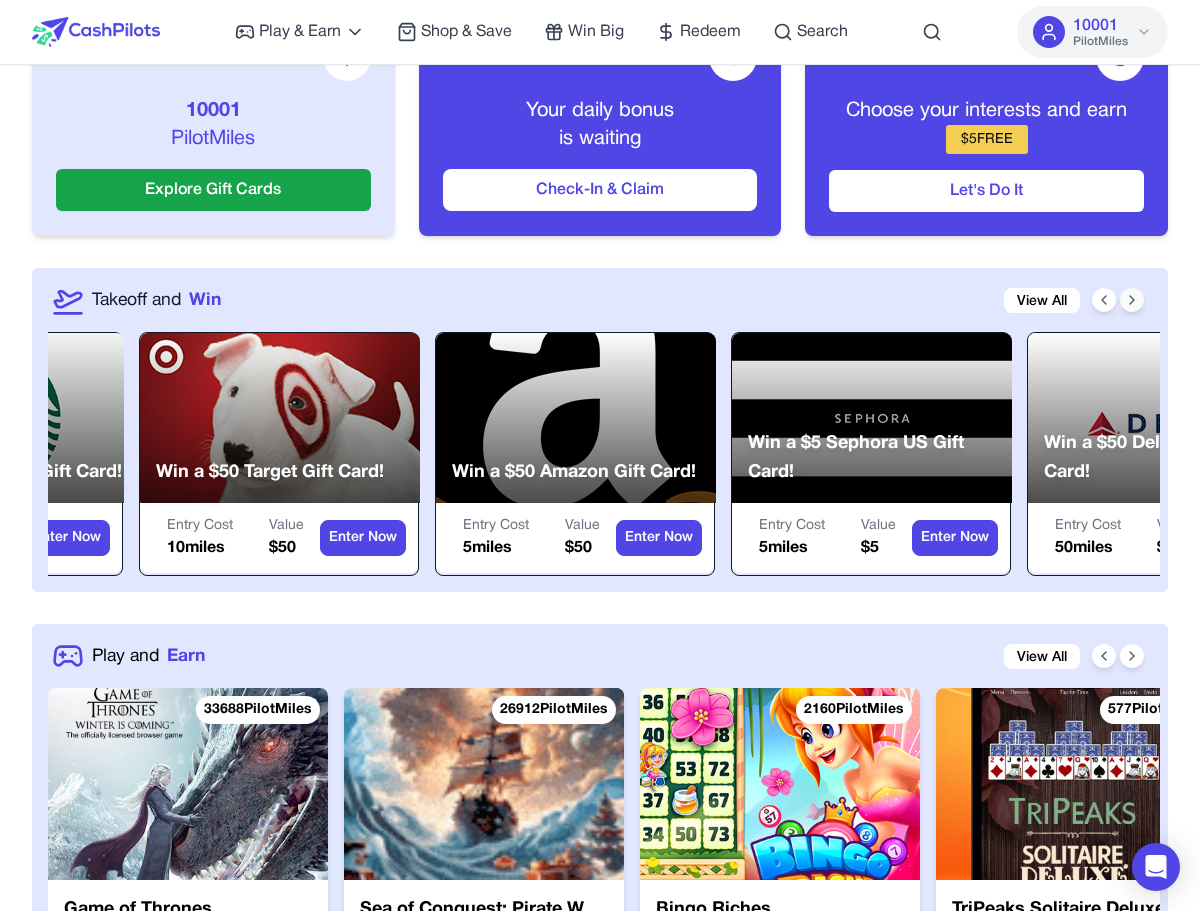 scroll, scrollTop: 0, scrollLeft: 1837, axis: horizontal 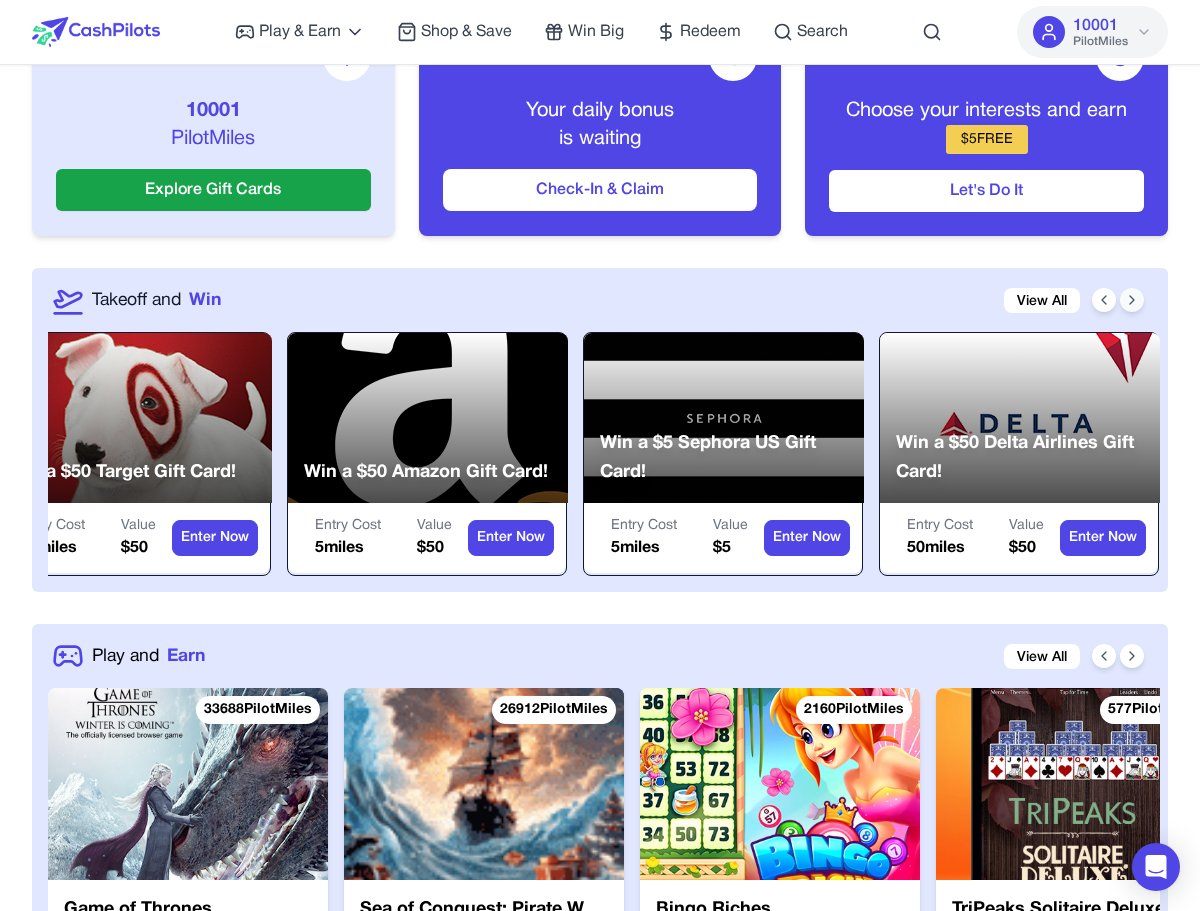 click 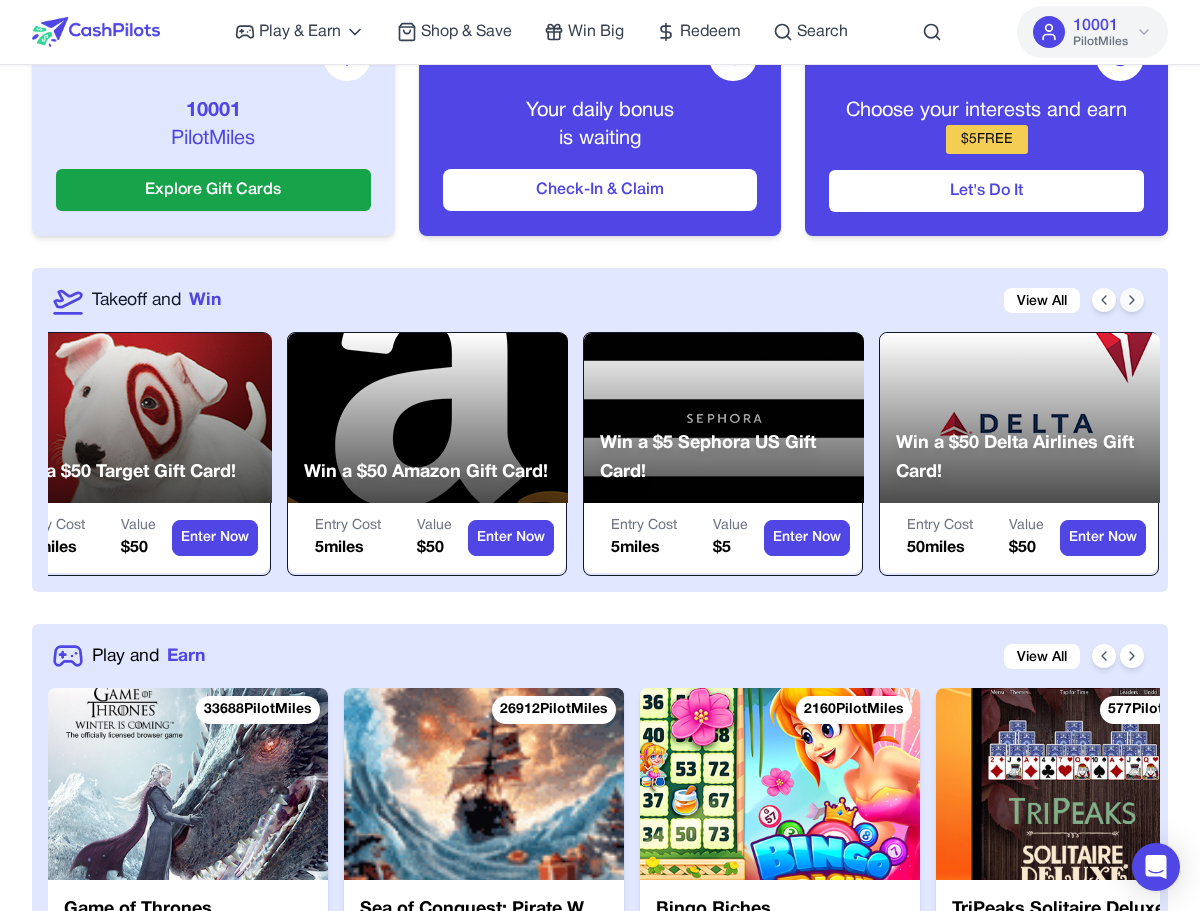 click 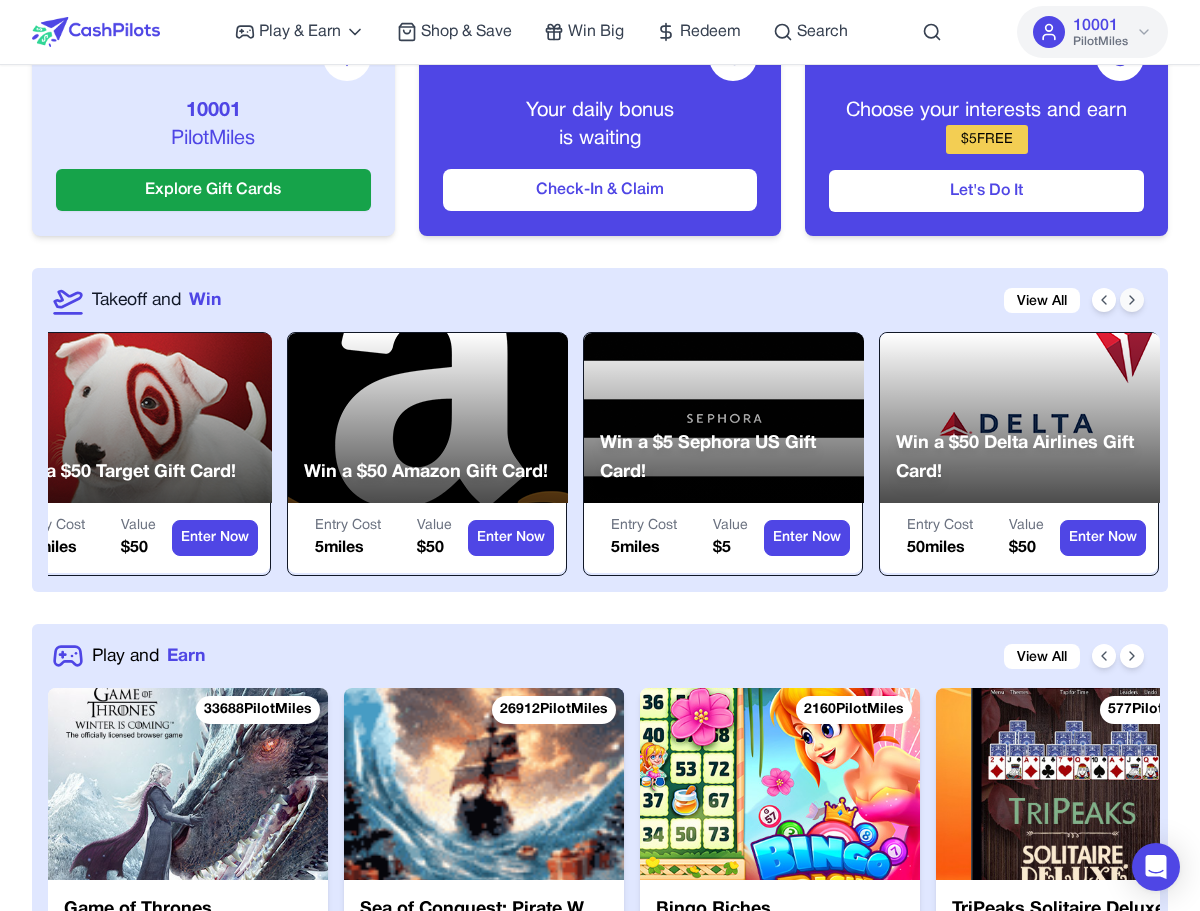 click 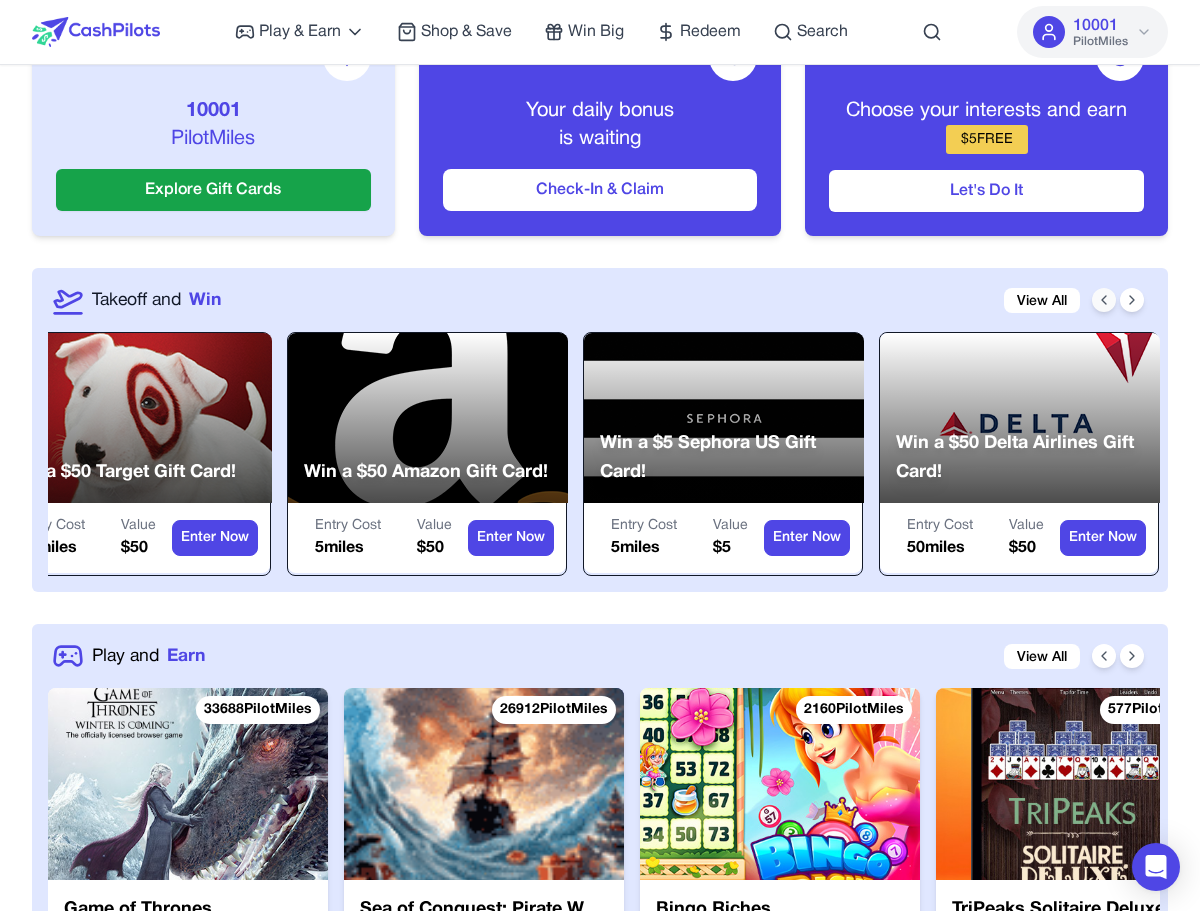 click 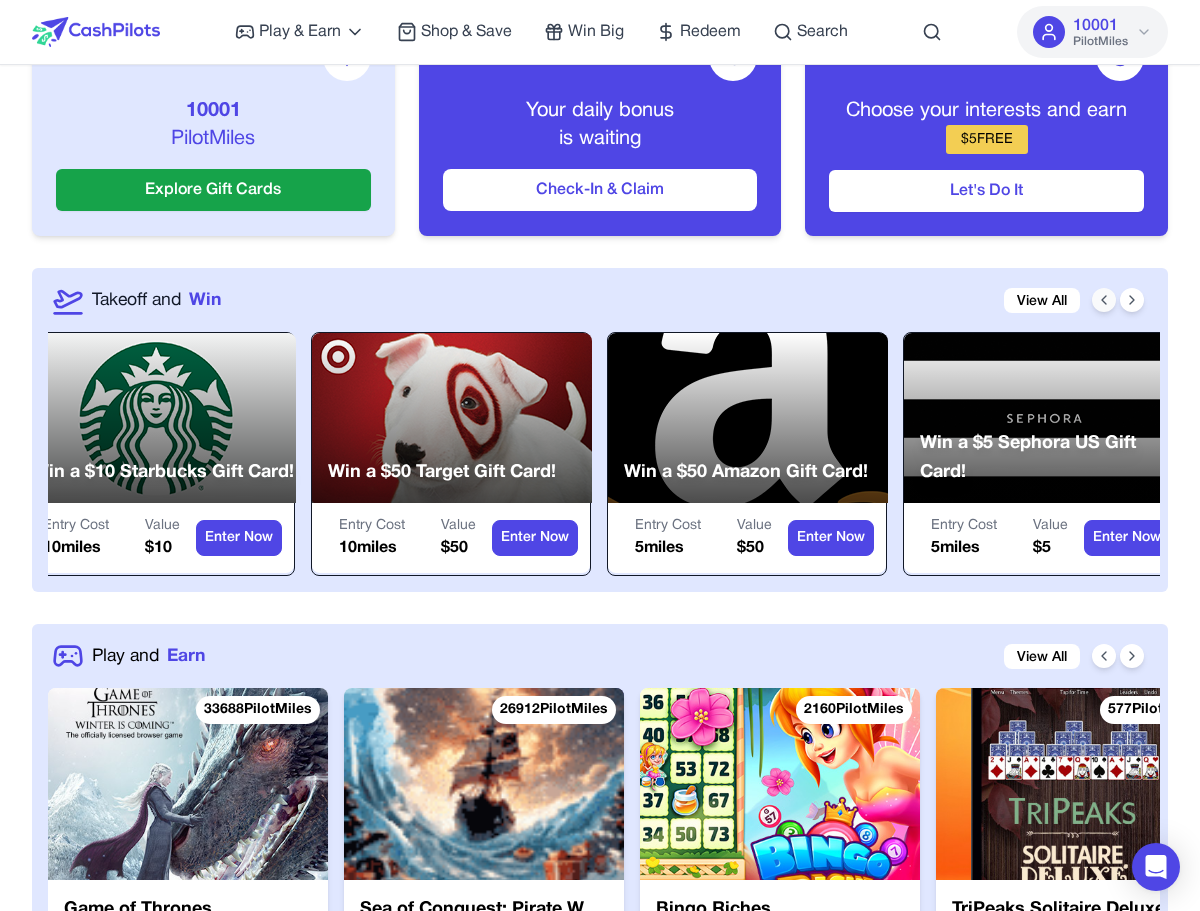 click 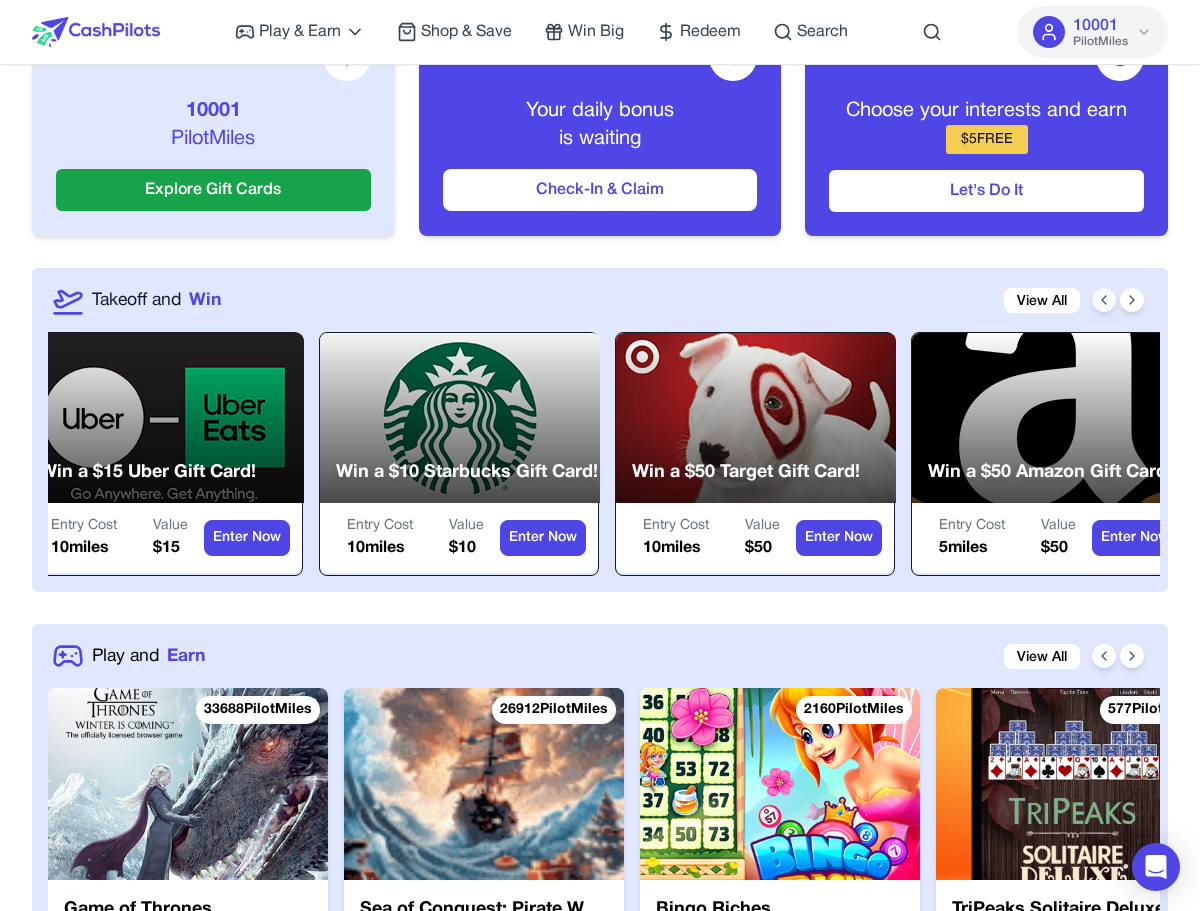 click 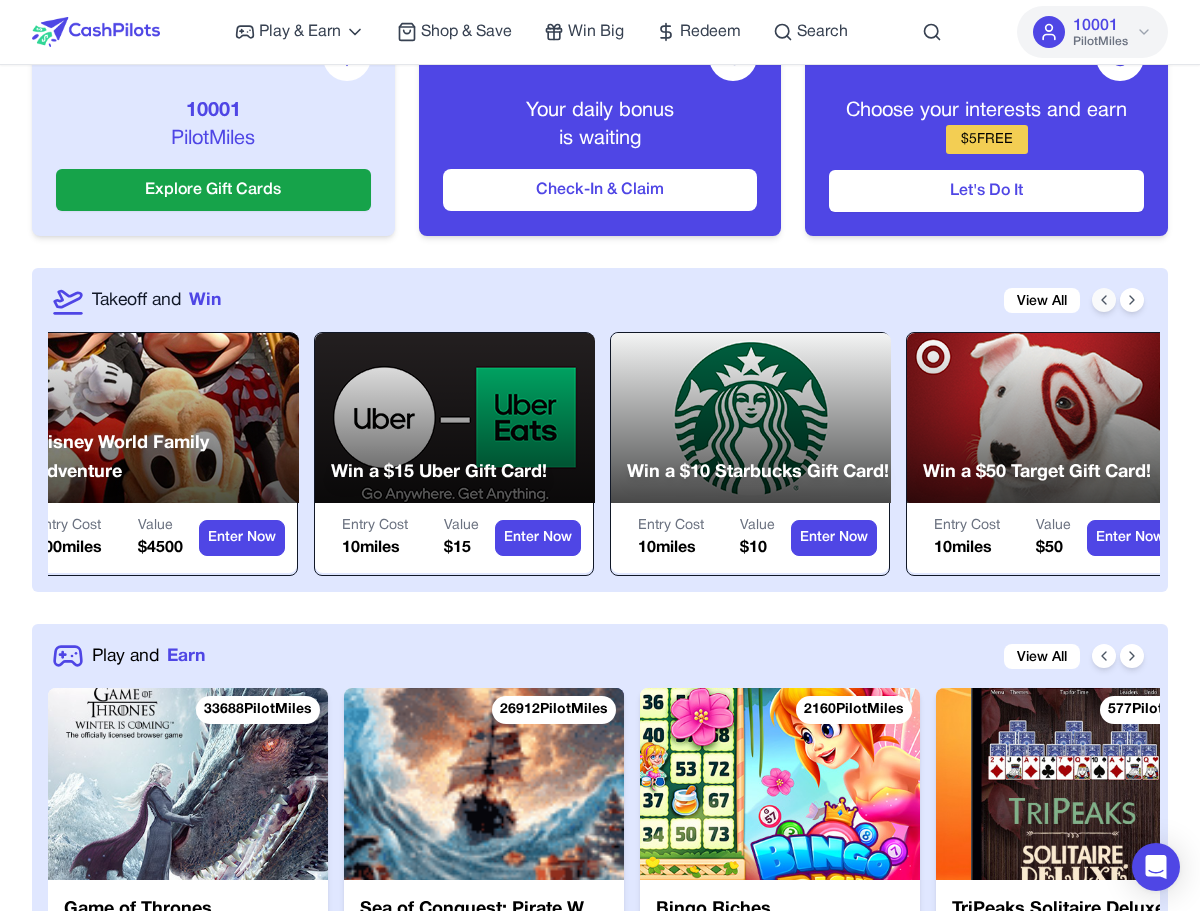 click 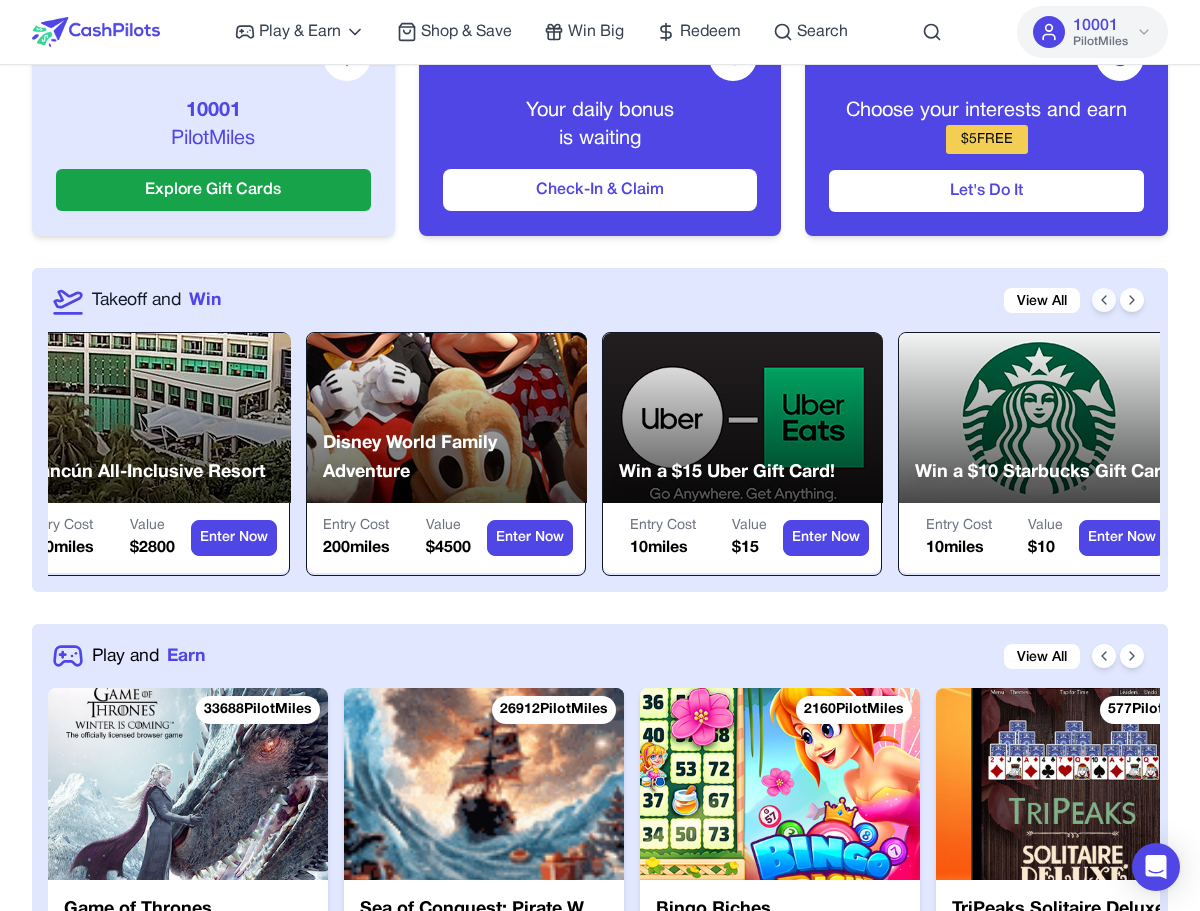 click 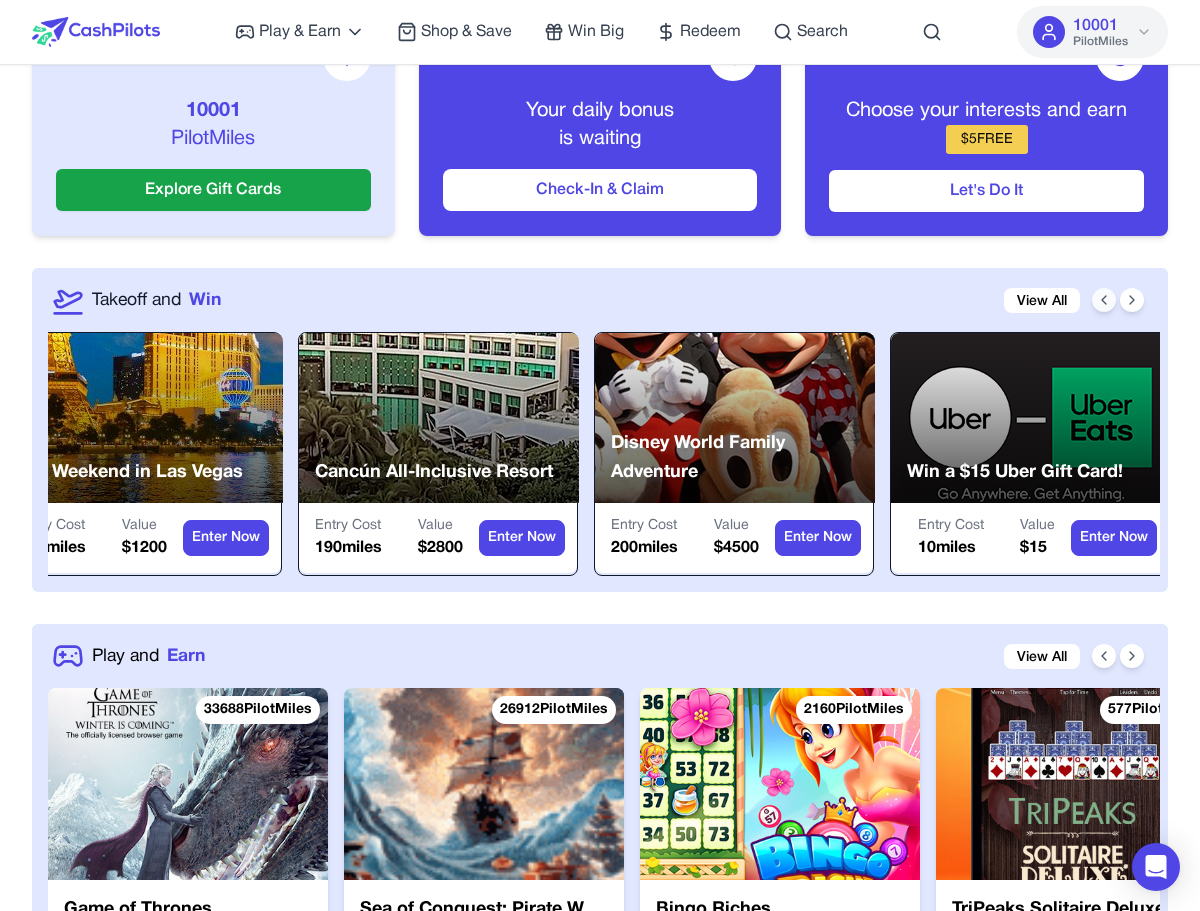 click 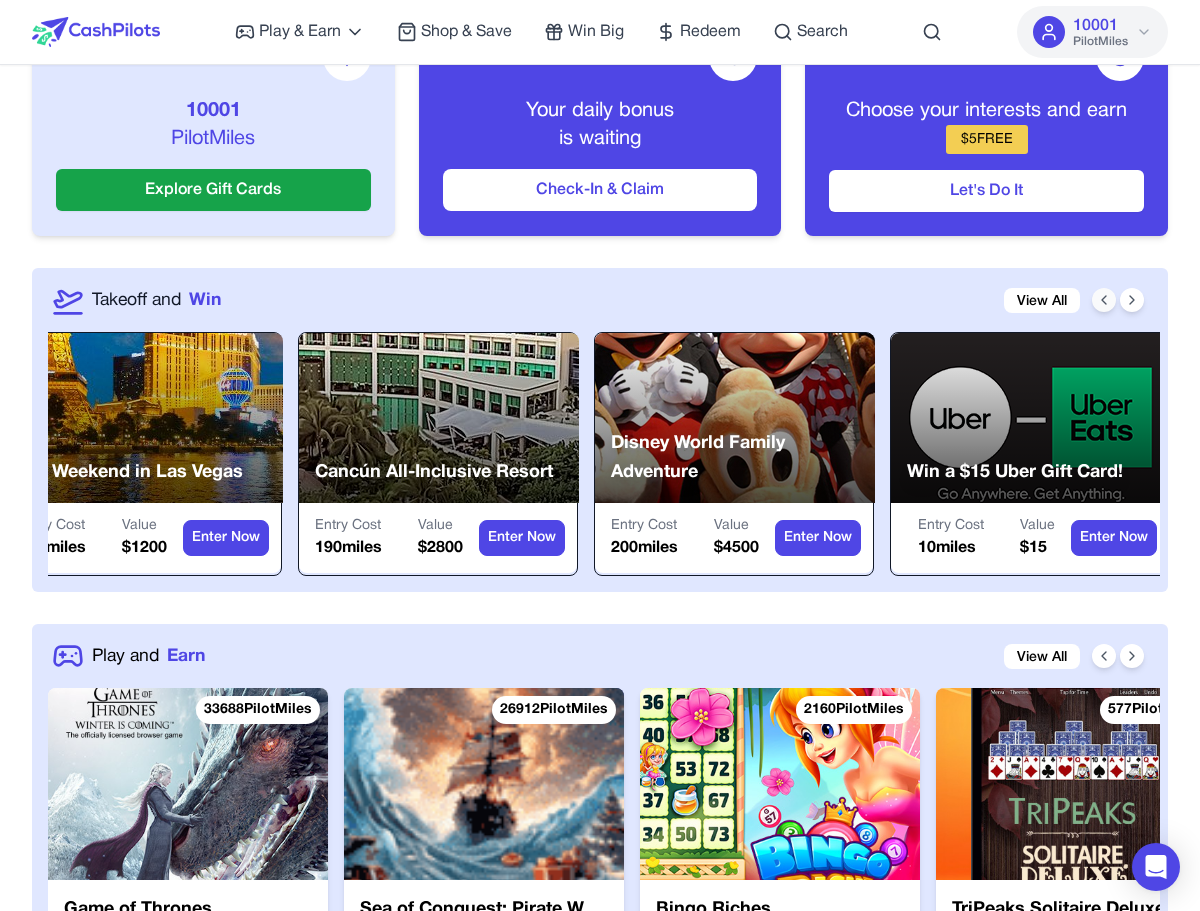 scroll, scrollTop: 0, scrollLeft: 26, axis: horizontal 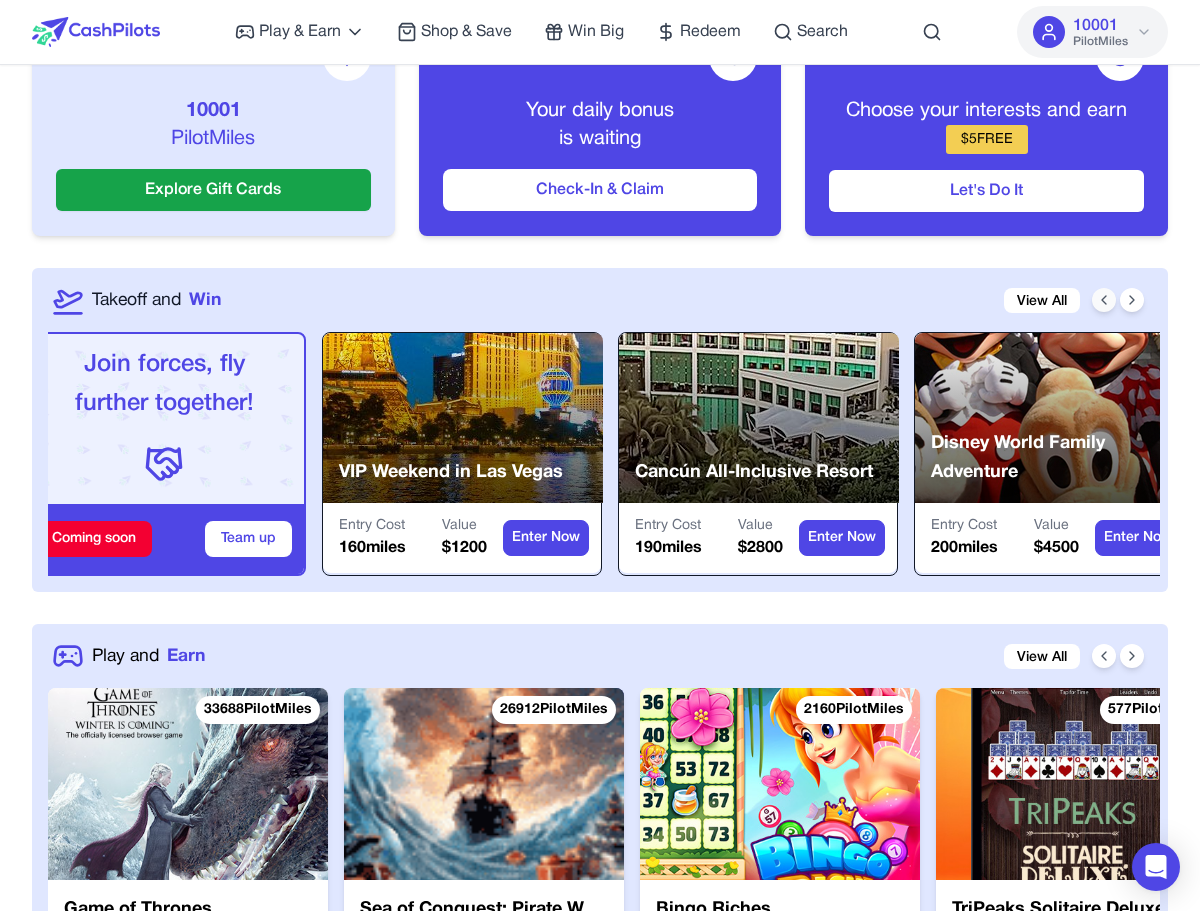 click 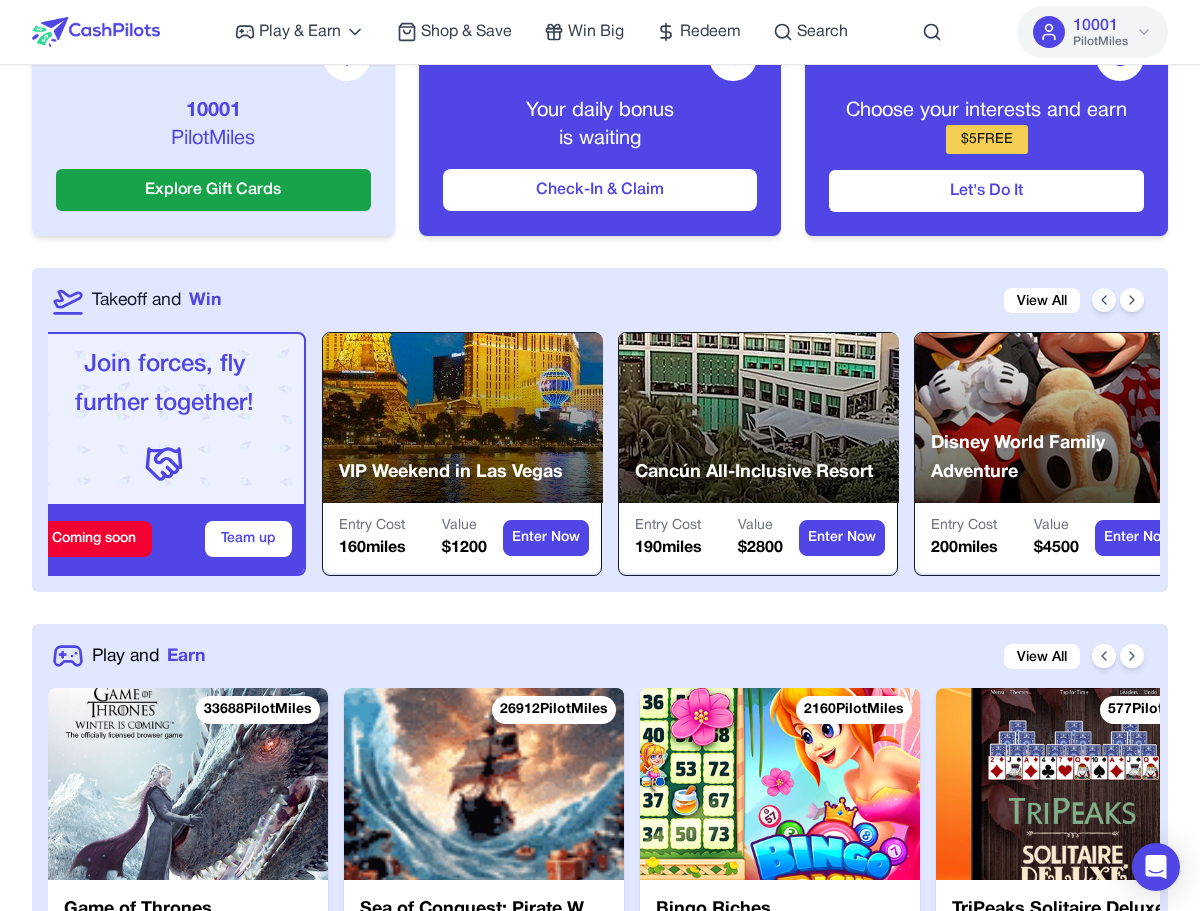 scroll, scrollTop: 0, scrollLeft: 0, axis: both 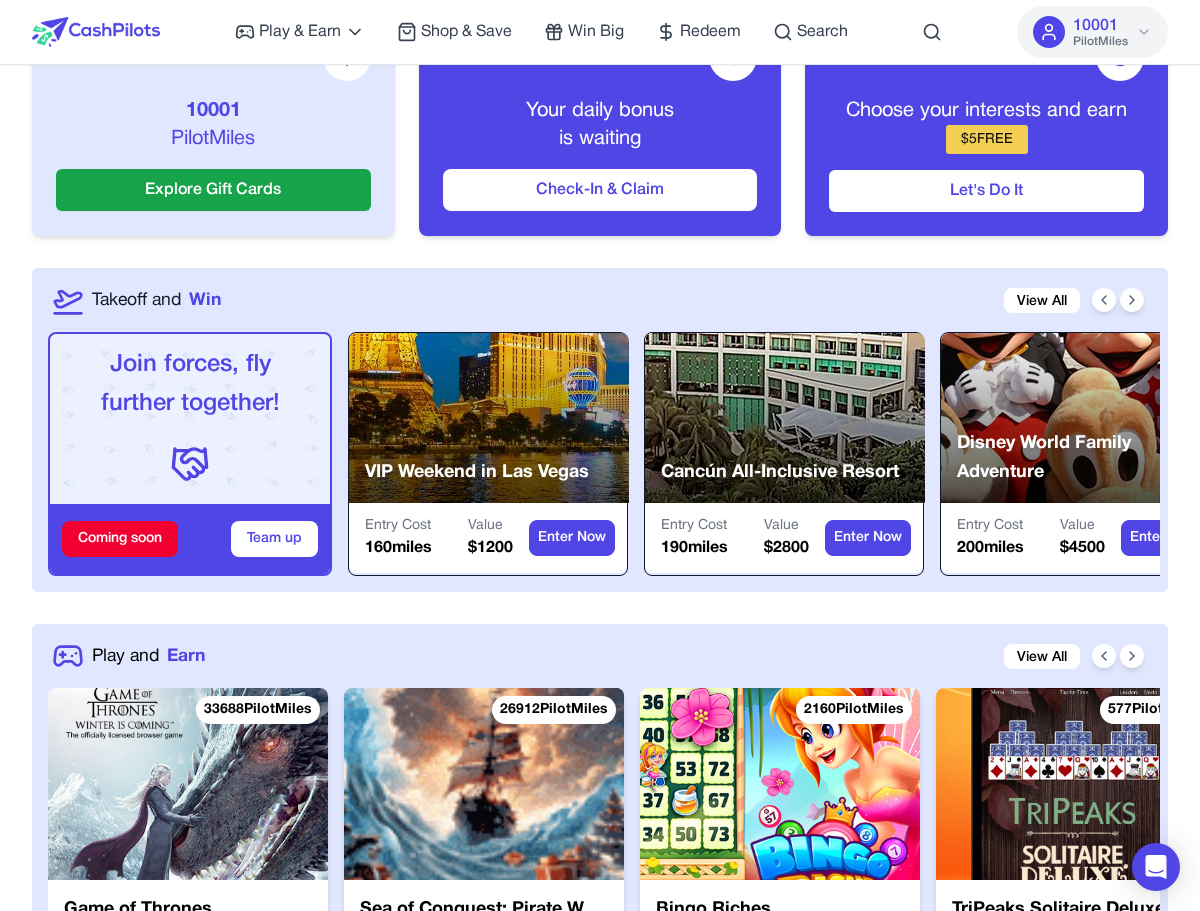 type 